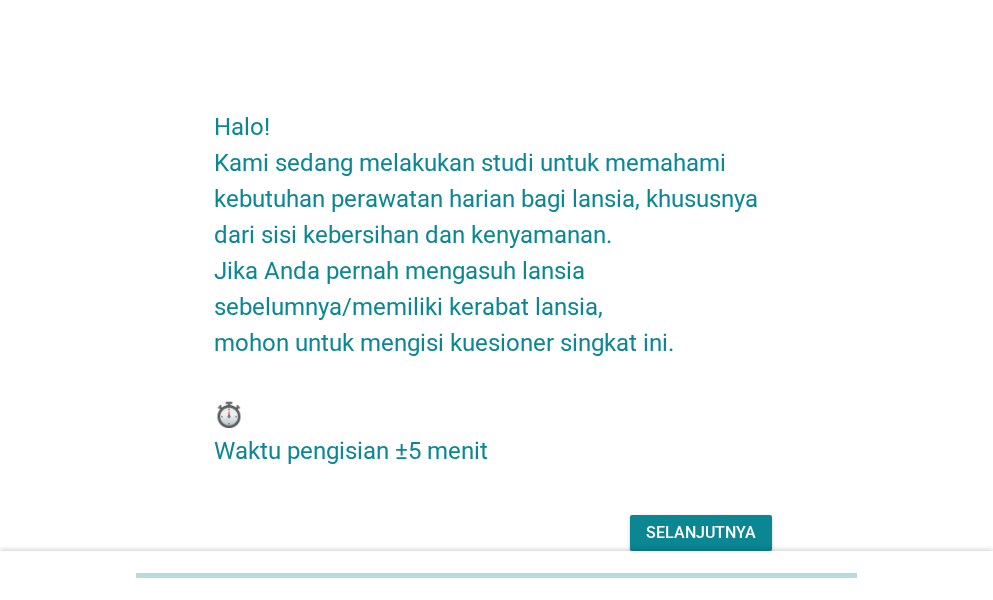 scroll, scrollTop: 0, scrollLeft: 0, axis: both 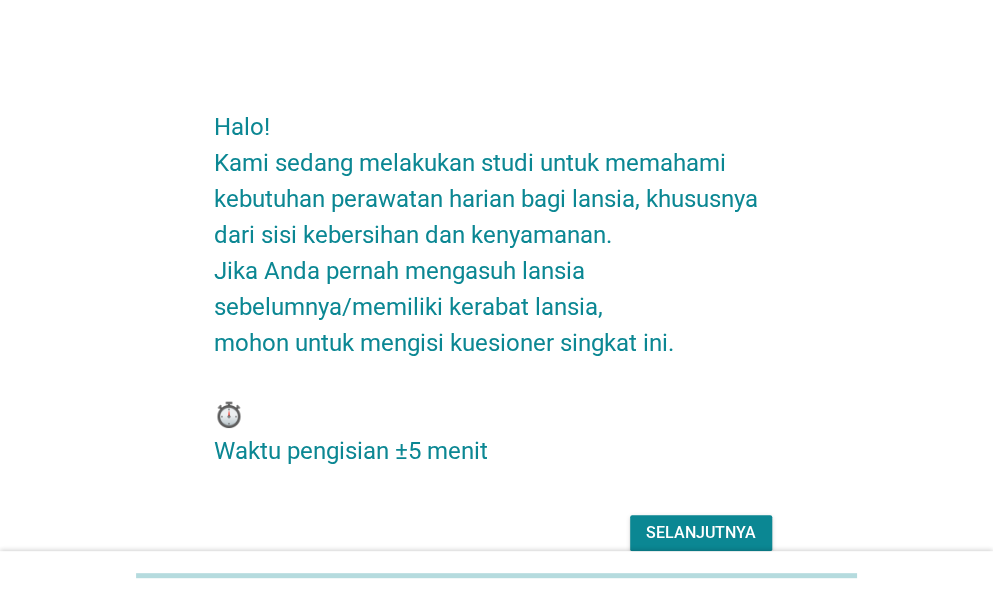 click on "Selanjutnya" at bounding box center [701, 533] 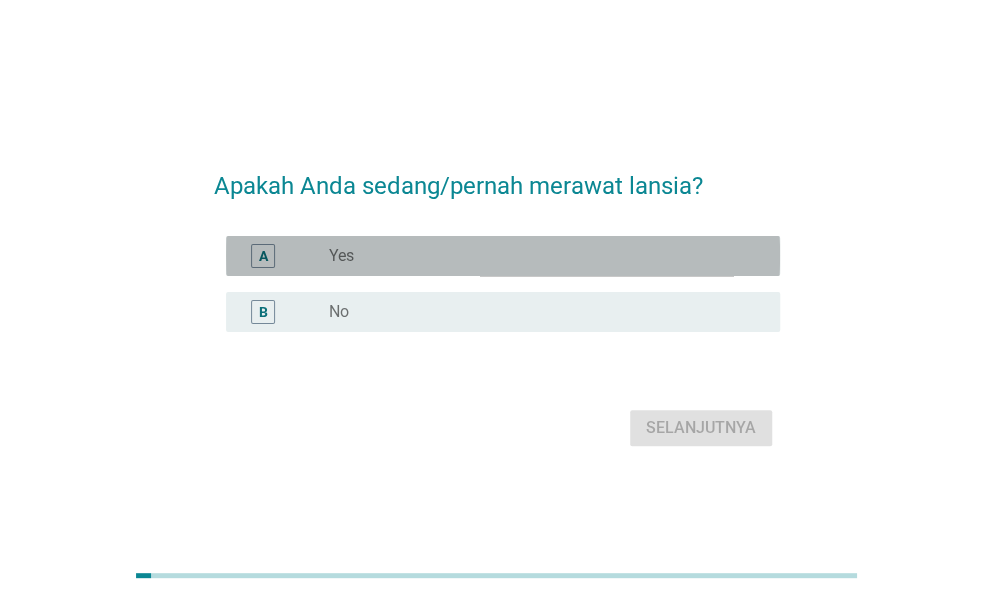 click on "radio_button_unchecked Yes" at bounding box center (538, 256) 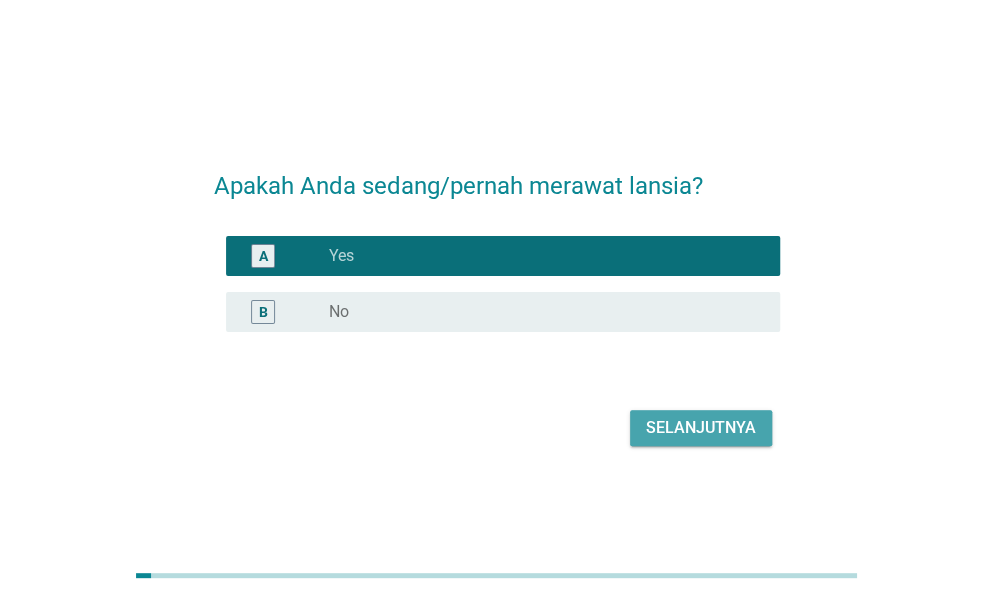 click on "Selanjutnya" at bounding box center [701, 428] 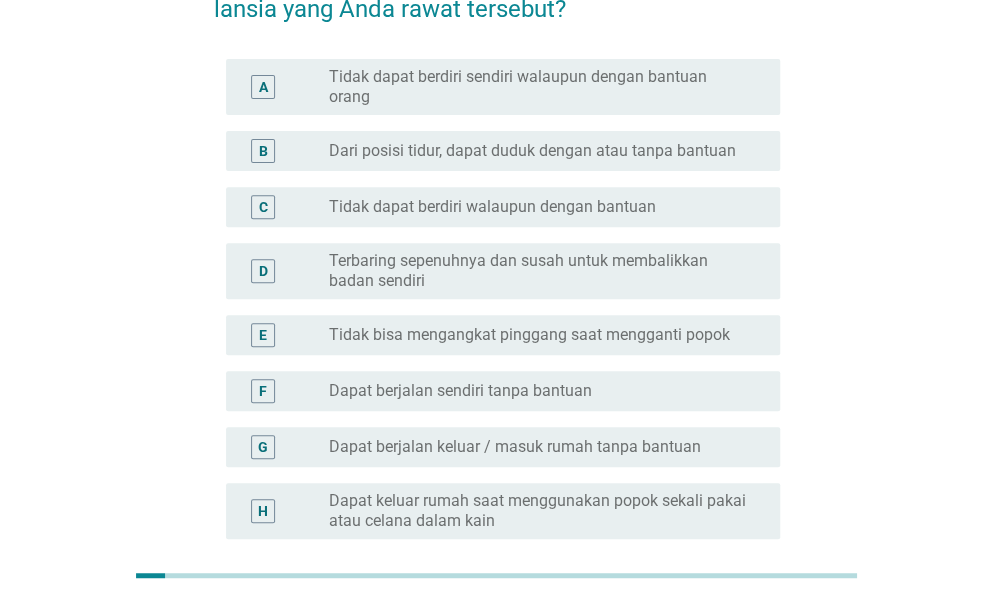 scroll, scrollTop: 192, scrollLeft: 0, axis: vertical 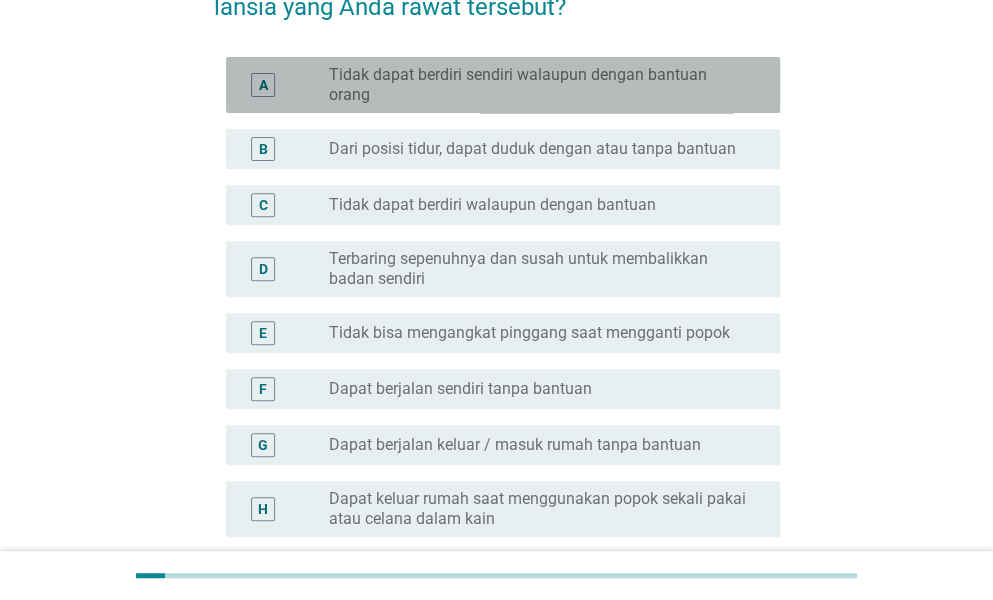 click on "Tidak dapat berdiri sendiri walaupun dengan bantuan orang" at bounding box center (538, 85) 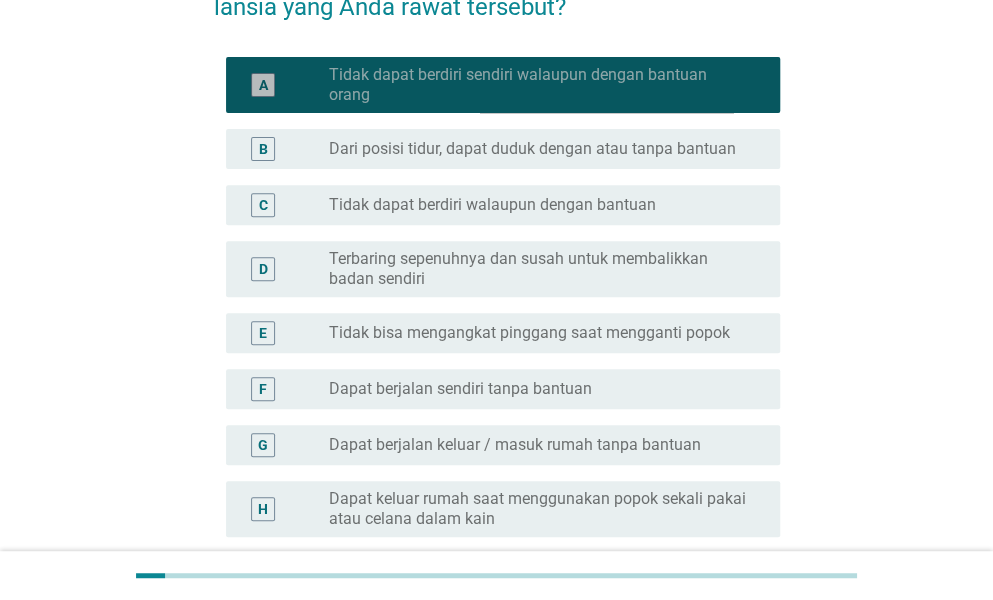 click on "Tidak dapat berdiri sendiri walaupun dengan bantuan orang" at bounding box center [538, 85] 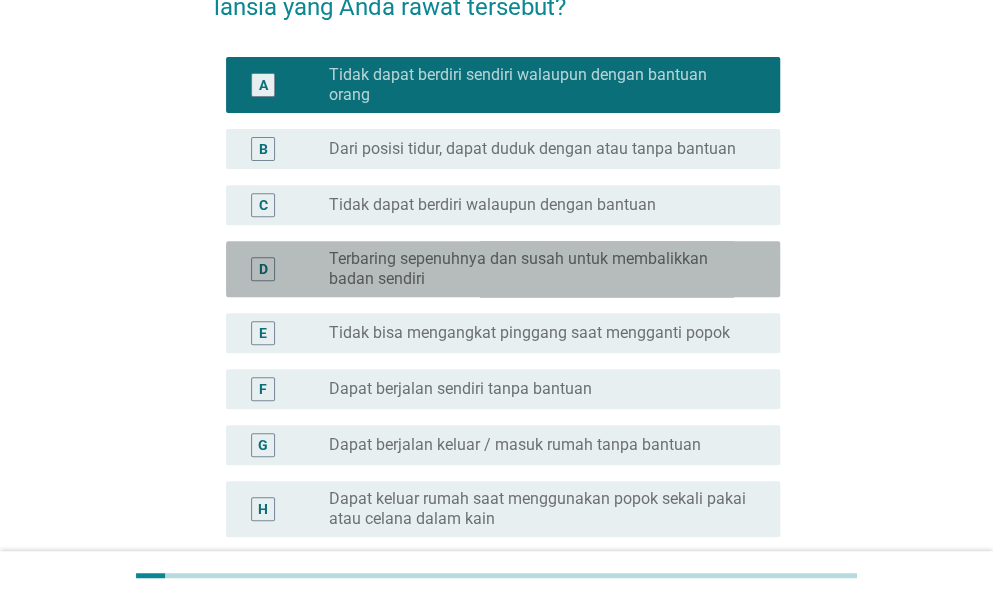 click on "Terbaring sepenuhnya dan susah untuk membalikkan badan sendiri" at bounding box center (538, 269) 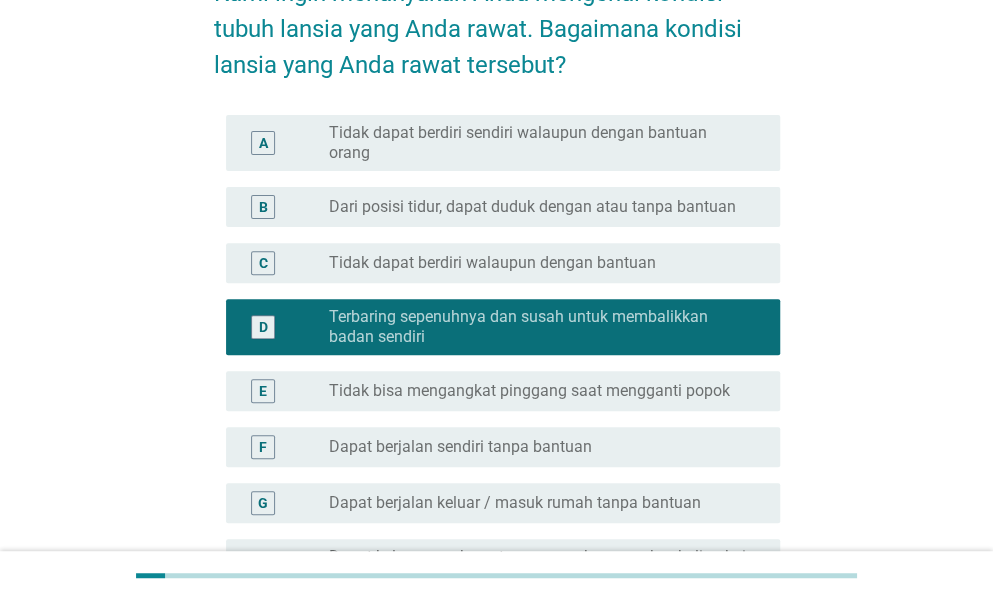 scroll, scrollTop: 142, scrollLeft: 0, axis: vertical 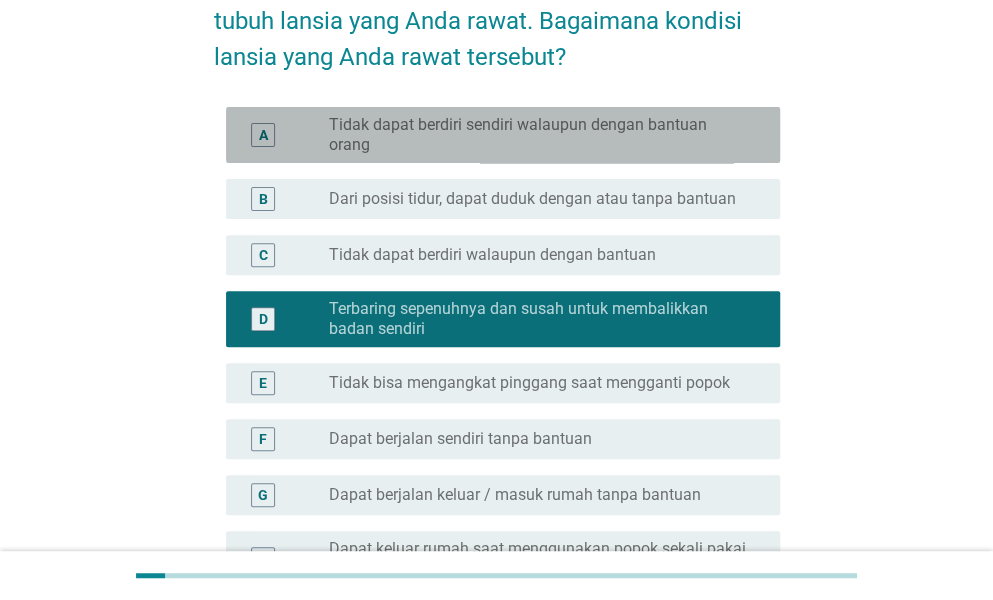 click on "A     radio_button_unchecked Tidak dapat berdiri sendiri walaupun dengan bantuan orang" at bounding box center [503, 135] 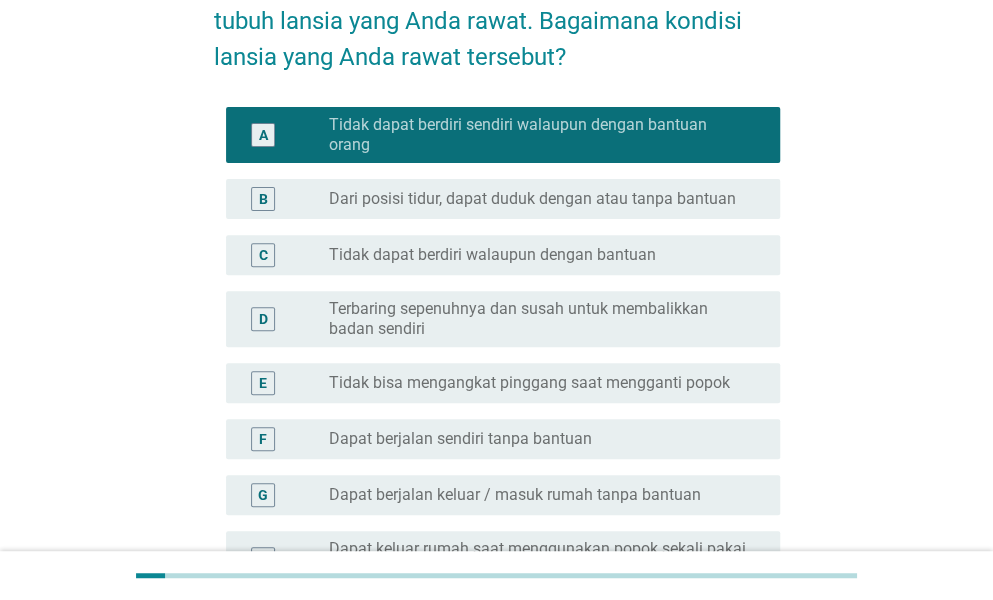 scroll, scrollTop: 882, scrollLeft: 0, axis: vertical 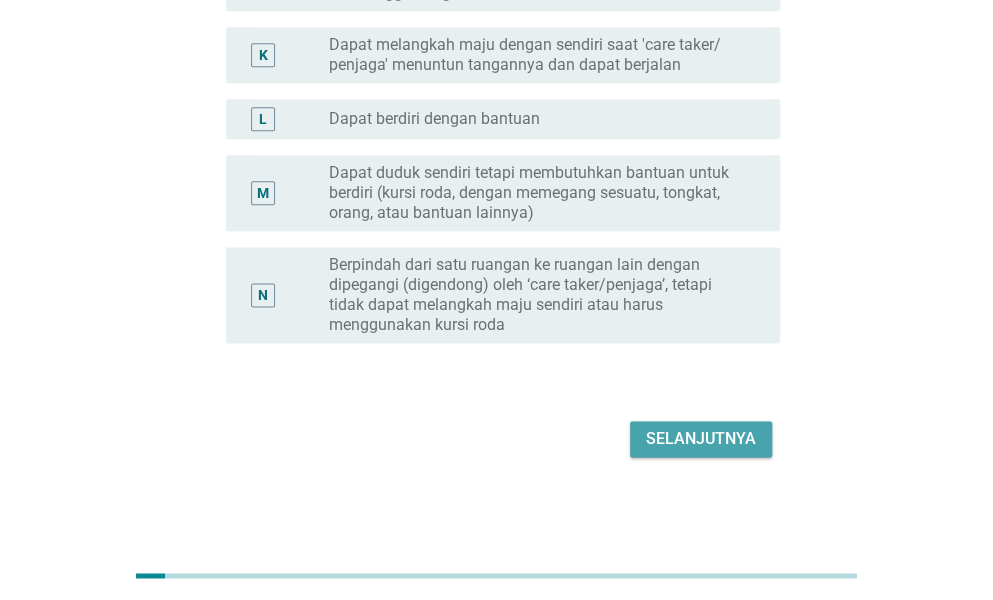 click on "Selanjutnya" at bounding box center [701, 439] 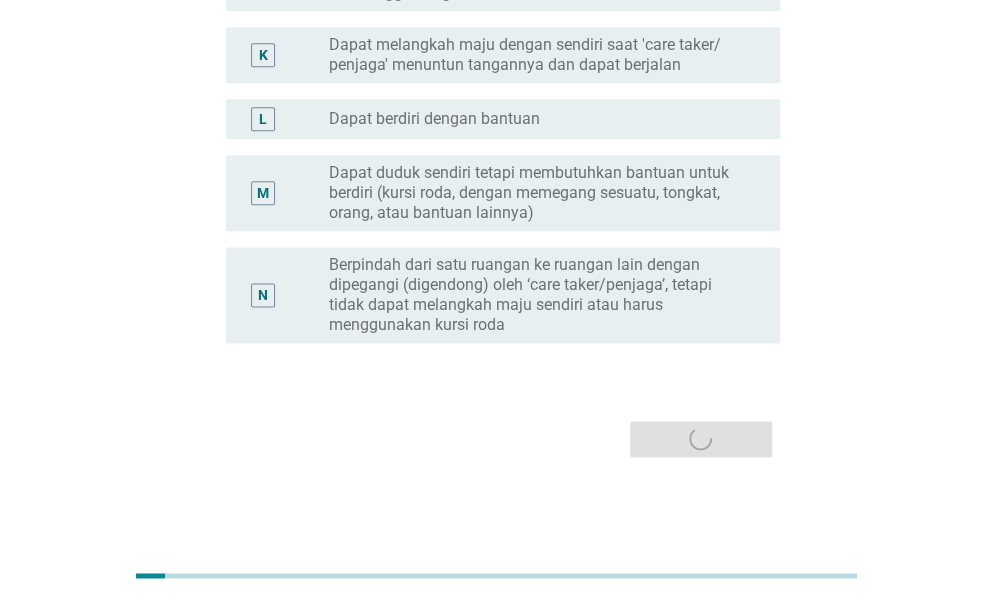 scroll, scrollTop: 0, scrollLeft: 0, axis: both 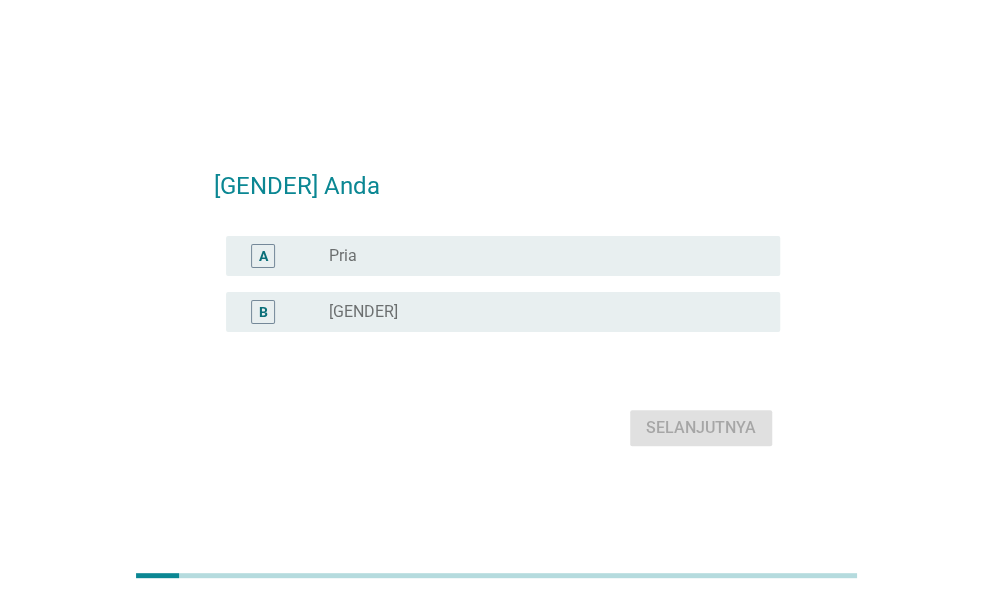 click on "B     radio_button_unchecked [GENDER]" at bounding box center (497, 312) 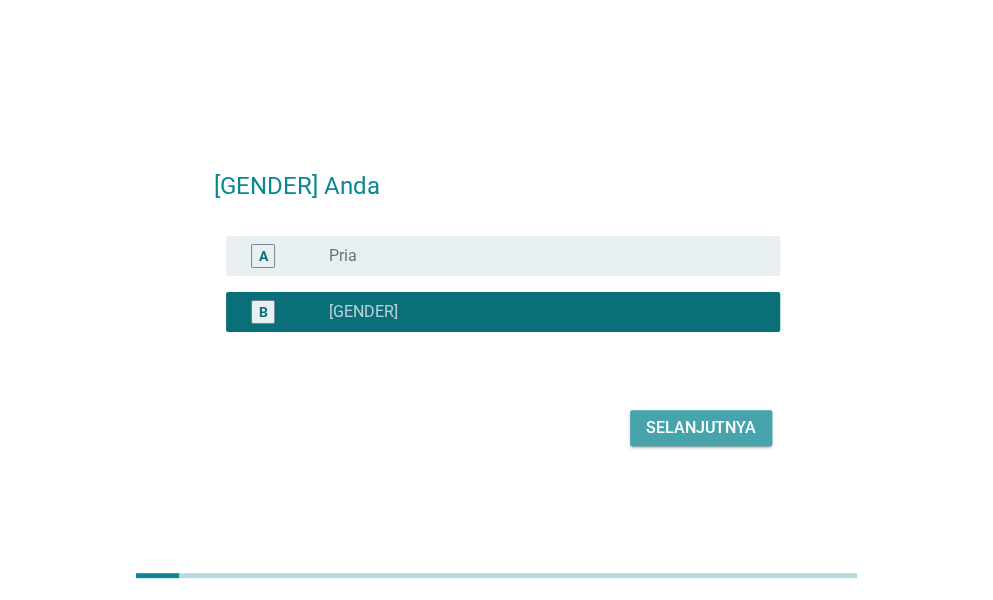 click on "Selanjutnya" at bounding box center [701, 428] 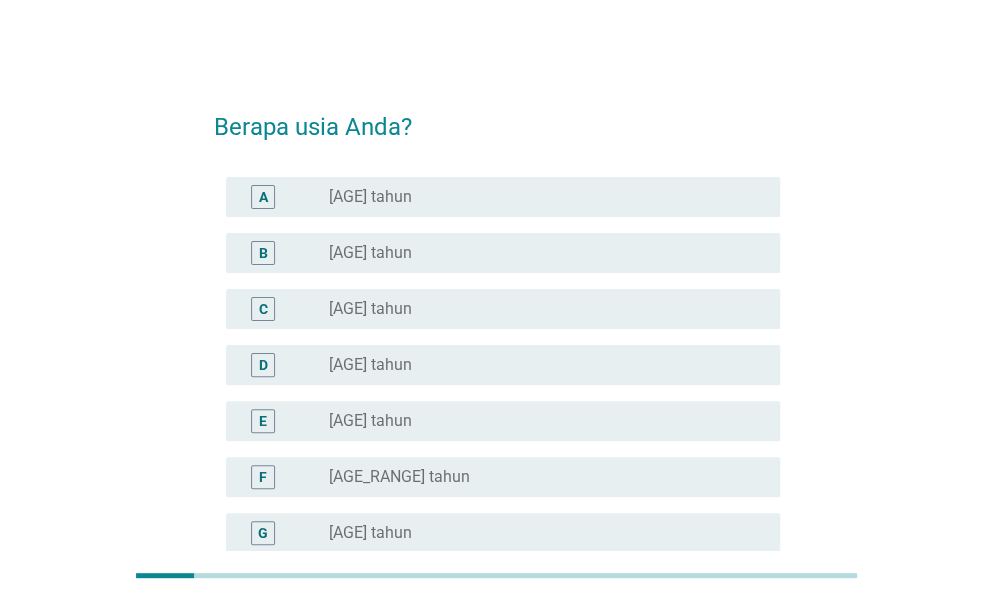scroll, scrollTop: 98, scrollLeft: 0, axis: vertical 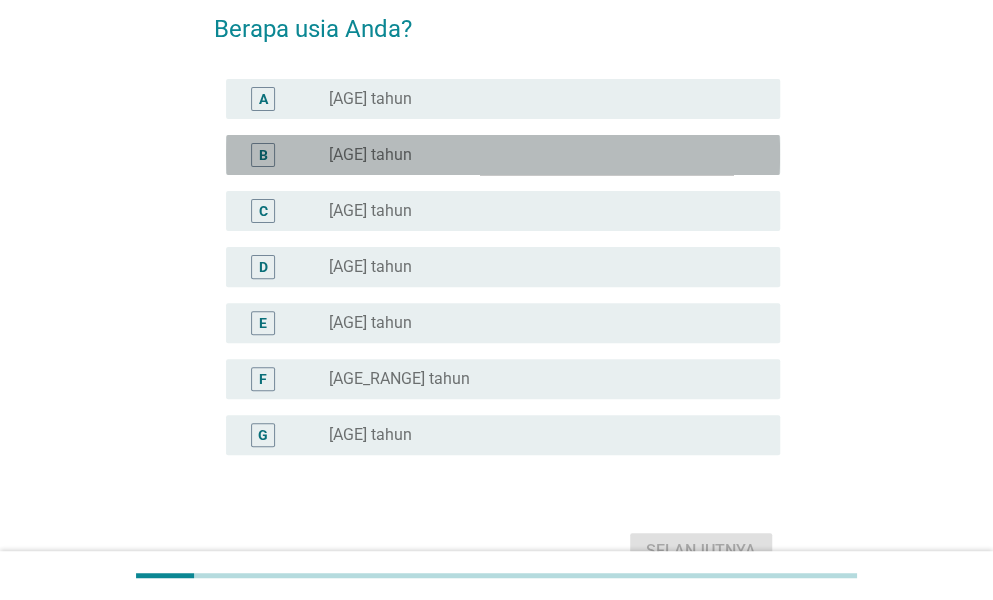 click on "[AGE] tahun" at bounding box center [538, 155] 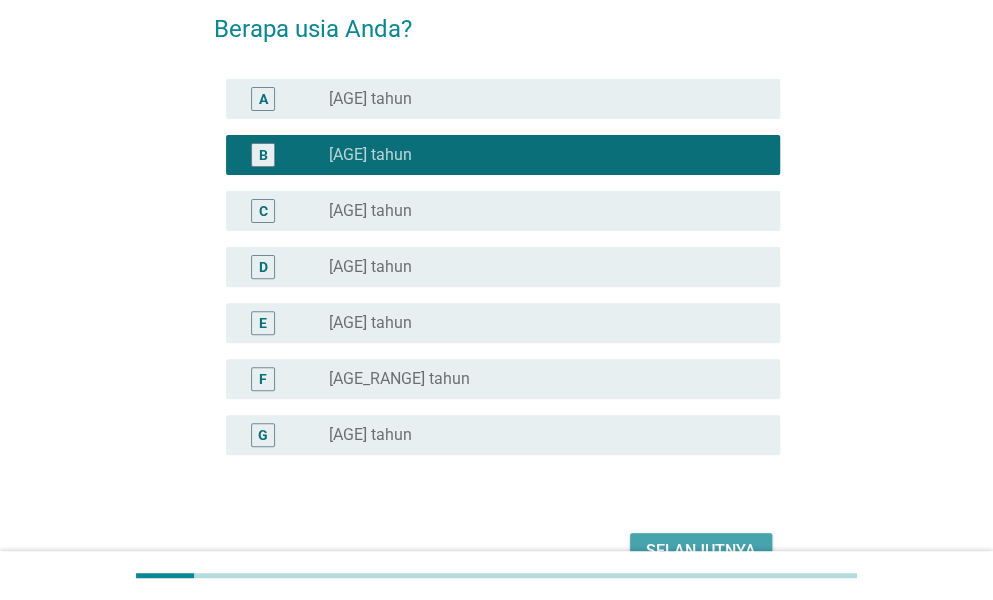 click on "Selanjutnya" at bounding box center [701, 551] 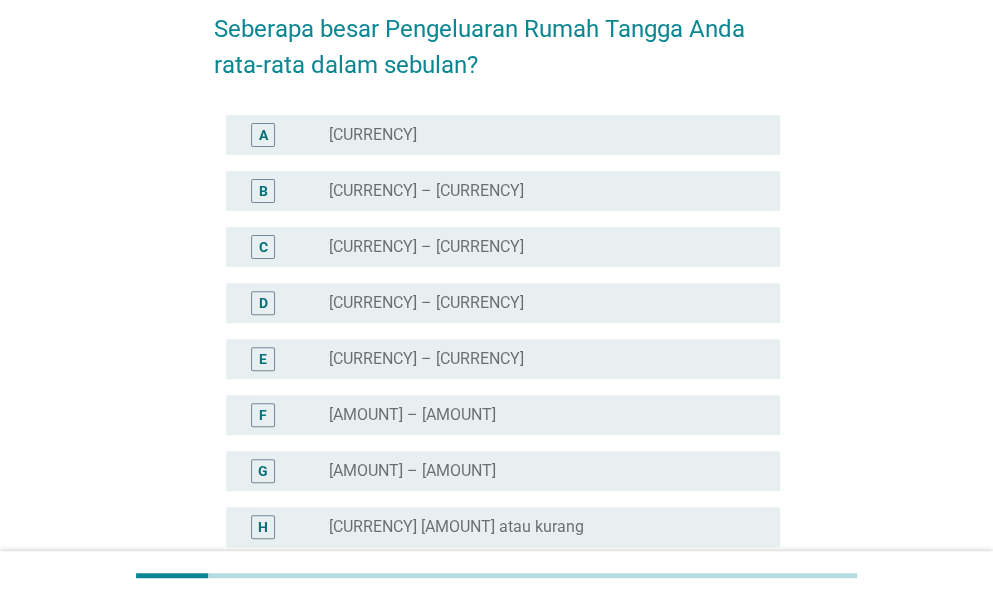 scroll, scrollTop: 0, scrollLeft: 0, axis: both 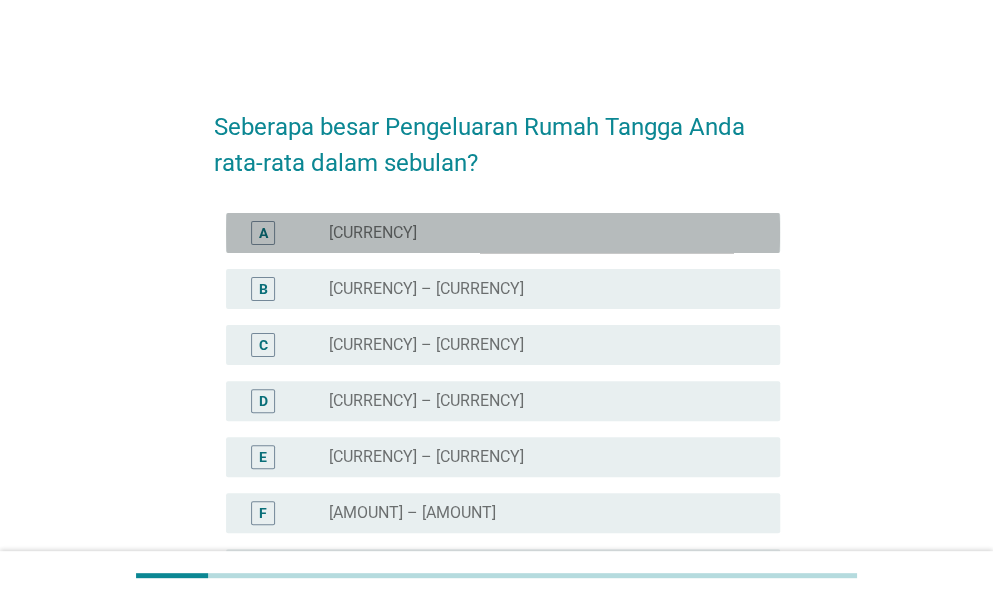 click on "radio_button_unchecked [CURRENCY] [AMOUNT] ke atas" at bounding box center (538, 233) 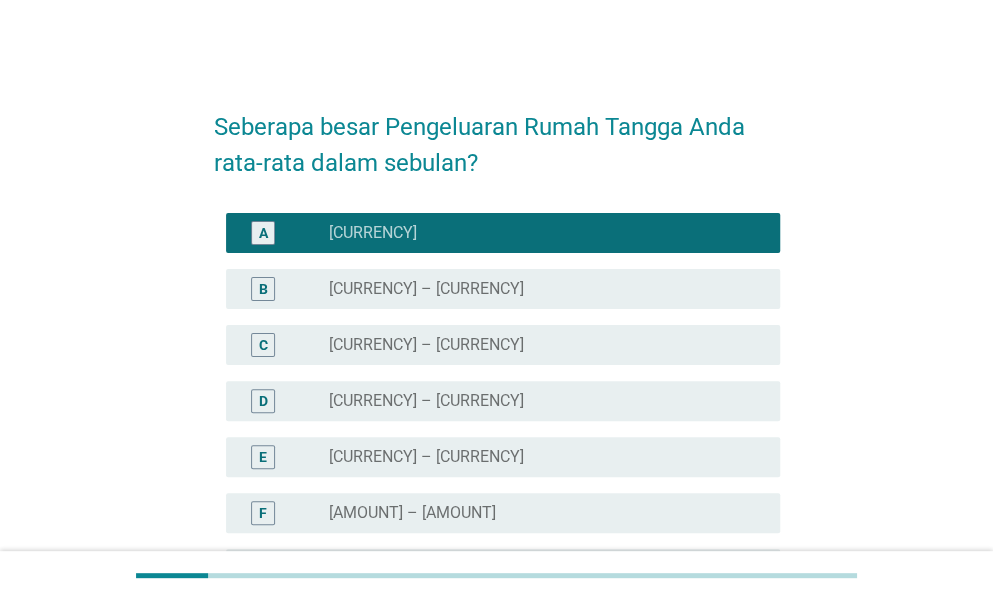 scroll, scrollTop: 302, scrollLeft: 0, axis: vertical 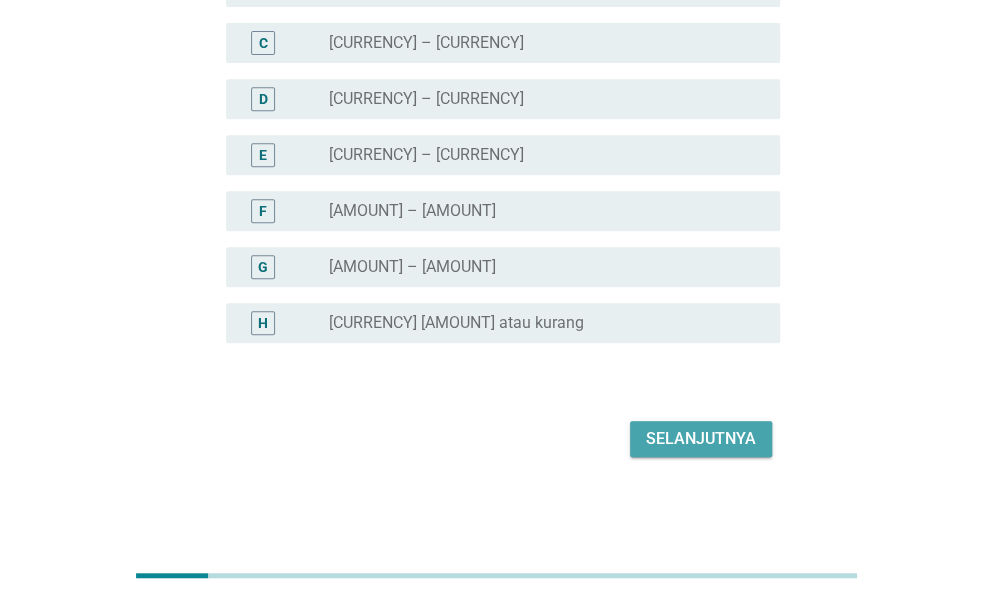 click on "Selanjutnya" at bounding box center (701, 439) 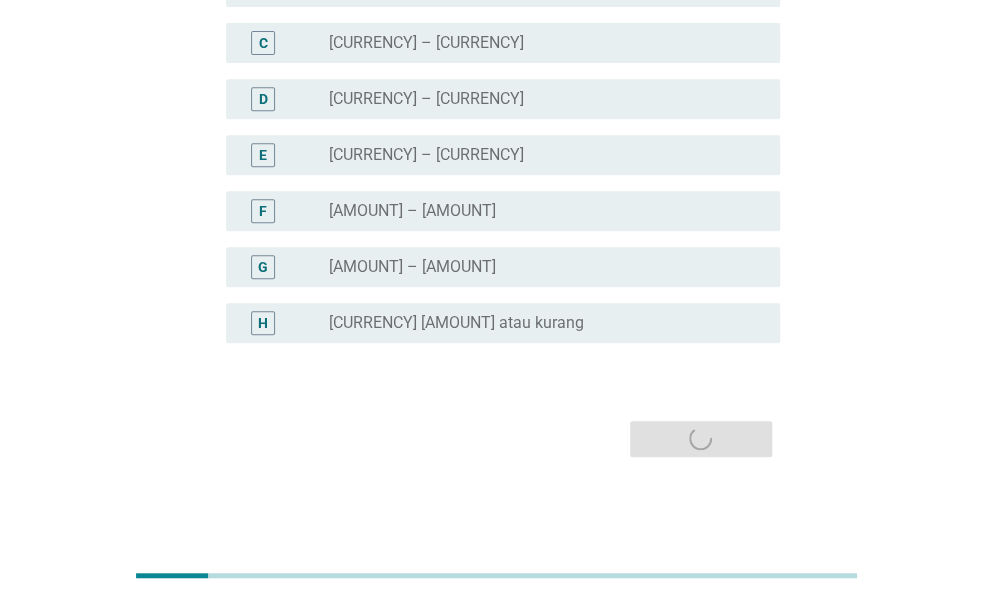 scroll, scrollTop: 0, scrollLeft: 0, axis: both 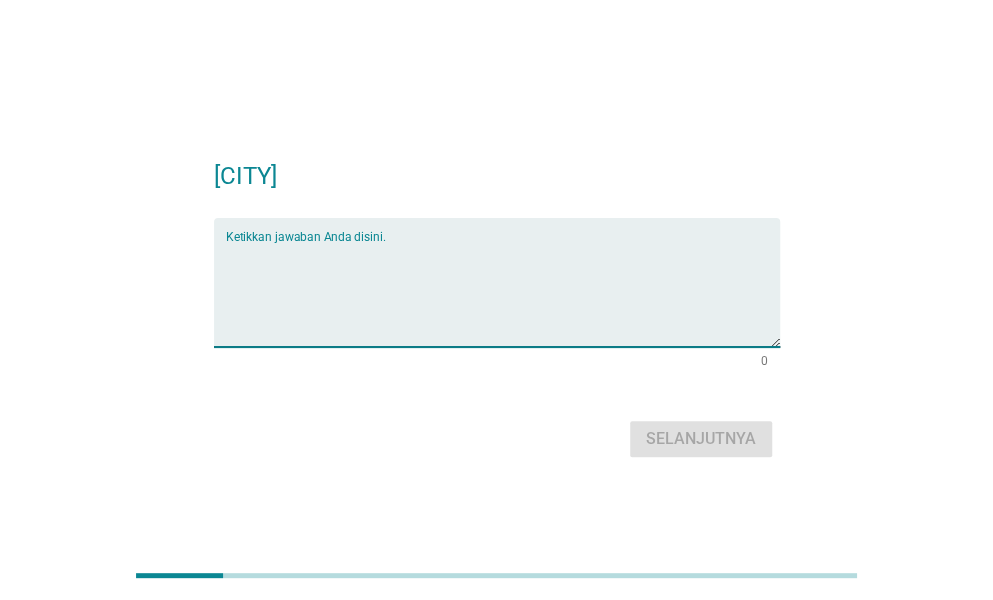 click at bounding box center [503, 294] 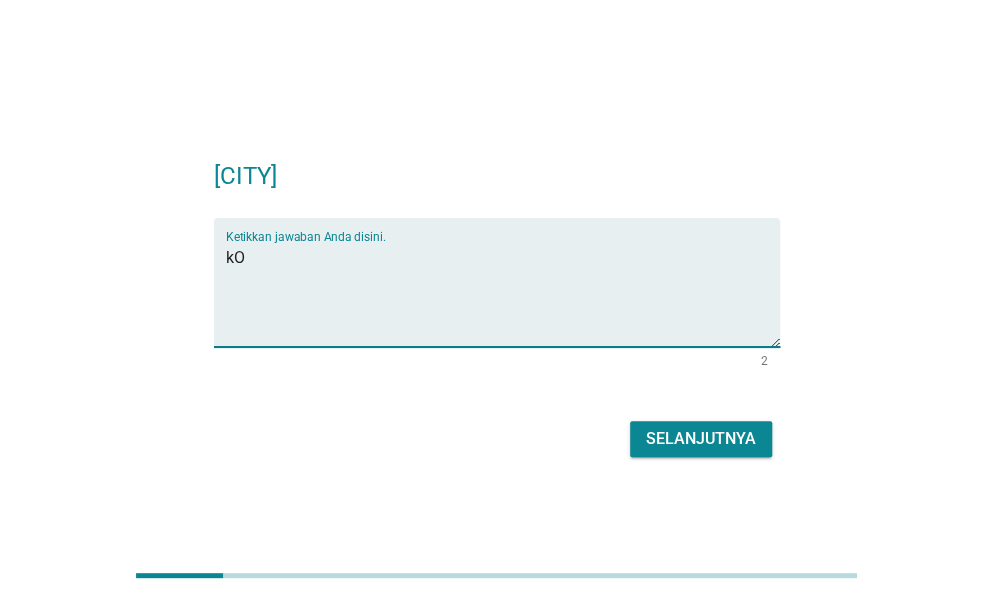 type on "k" 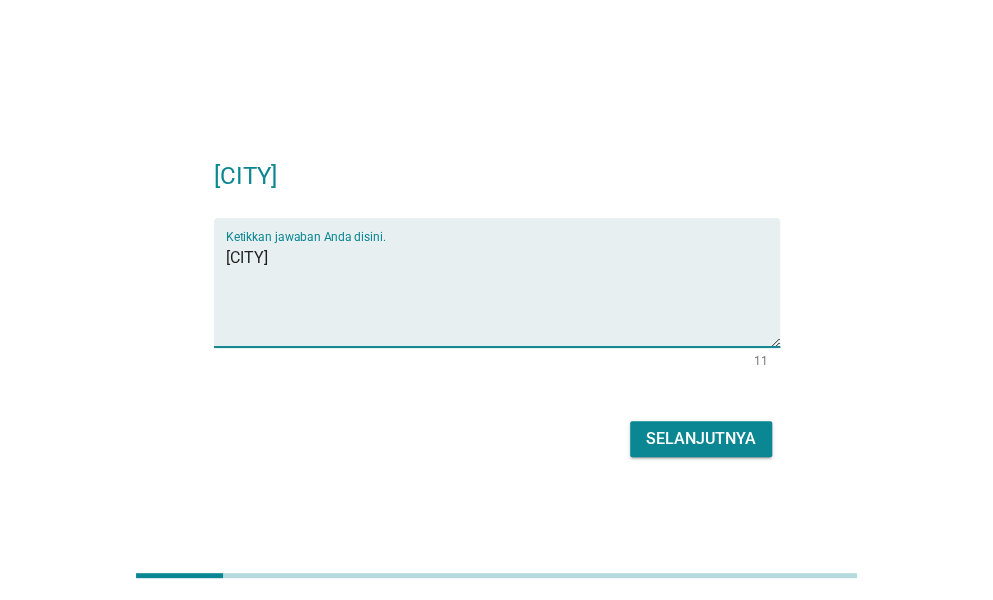type on "[CITY]" 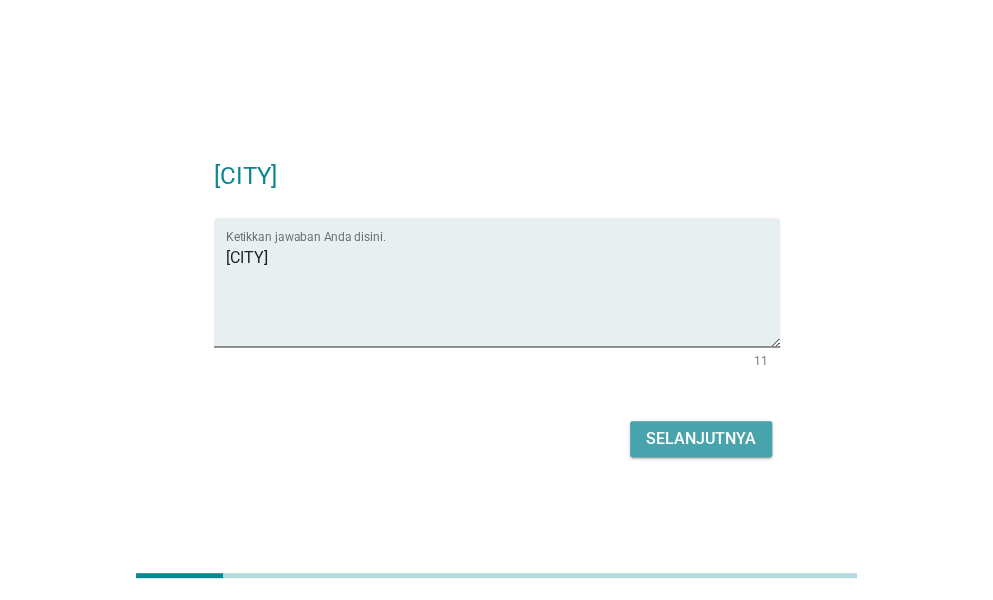 click on "Selanjutnya" at bounding box center [701, 439] 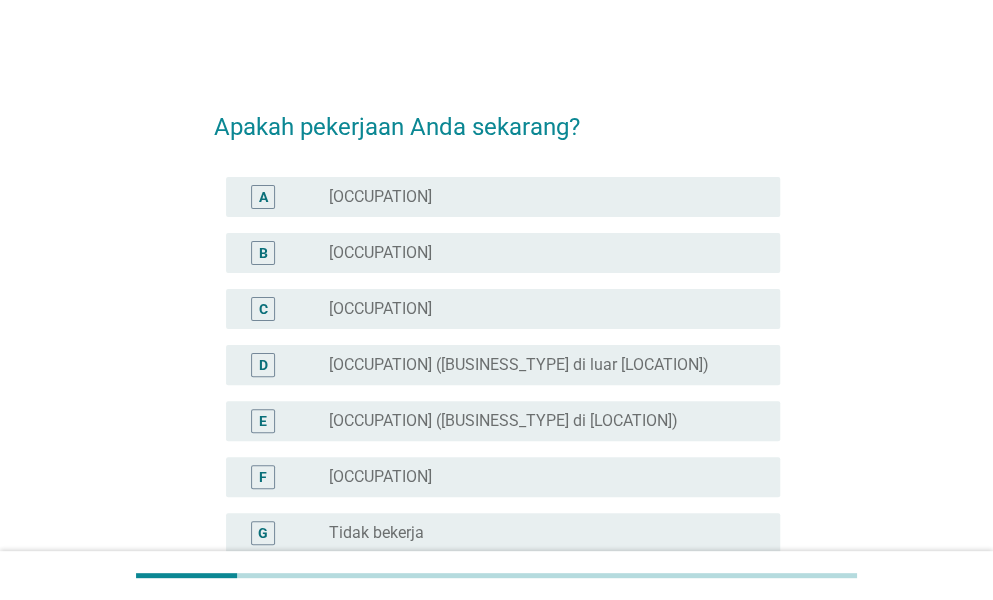 click on "[OCCUPATION]" at bounding box center [497, 309] 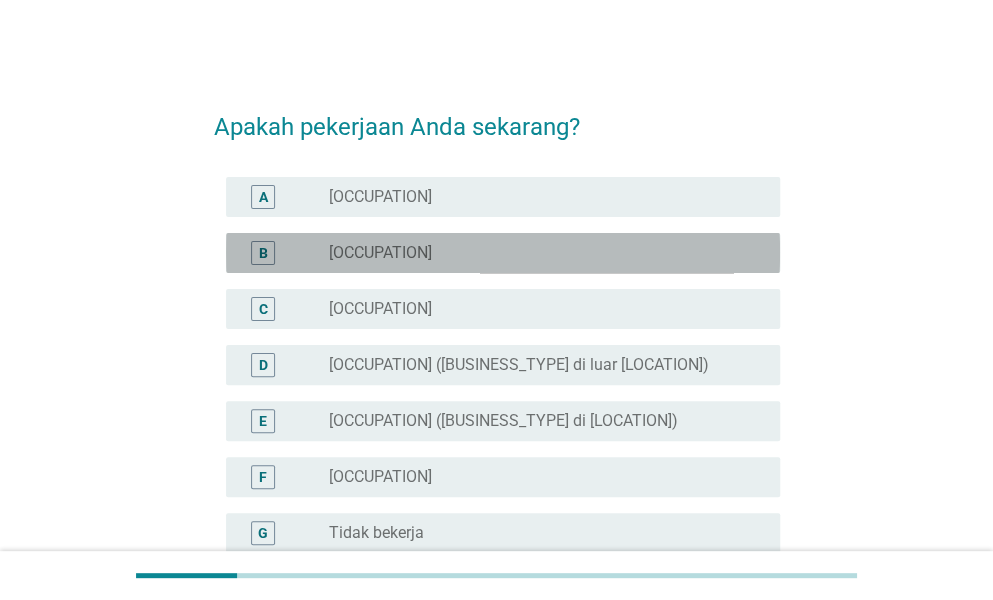 click on "[OCCUPATION]" at bounding box center [503, 253] 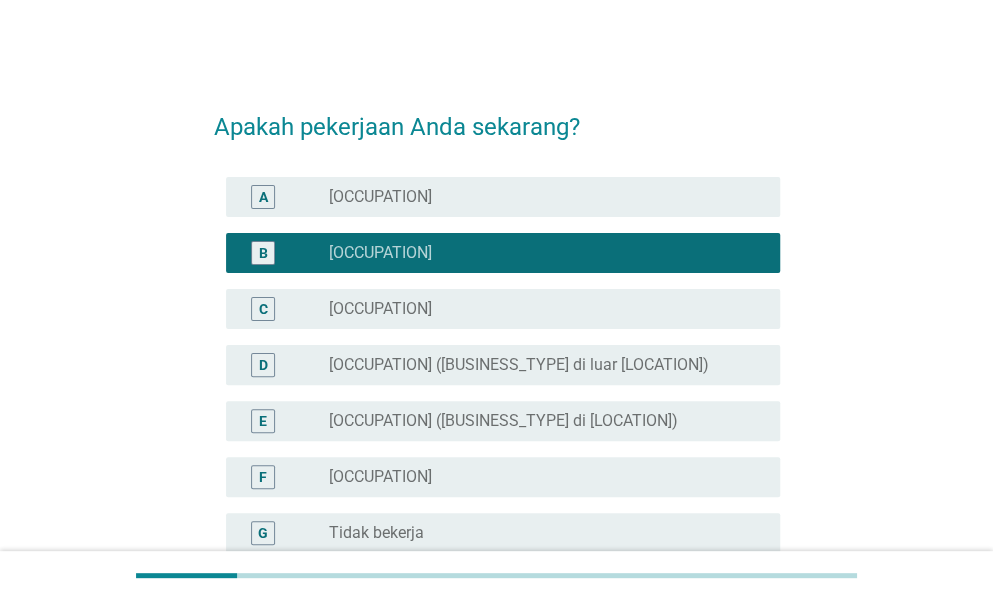 scroll, scrollTop: 266, scrollLeft: 0, axis: vertical 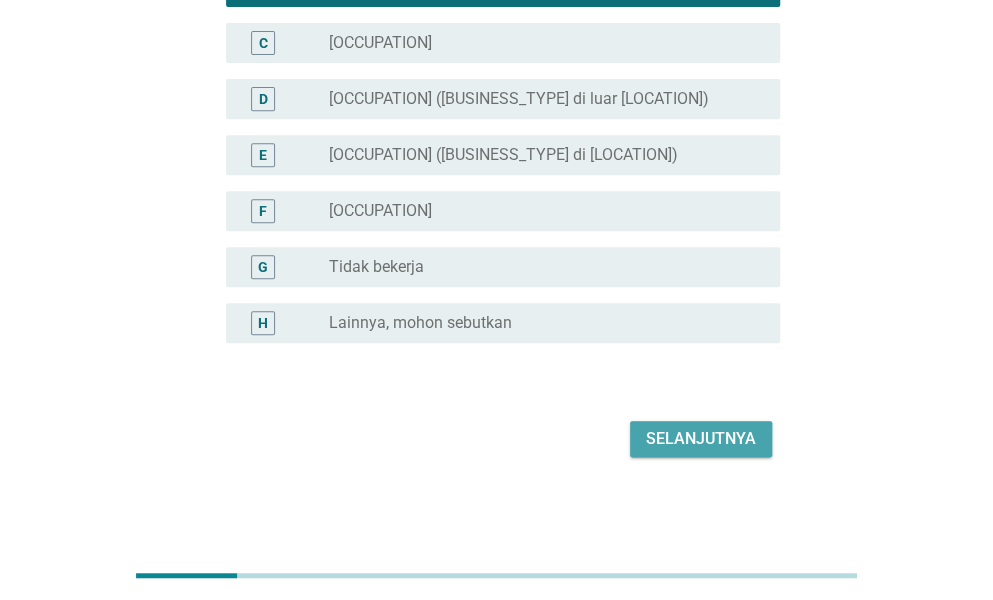 click on "Selanjutnya" at bounding box center (701, 439) 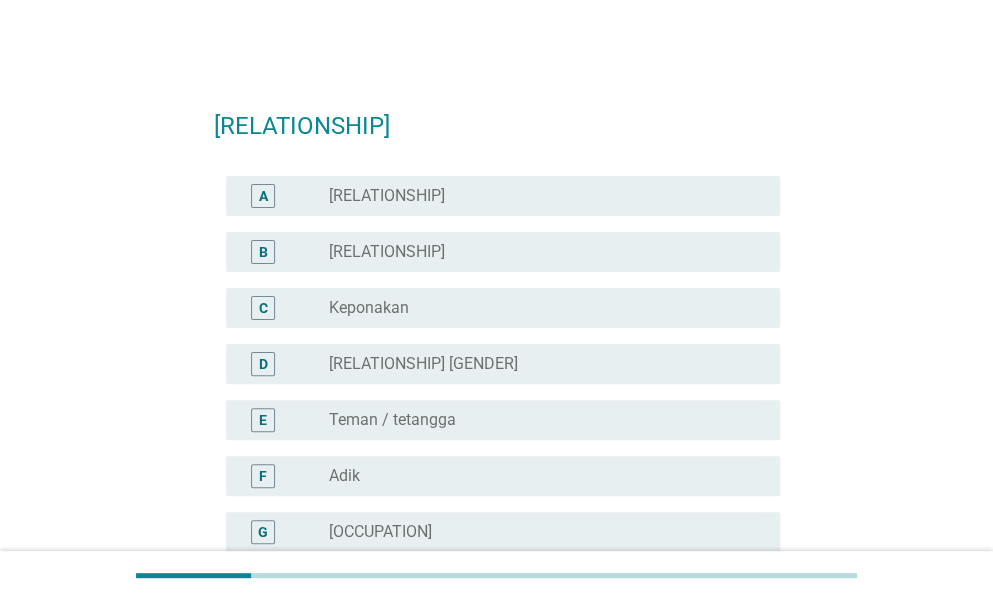 scroll, scrollTop: 0, scrollLeft: 0, axis: both 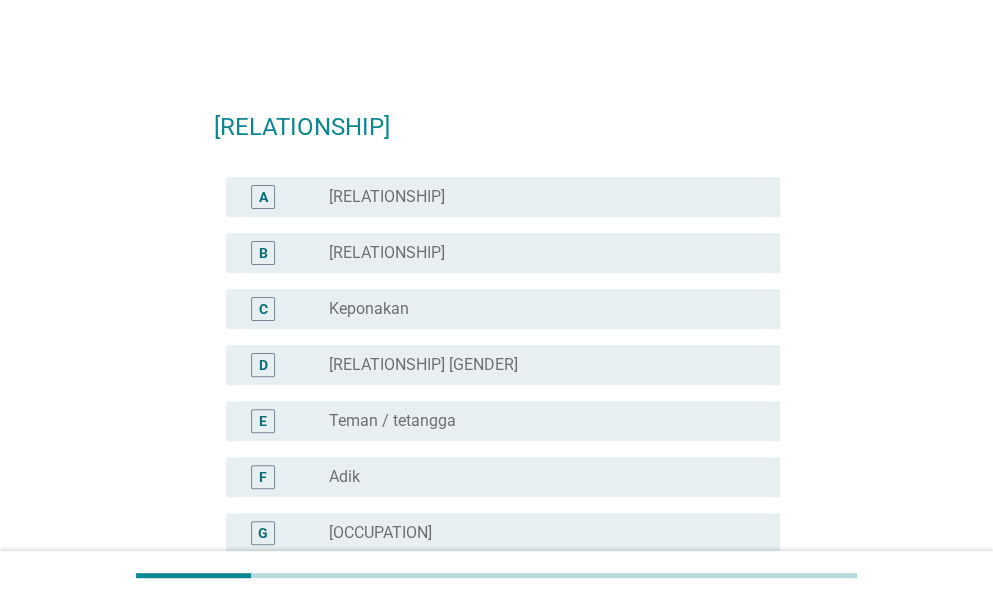 click on "radio_button_unchecked Cucu Perempuan" at bounding box center (538, 365) 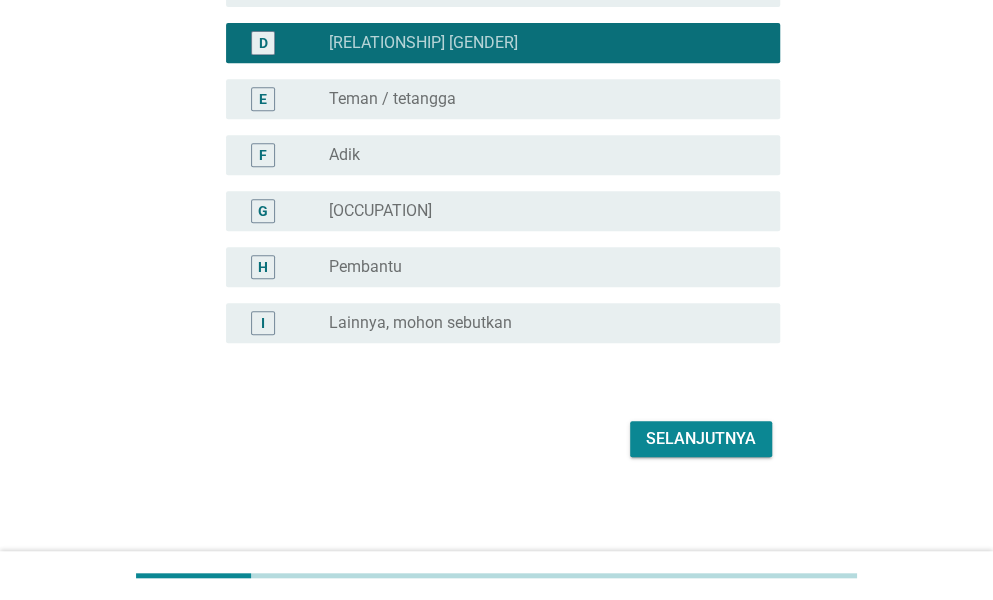 scroll, scrollTop: 358, scrollLeft: 0, axis: vertical 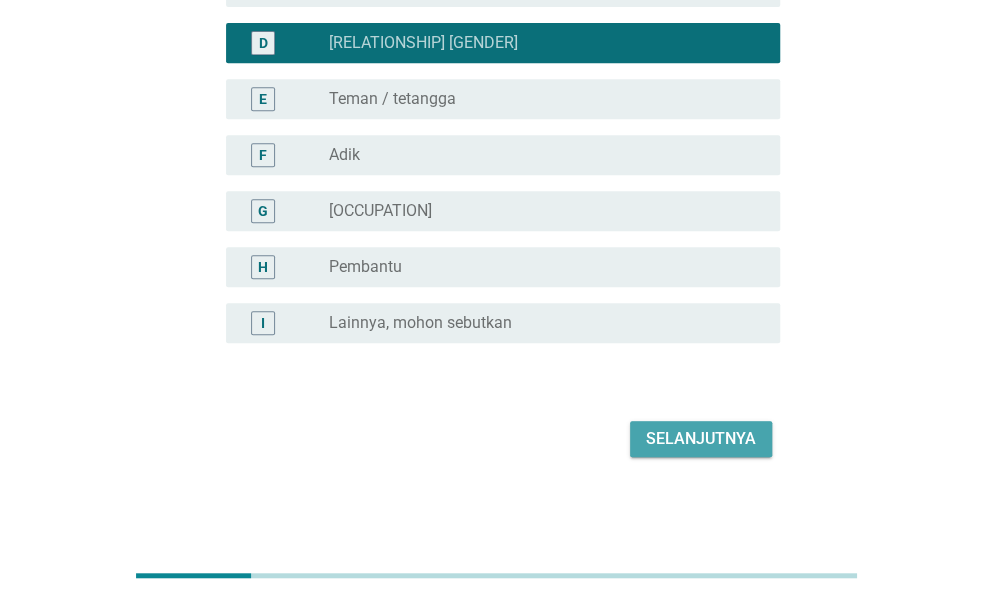 click on "Selanjutnya" at bounding box center (701, 439) 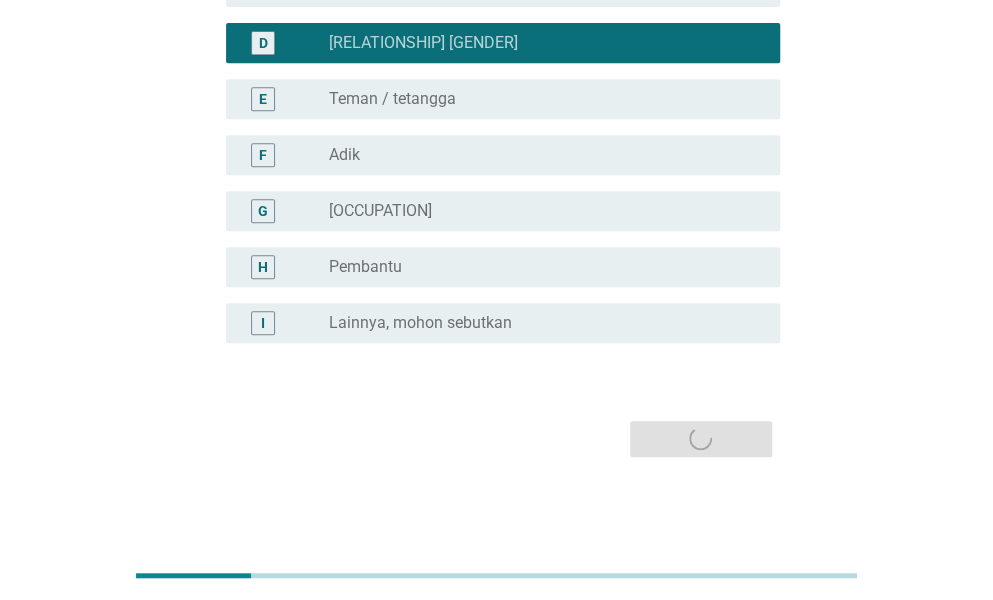 scroll, scrollTop: 0, scrollLeft: 0, axis: both 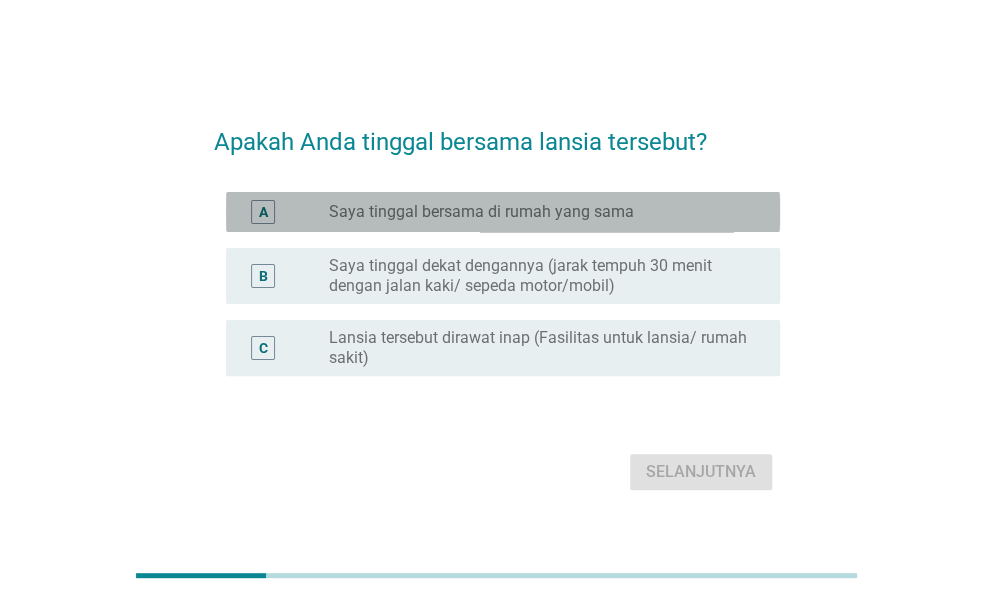 click on "Saya tinggal bersama di rumah yang sama" at bounding box center [481, 212] 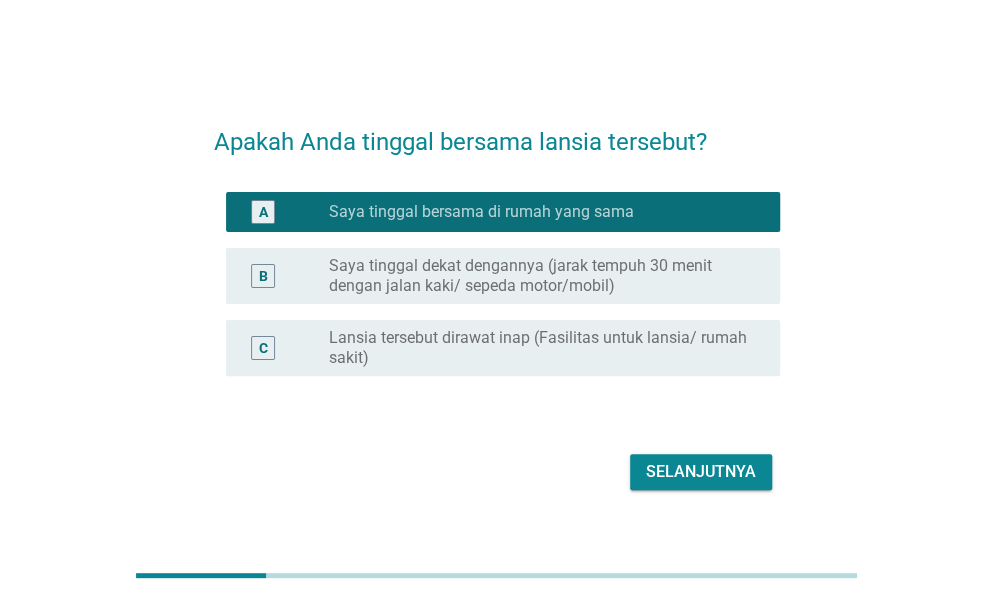 click on "Saya tinggal dekat dengannya (jarak tempuh 30 menit dengan jalan kaki/ sepeda motor/mobil)" at bounding box center [538, 276] 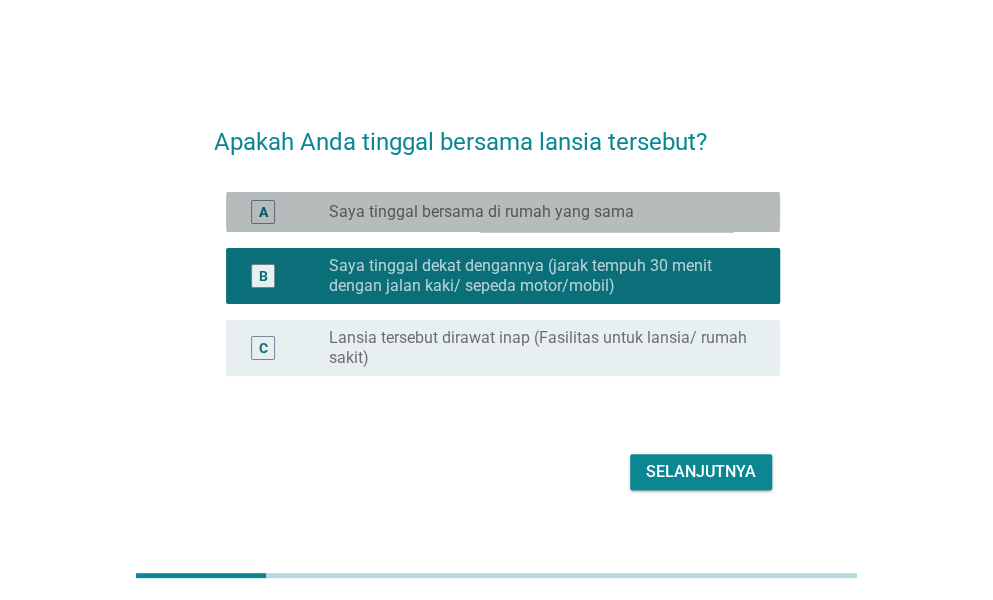 click on "radio_button_unchecked Saya tinggal bersama di rumah yang sama" at bounding box center (538, 212) 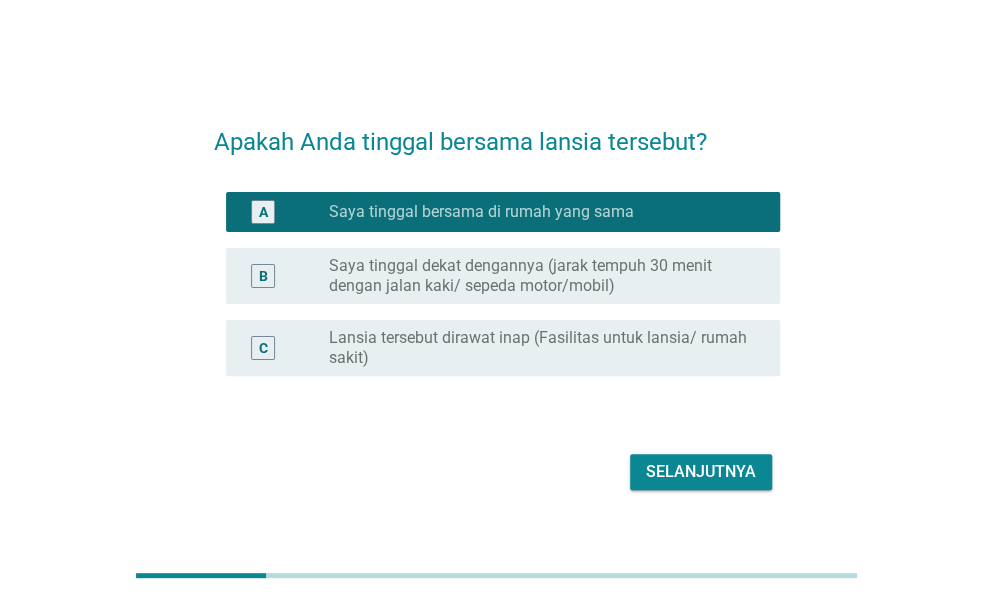 click on "Selanjutnya" at bounding box center [701, 472] 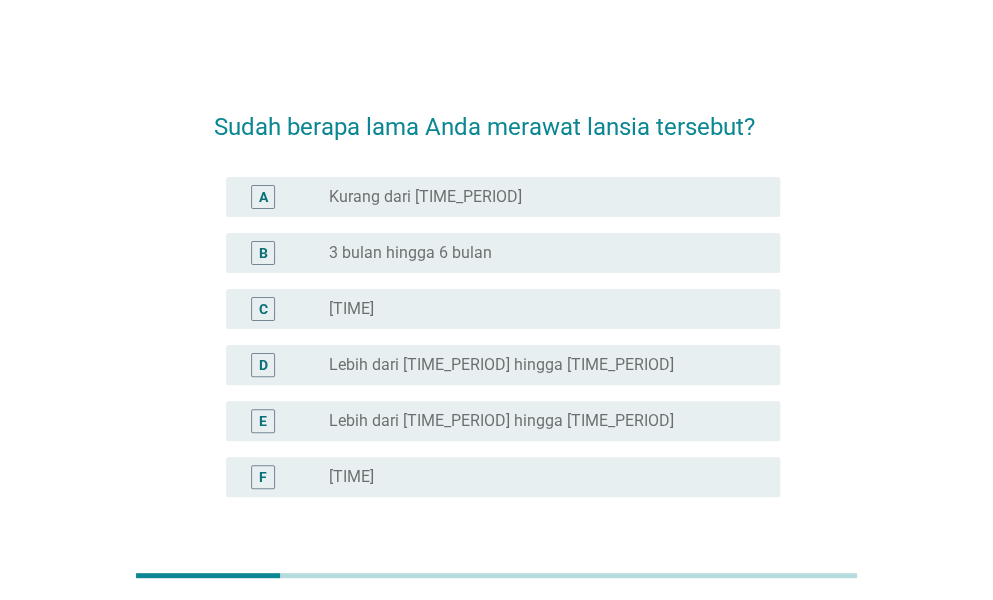 click on "radio_button_unchecked Lebih dari [TIME_PERIOD] hingga [TIME_PERIOD]" at bounding box center [538, 421] 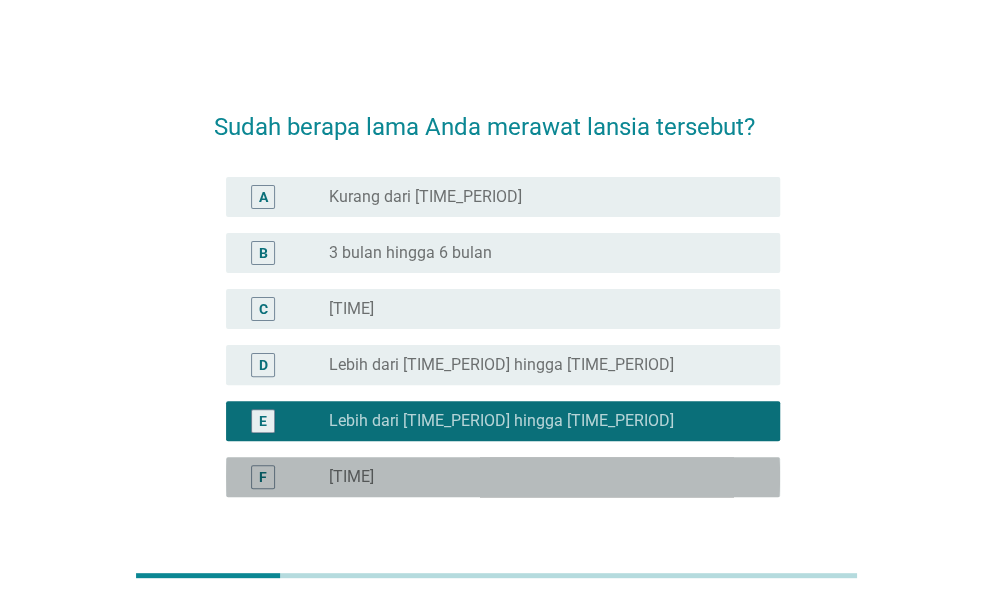 click on "[TIME]" at bounding box center (503, 477) 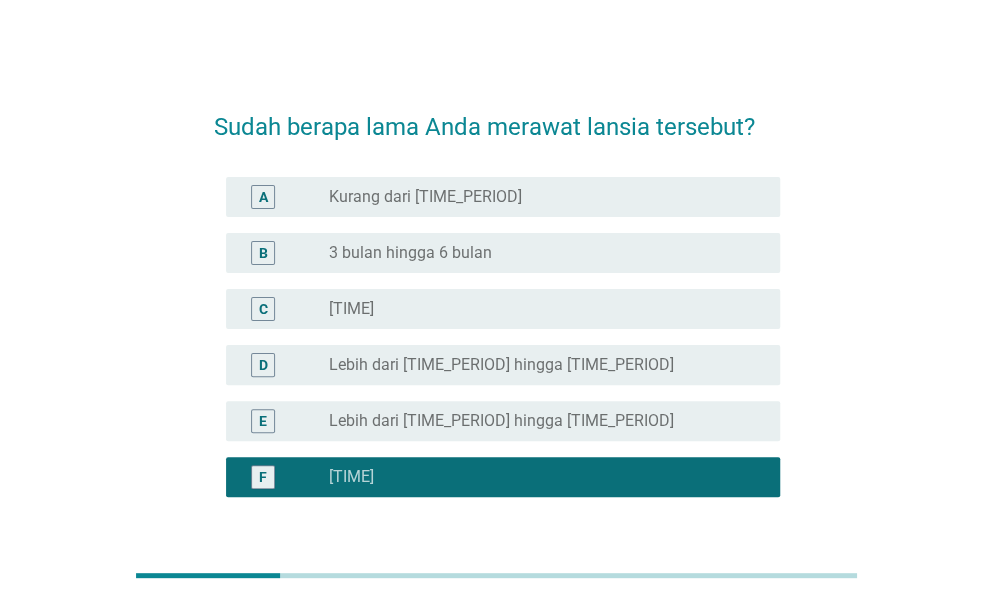 scroll, scrollTop: 154, scrollLeft: 0, axis: vertical 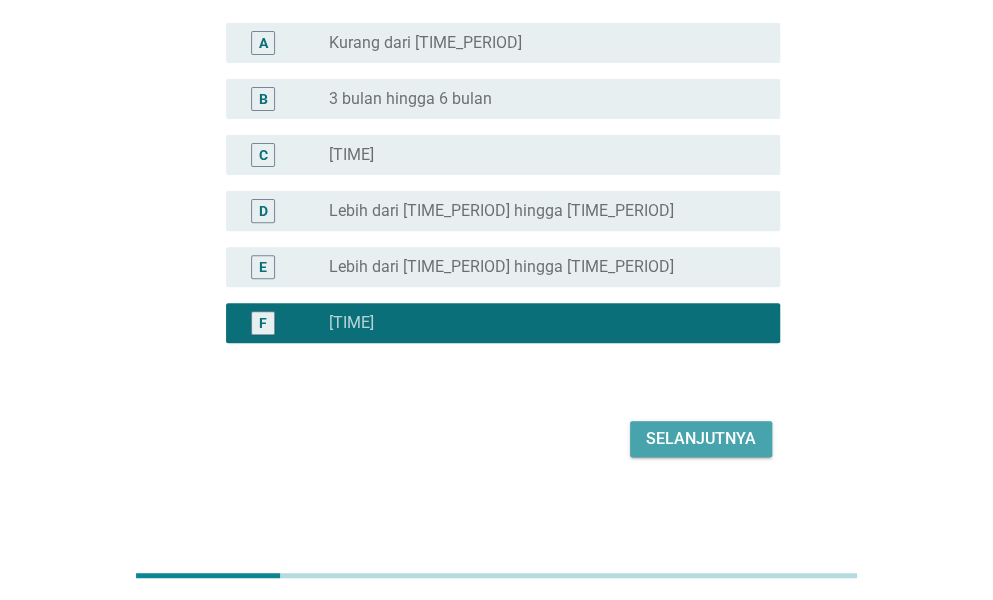 click on "Selanjutnya" at bounding box center [701, 439] 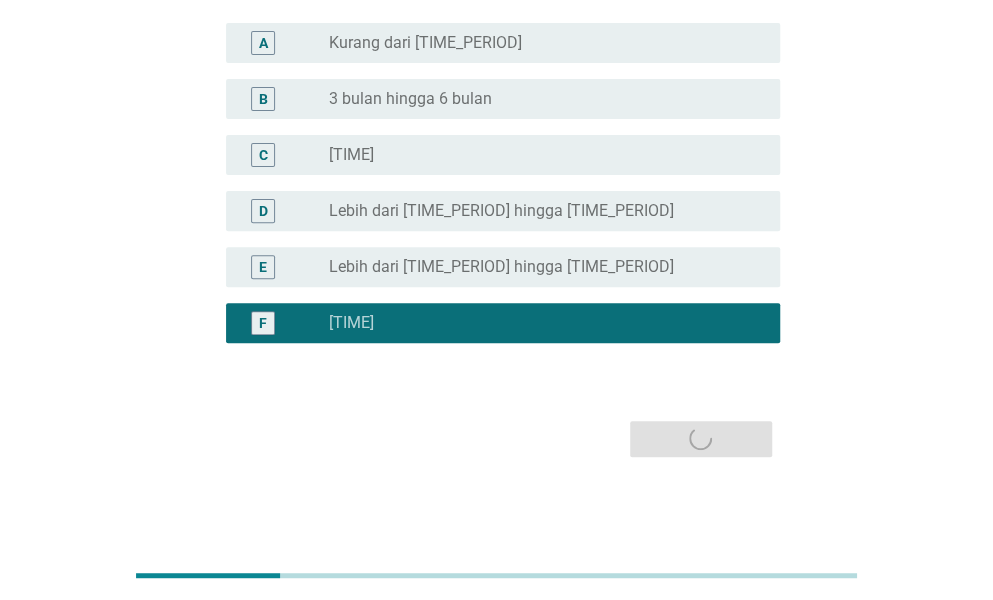 scroll, scrollTop: 0, scrollLeft: 0, axis: both 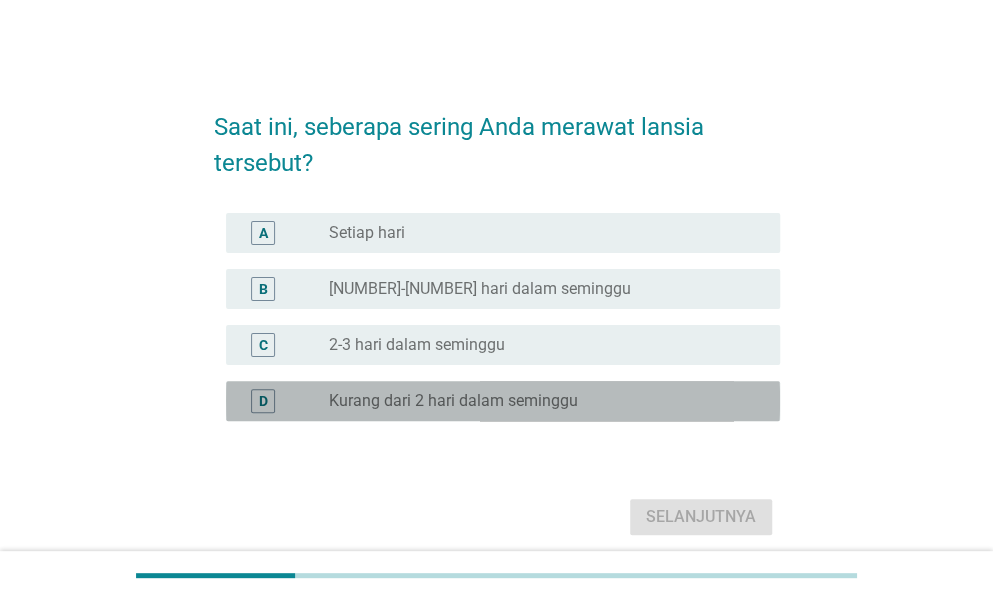 click on "Kurang dari 2 hari dalam seminggu" at bounding box center [453, 401] 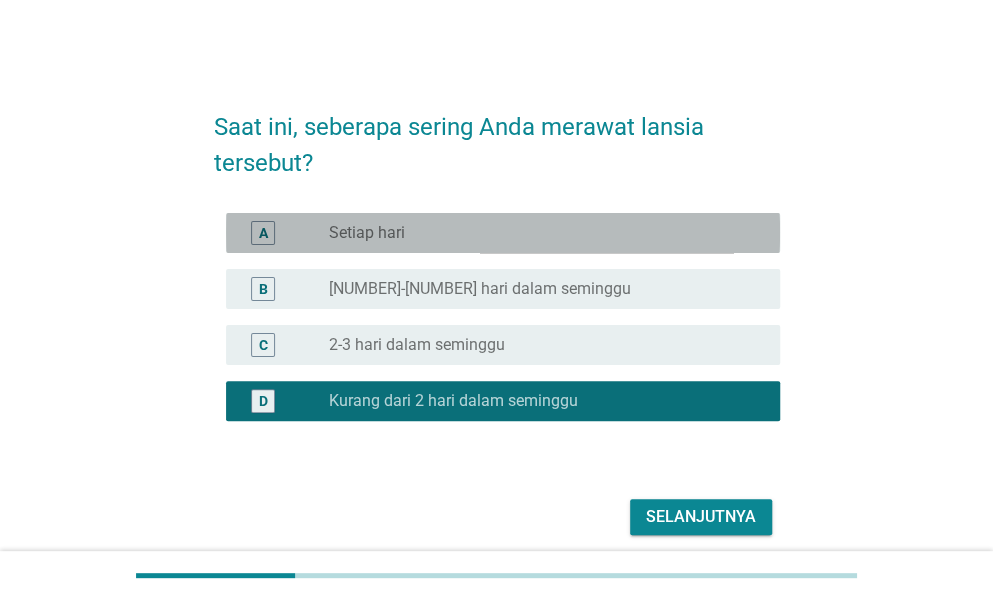 click on "radio_button_unchecked [FREQUENCY]" at bounding box center [538, 233] 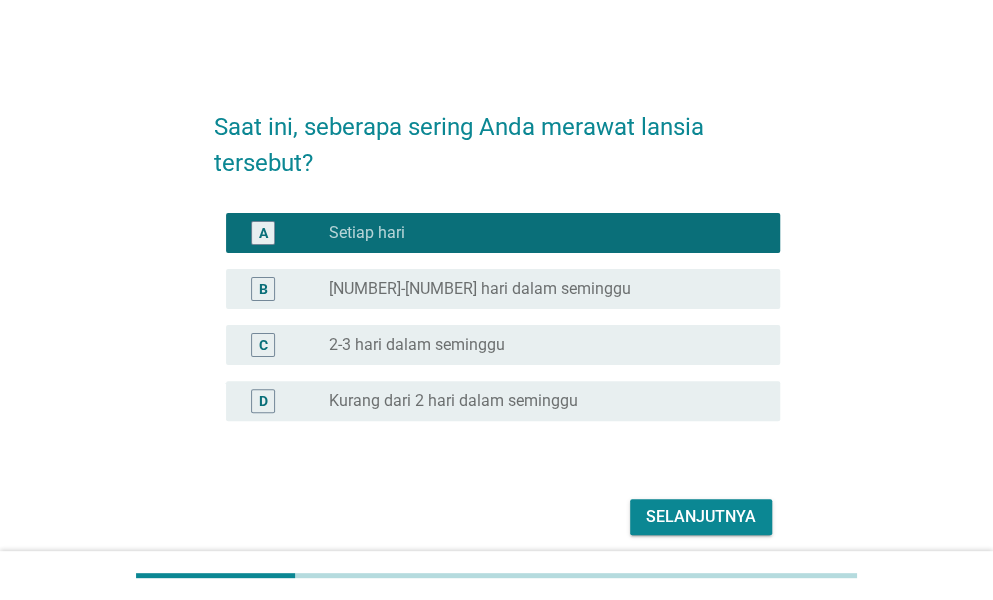 click on "Selanjutnya" at bounding box center (701, 517) 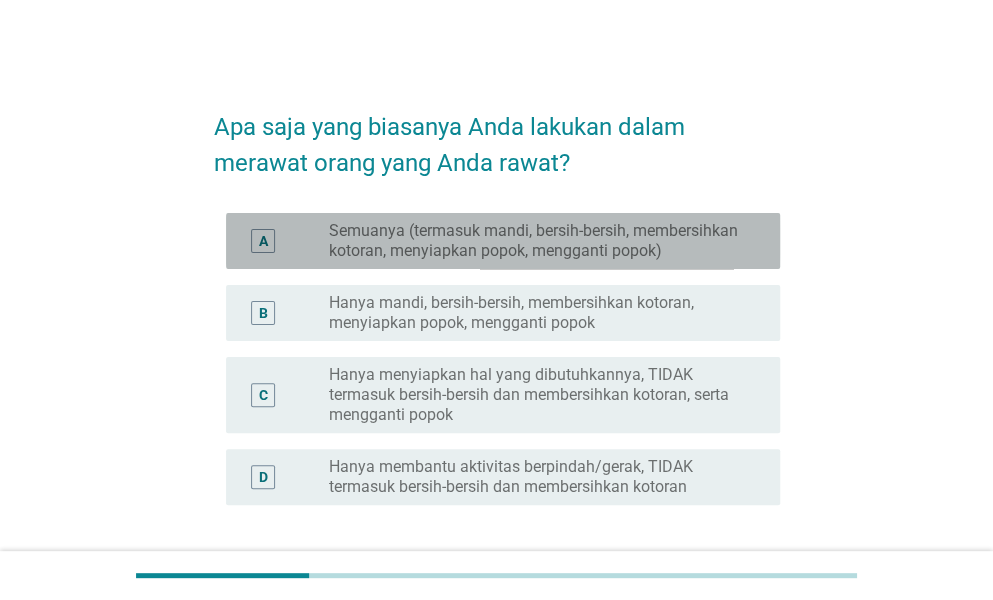 click on "Semuanya (termasuk mandi, bersih-bersih, membersihkan kotoran, menyiapkan popok, mengganti popok)" at bounding box center (538, 241) 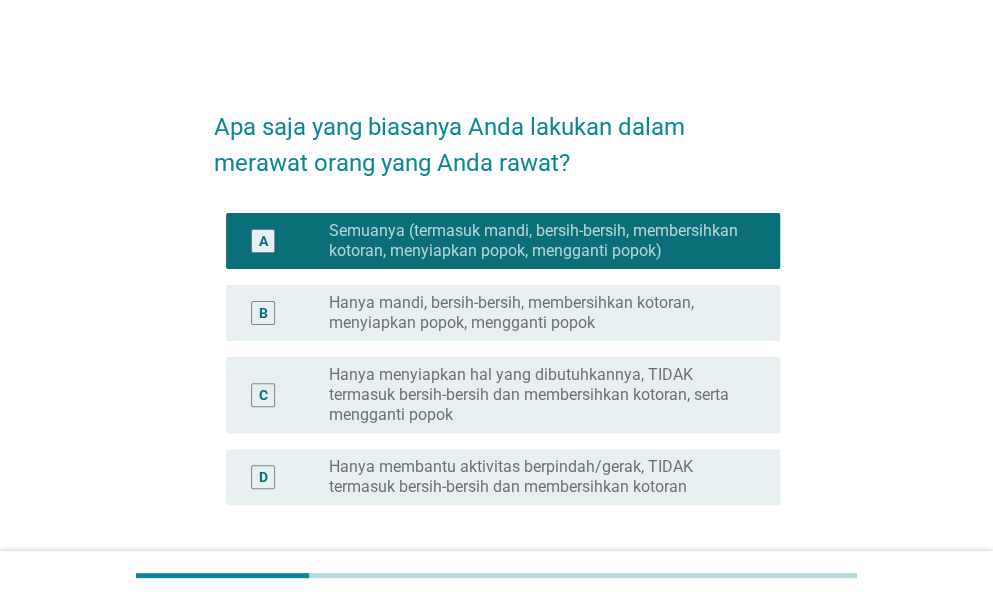 scroll, scrollTop: 162, scrollLeft: 0, axis: vertical 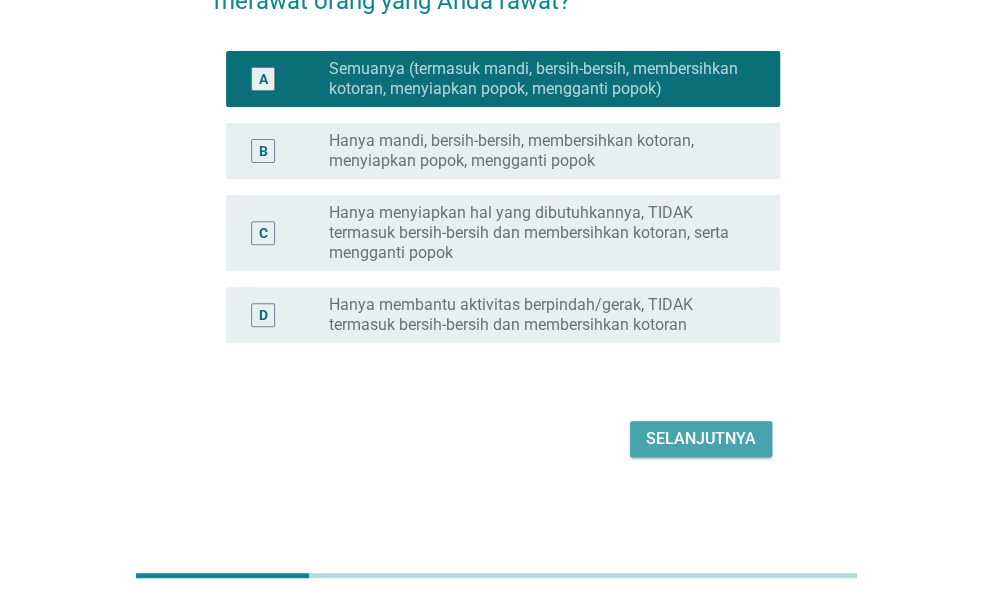 click on "Selanjutnya" at bounding box center (701, 439) 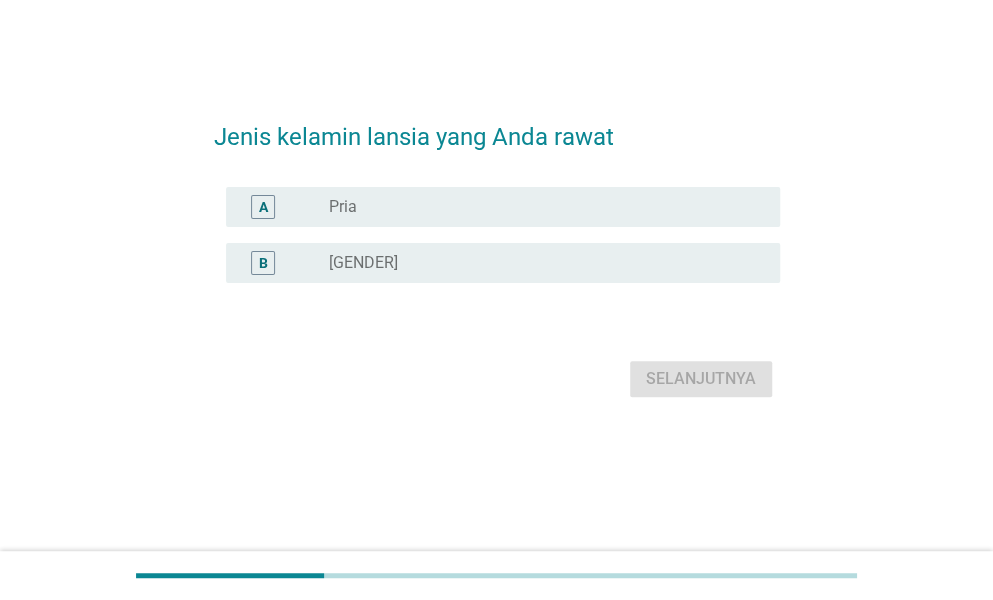 scroll, scrollTop: 0, scrollLeft: 0, axis: both 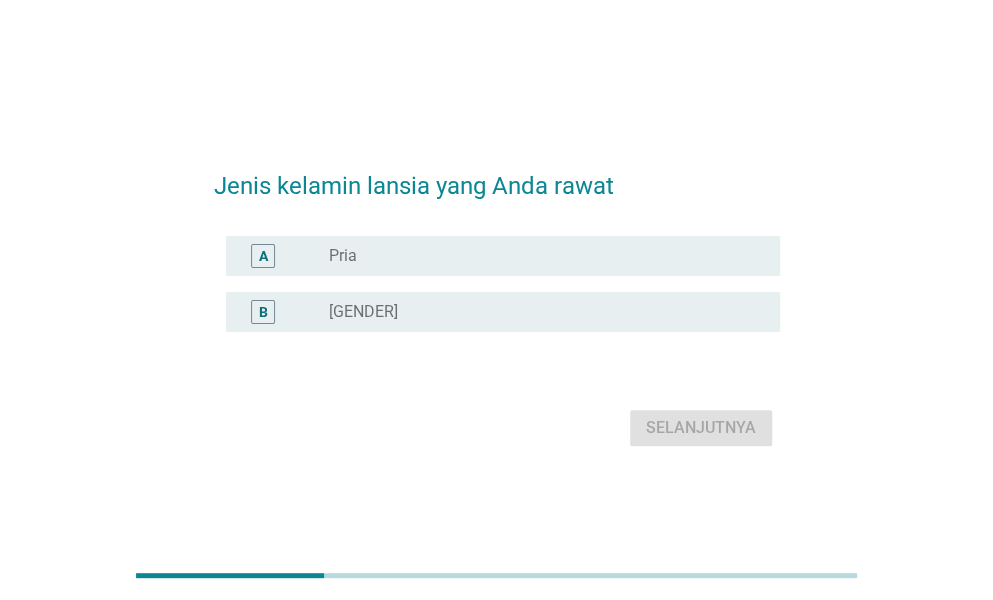 click on "[GENDER]" at bounding box center [546, 312] 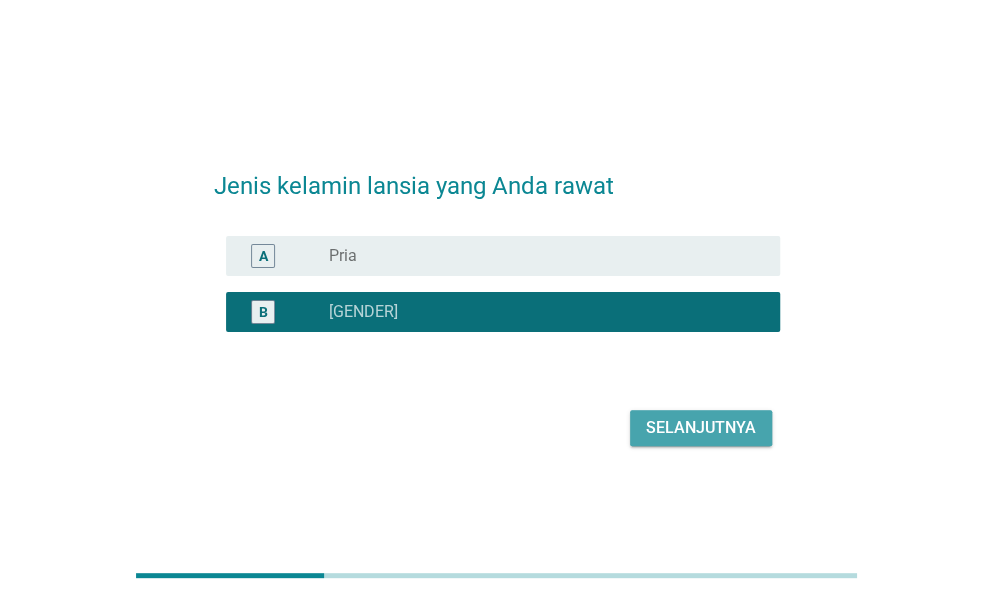 click on "Selanjutnya" at bounding box center [701, 428] 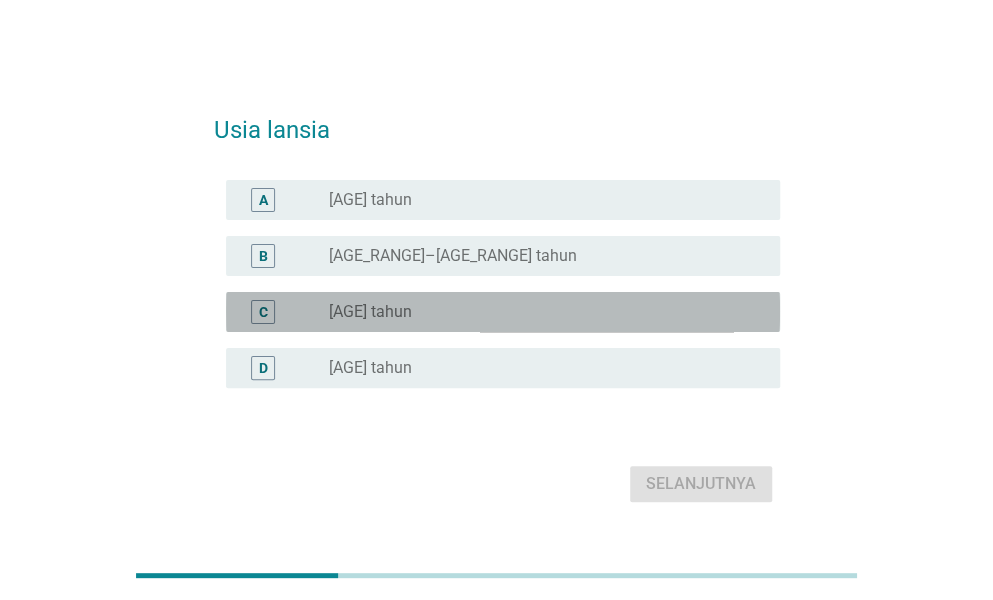 click on "[AGE] tahun" at bounding box center (538, 312) 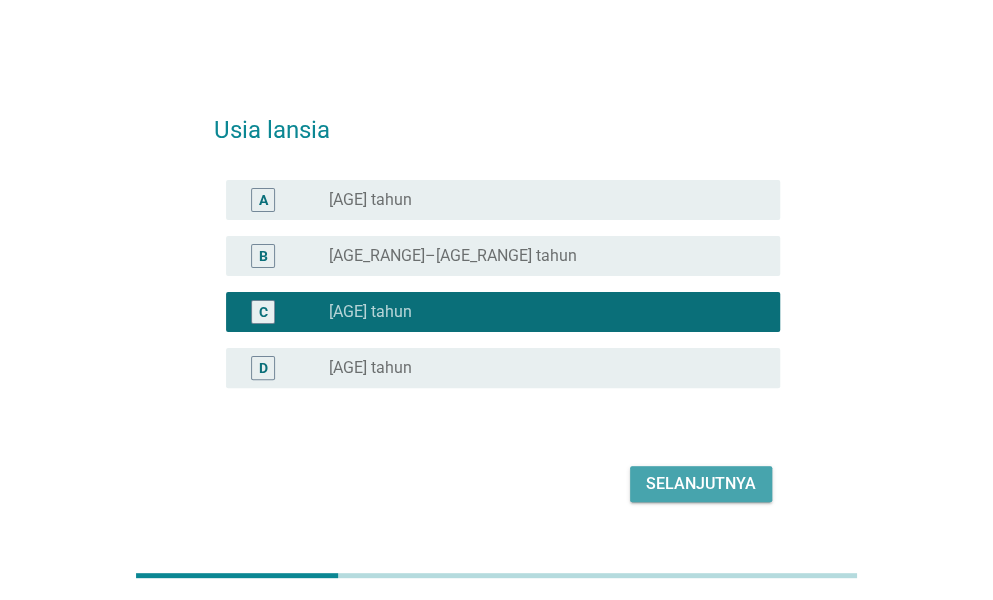 click on "Selanjutnya" at bounding box center [701, 484] 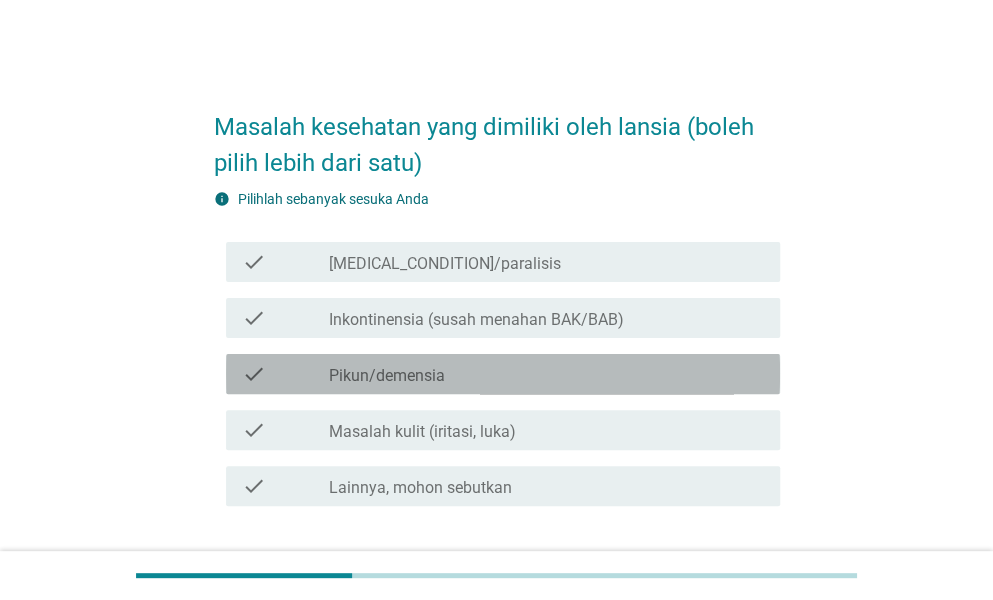 click on "check_box_outline_blank Pikun/demensia" at bounding box center [546, 374] 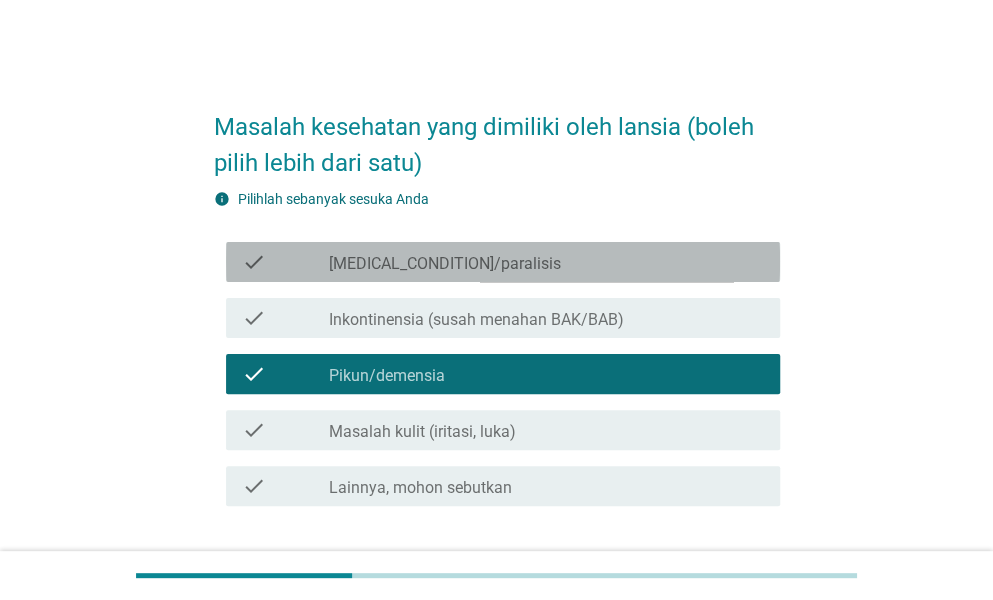 click on "check_box_outline_blank [MEDICAL_CONDITION]/paralisis" at bounding box center [546, 262] 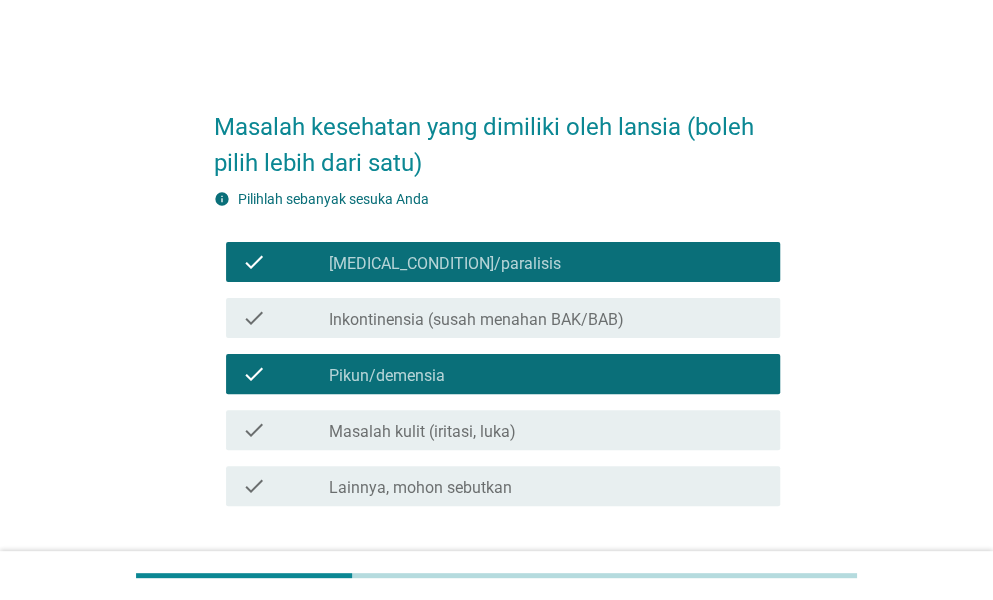 scroll, scrollTop: 139, scrollLeft: 0, axis: vertical 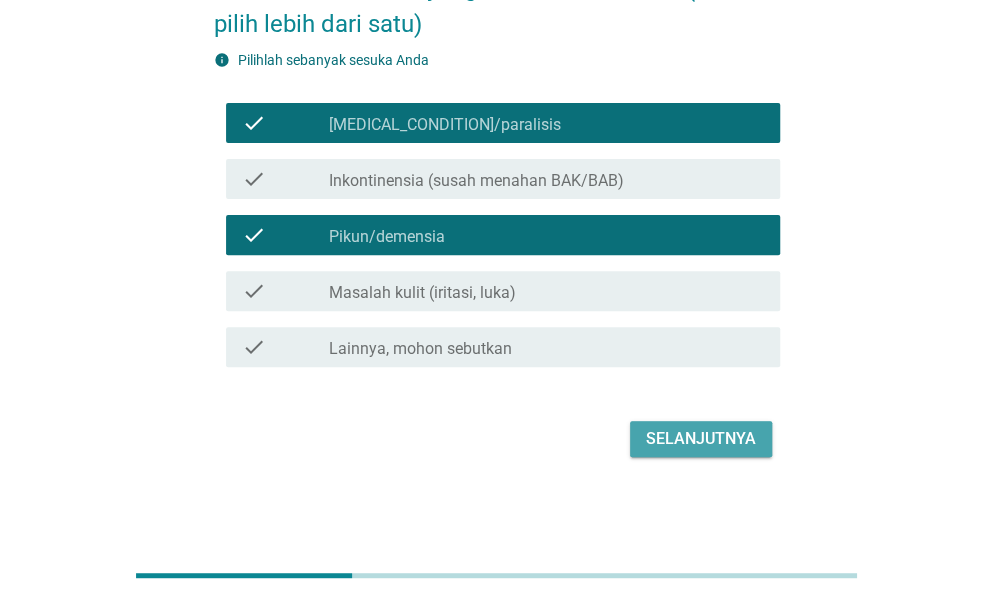 click on "Selanjutnya" at bounding box center [701, 439] 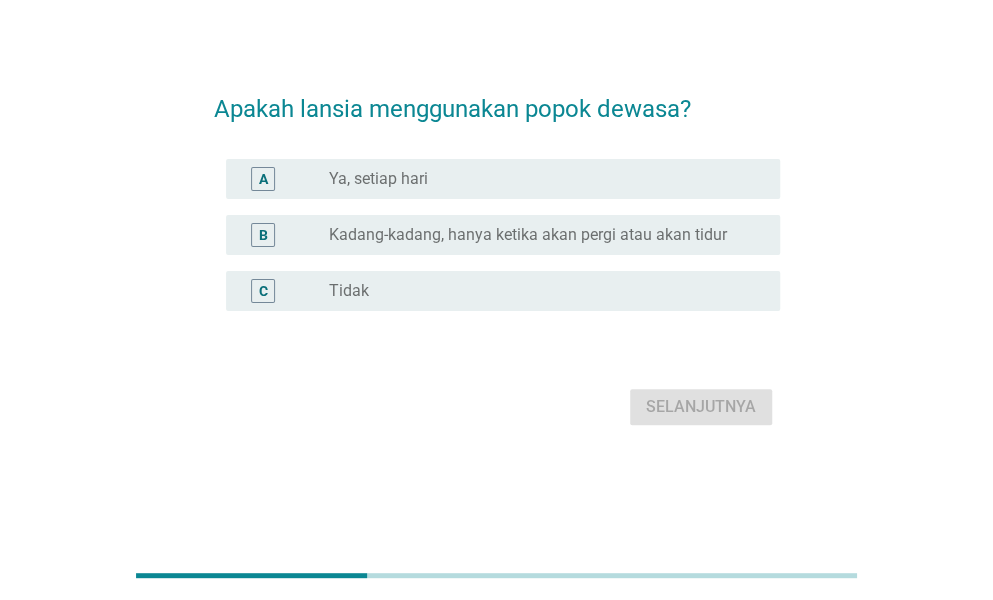 scroll, scrollTop: 0, scrollLeft: 0, axis: both 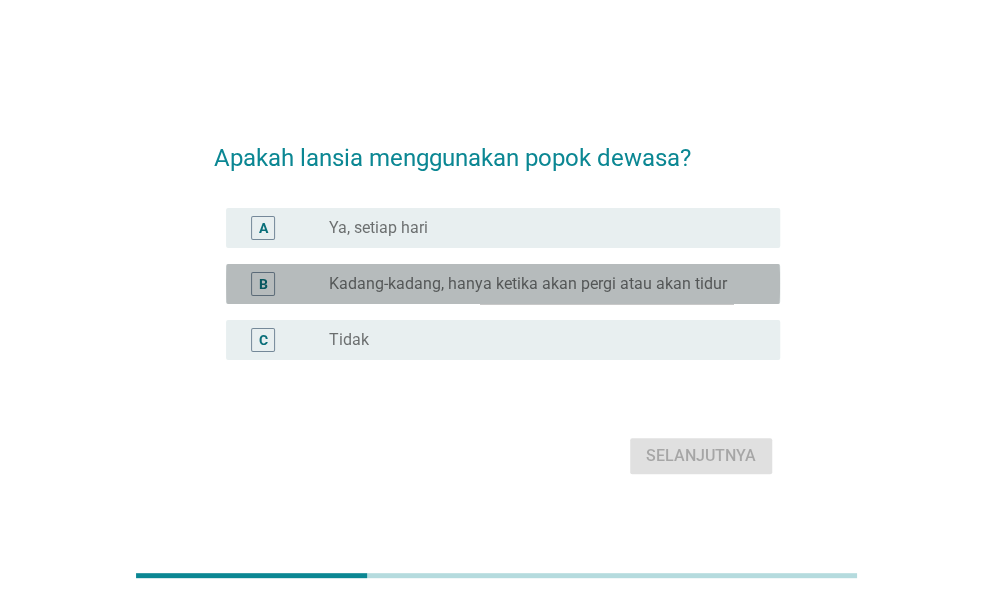 click on "Kadang-kadang, hanya ketika akan pergi atau akan tidur" at bounding box center [528, 284] 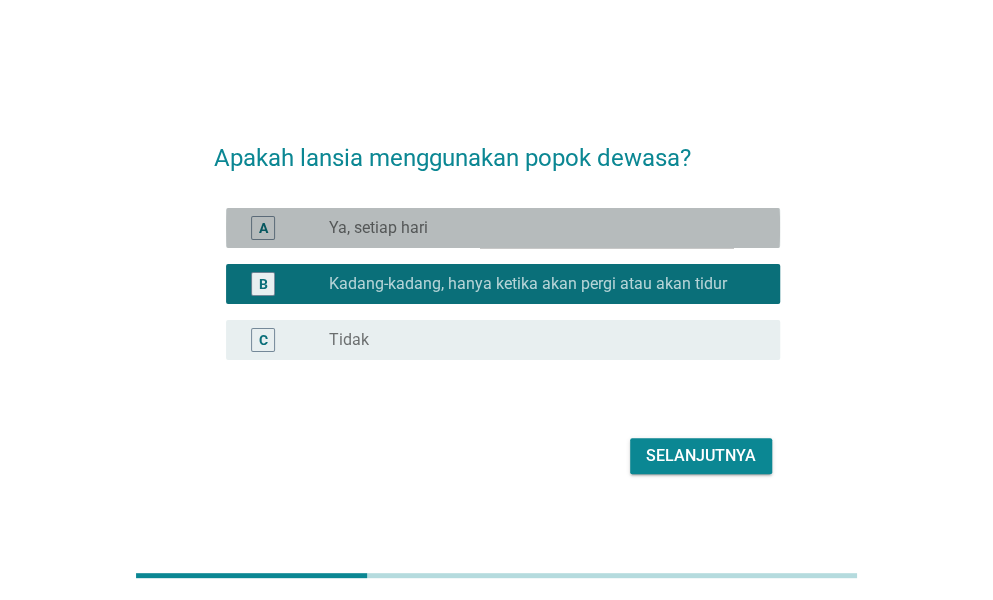 click on "[FREQUENCY]" at bounding box center (546, 228) 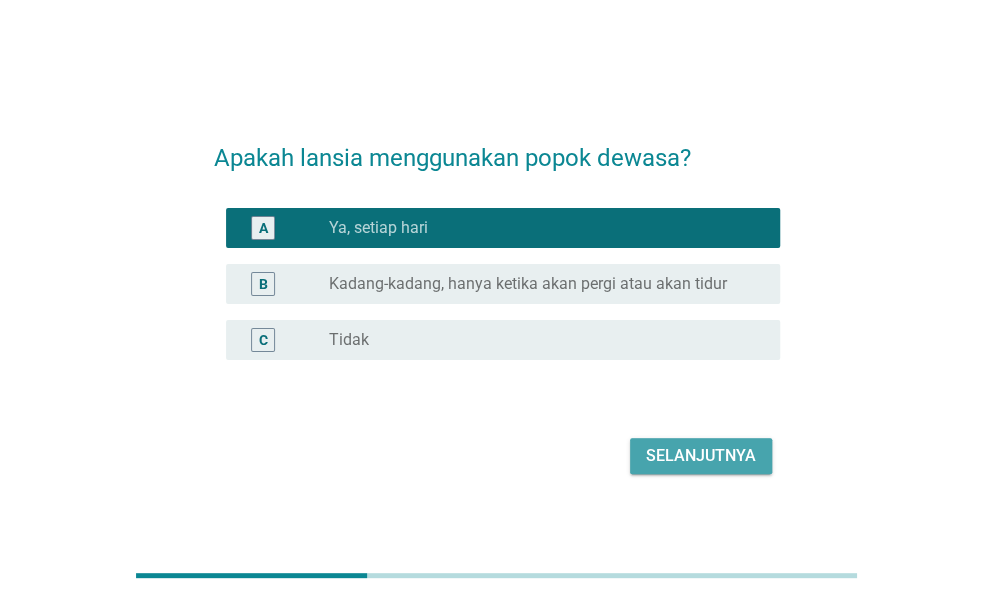 click on "Selanjutnya" at bounding box center [701, 456] 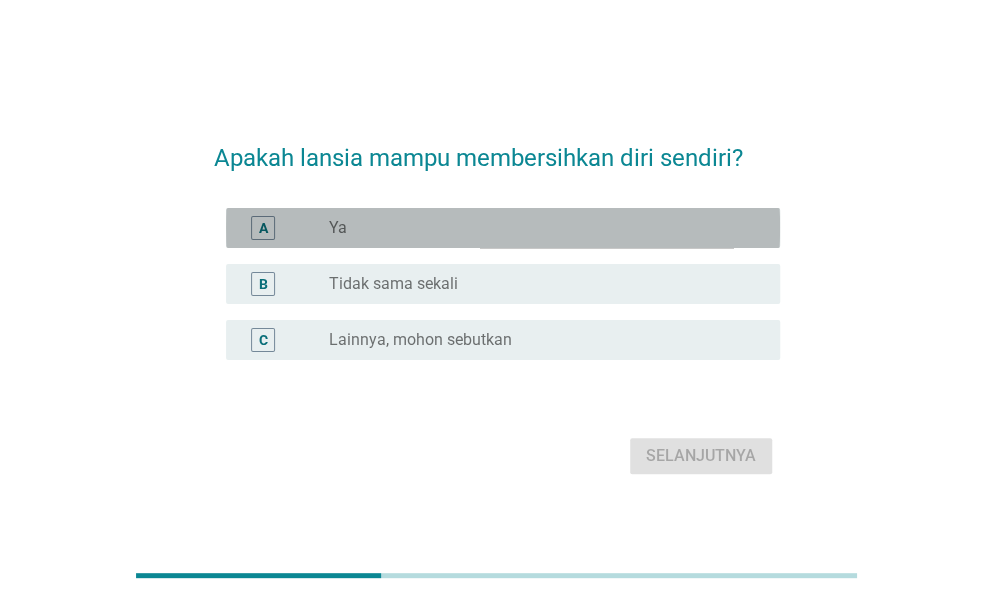 click on "A     radio_button_unchecked Ya" at bounding box center [503, 228] 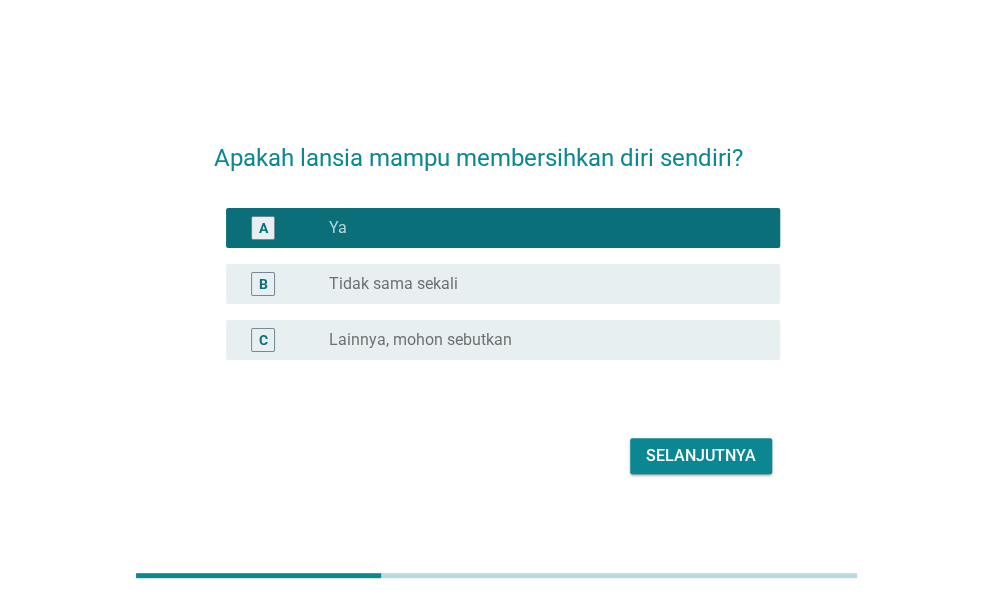 click on "radio_button_unchecked Tidak sama sekali" at bounding box center (538, 284) 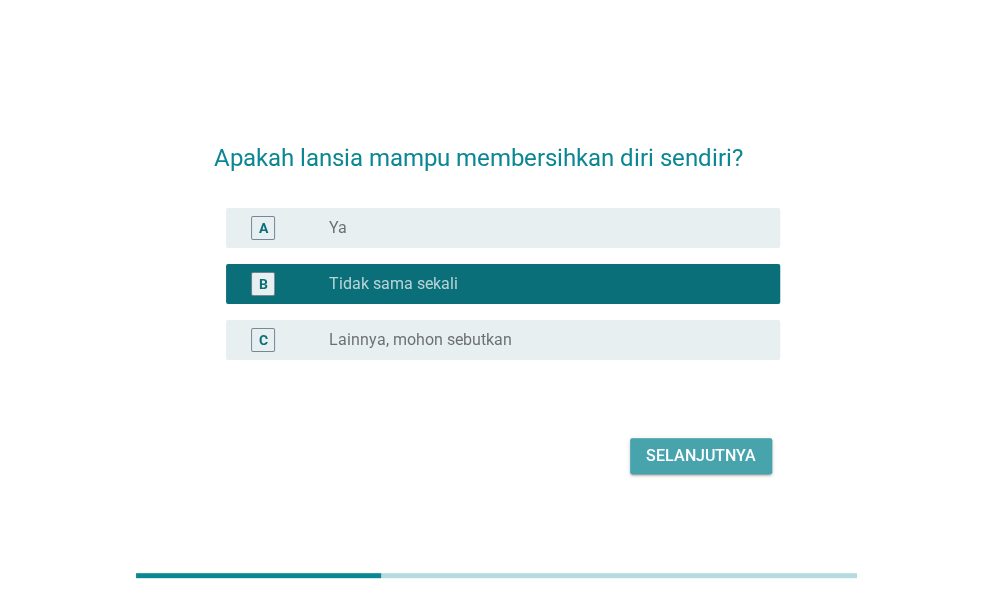click on "Selanjutnya" at bounding box center (701, 456) 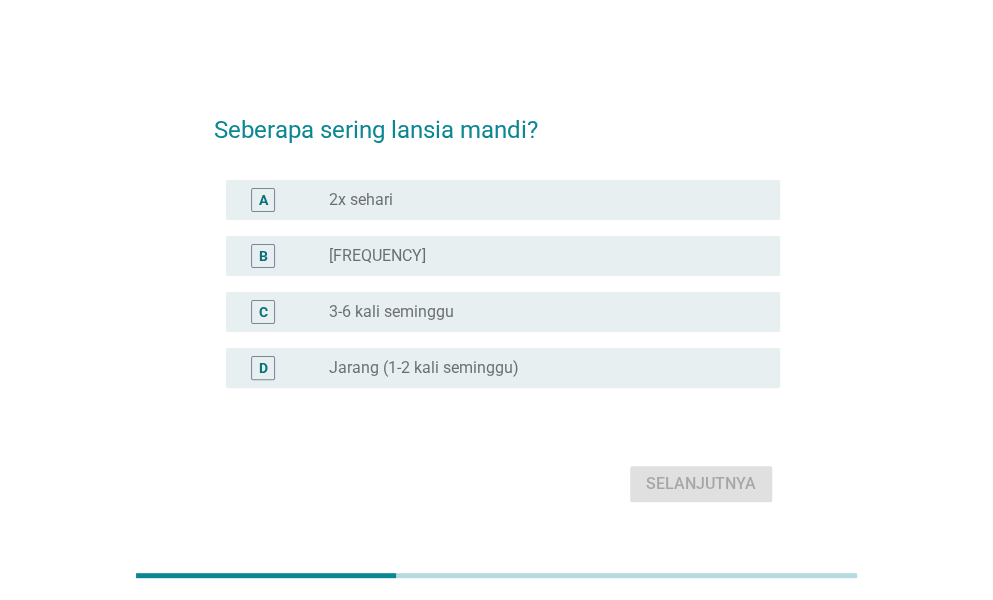 click on "A     radio_button_unchecked 2x sehari" at bounding box center [503, 200] 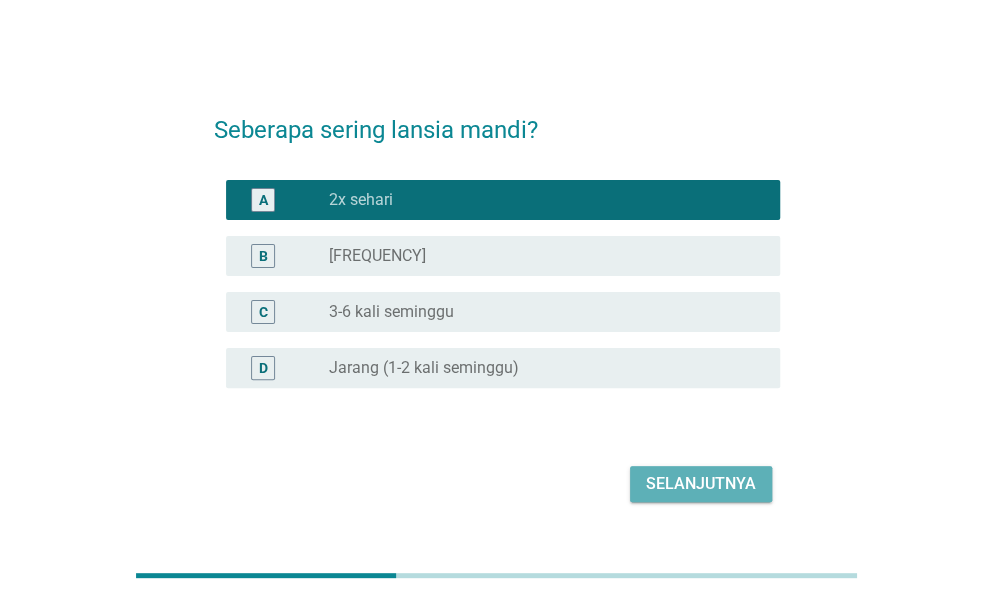 click on "Selanjutnya" at bounding box center [701, 484] 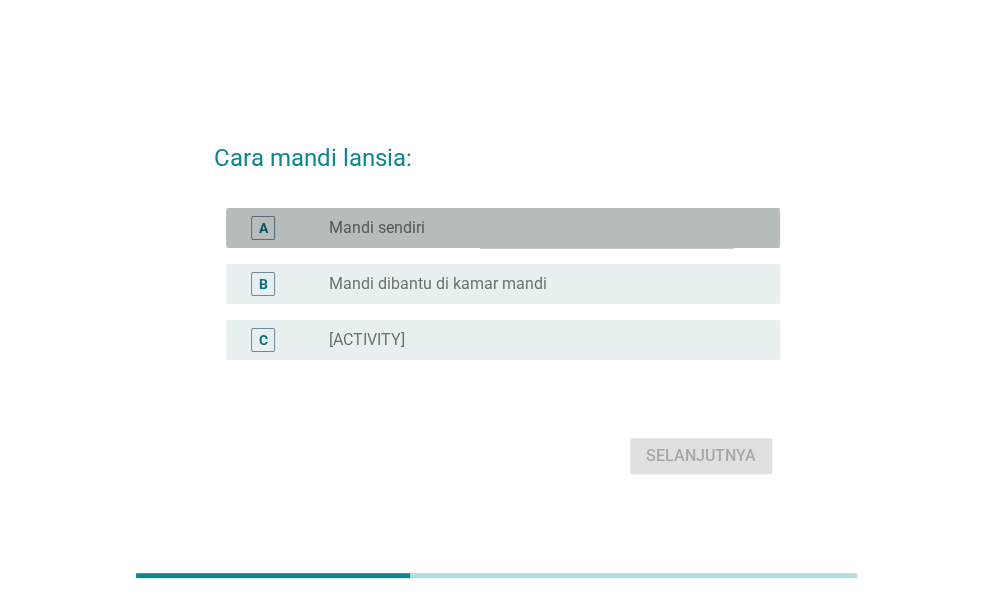 click on "radio_button_unchecked Mandi sendiri" at bounding box center [538, 228] 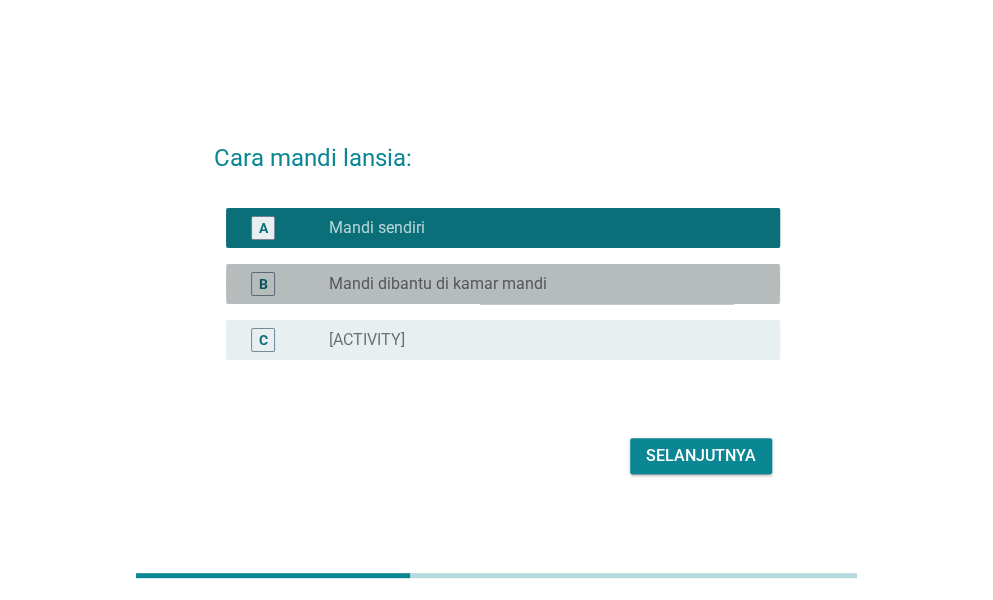 click on "radio_button_unchecked Mandi dibantu di kamar mandi" at bounding box center [538, 284] 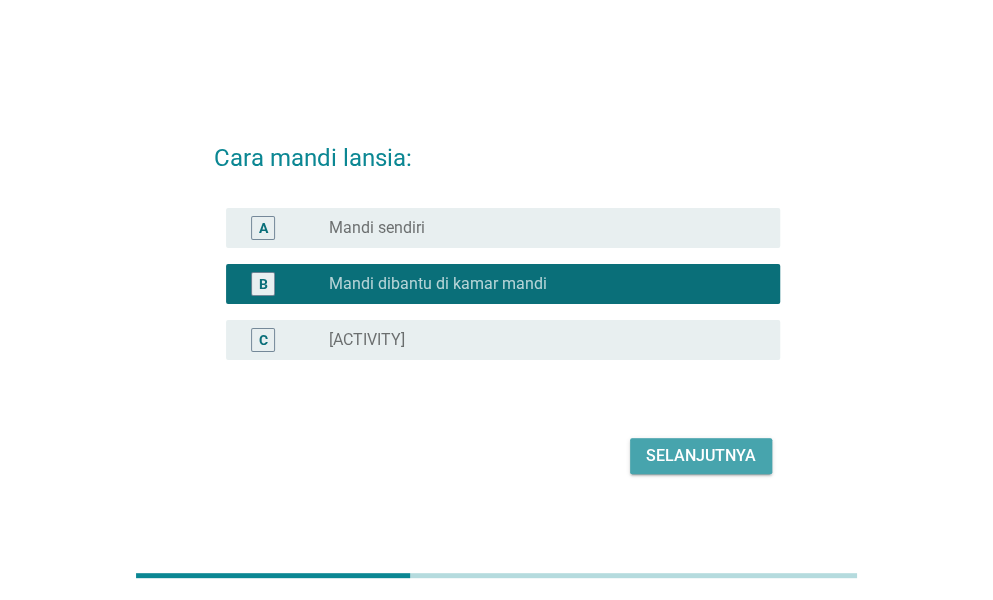 click on "Selanjutnya" at bounding box center (701, 456) 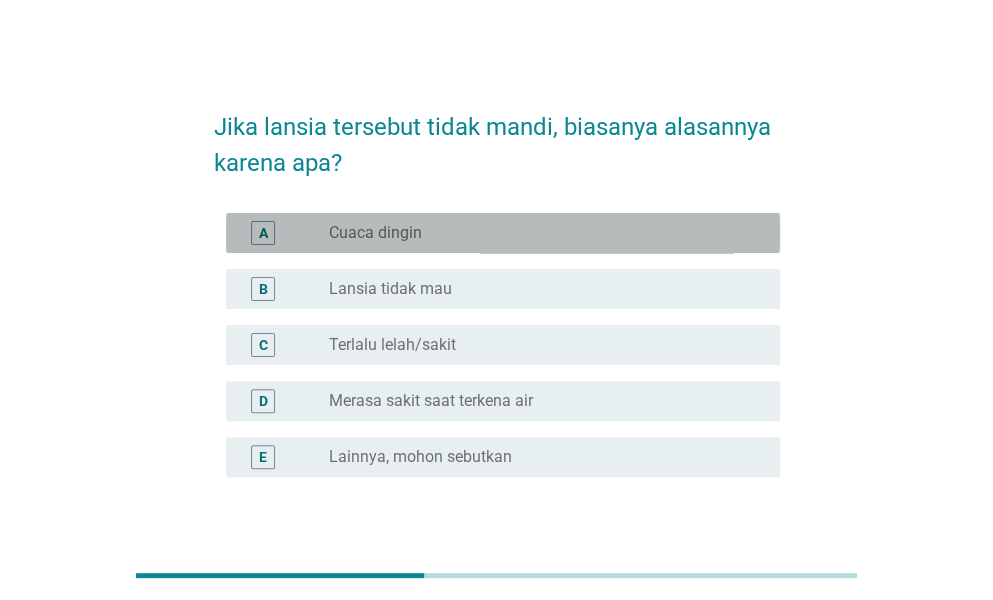 click on "[WEATHER]" at bounding box center [538, 233] 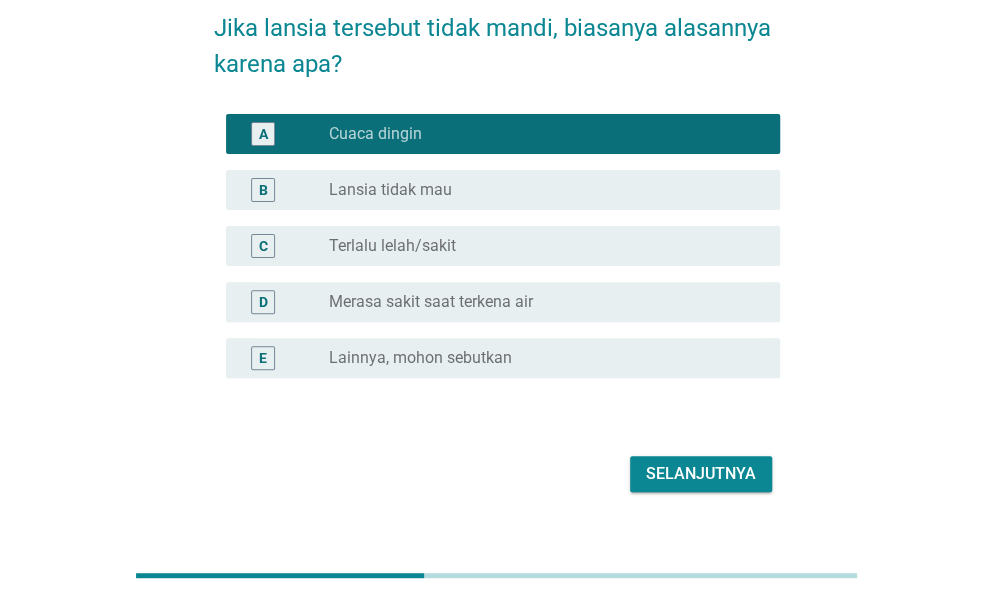scroll, scrollTop: 107, scrollLeft: 0, axis: vertical 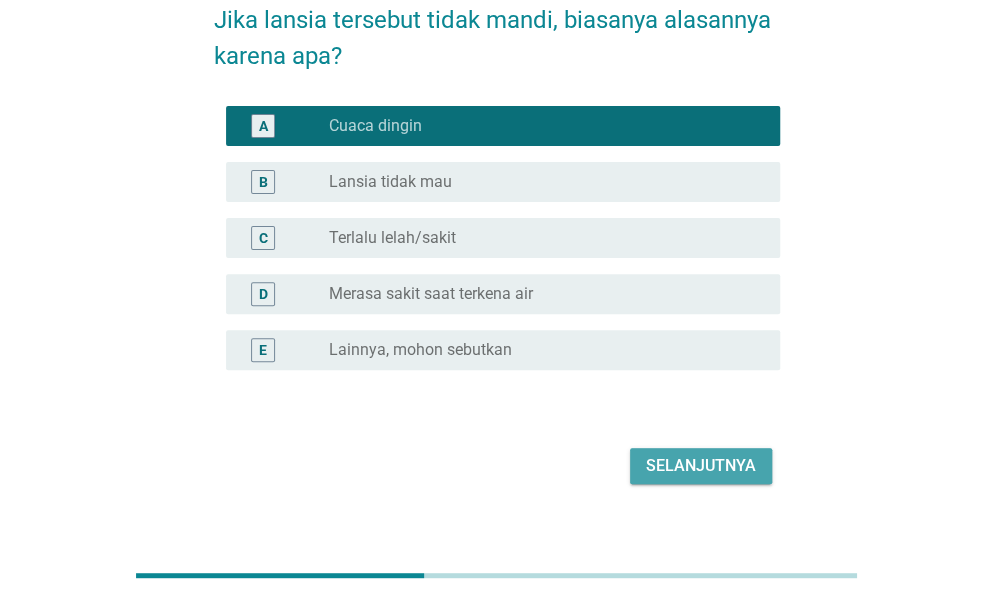 click on "Selanjutnya" at bounding box center (701, 466) 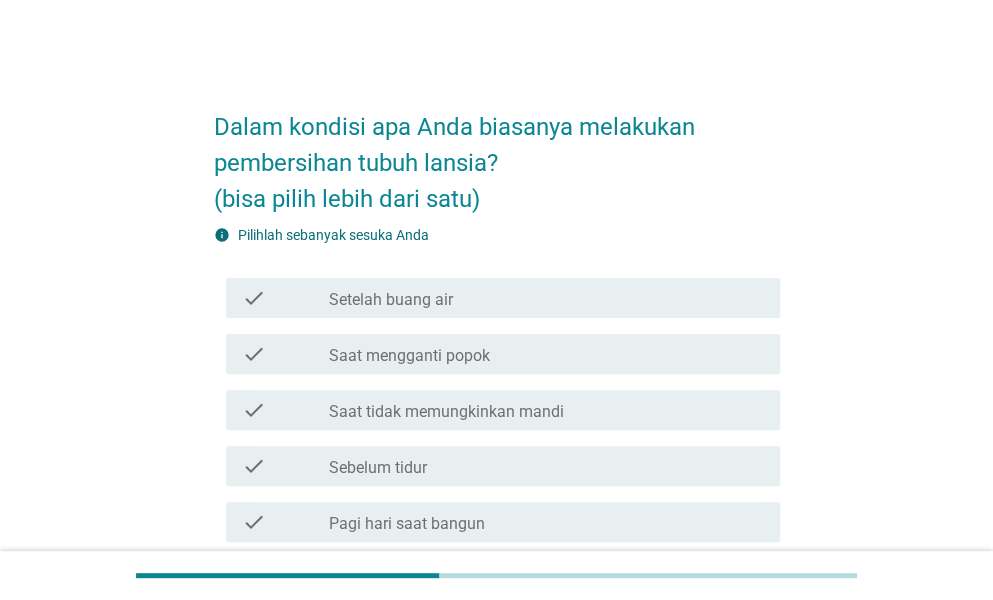 scroll, scrollTop: 6, scrollLeft: 0, axis: vertical 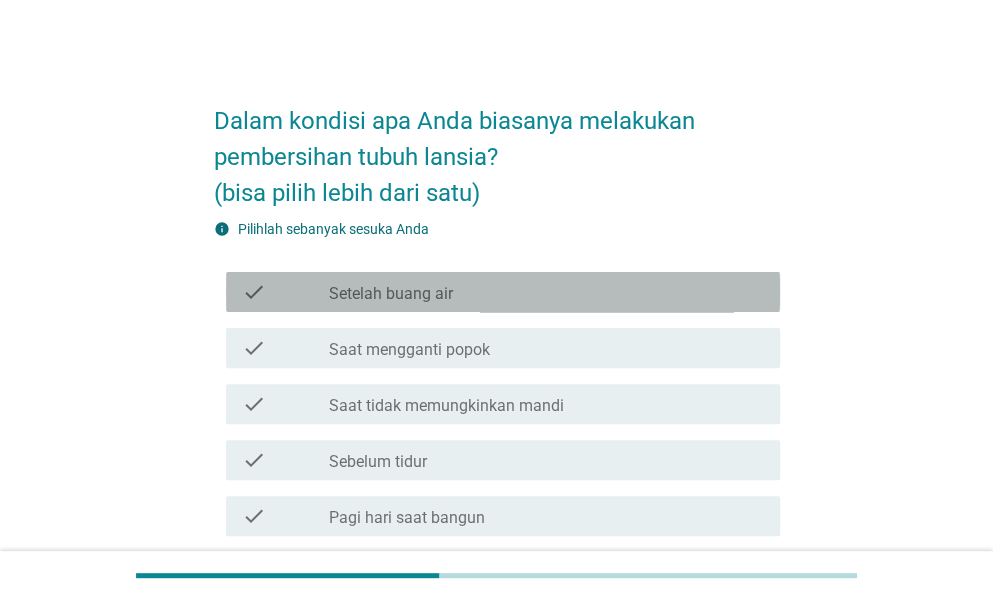 click on "check     check_box_outline_blank Setelah buang air" at bounding box center (503, 292) 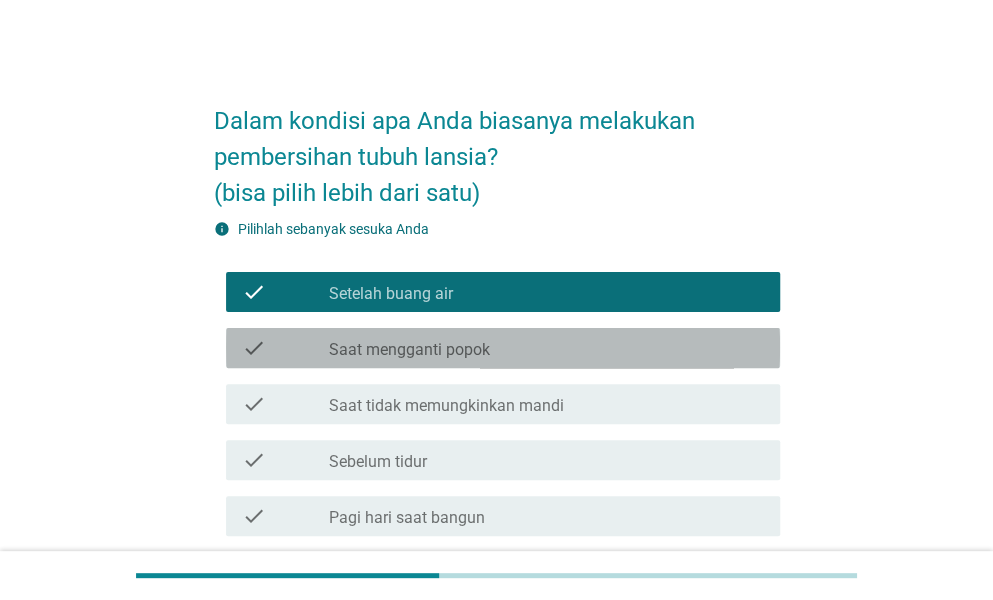 click on "Saat mengganti popok" at bounding box center [409, 350] 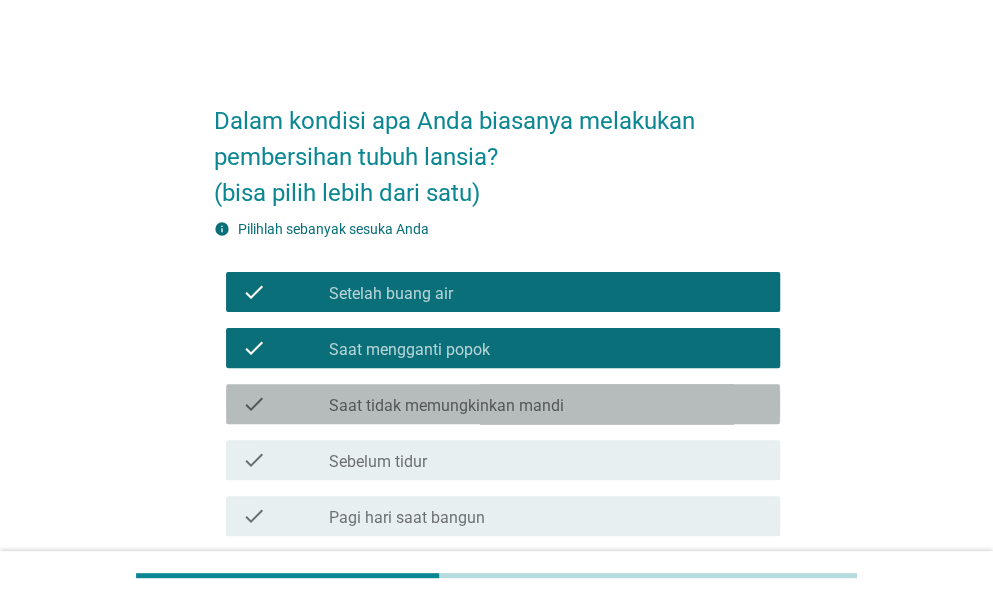 click on "check     check_box_outline_blank Saat tidak memungkinkan mandi" at bounding box center [503, 404] 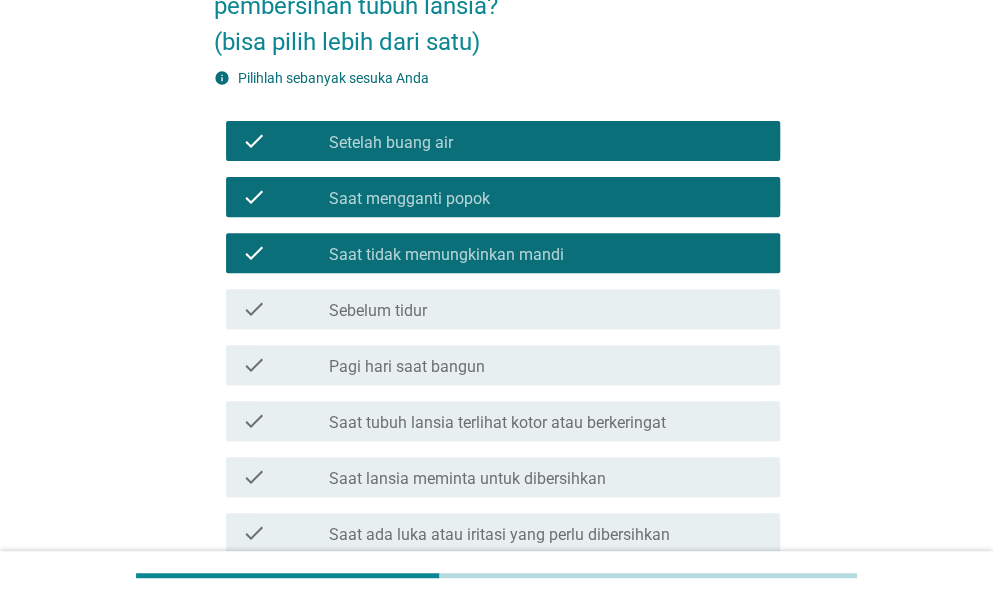 scroll, scrollTop: 481, scrollLeft: 0, axis: vertical 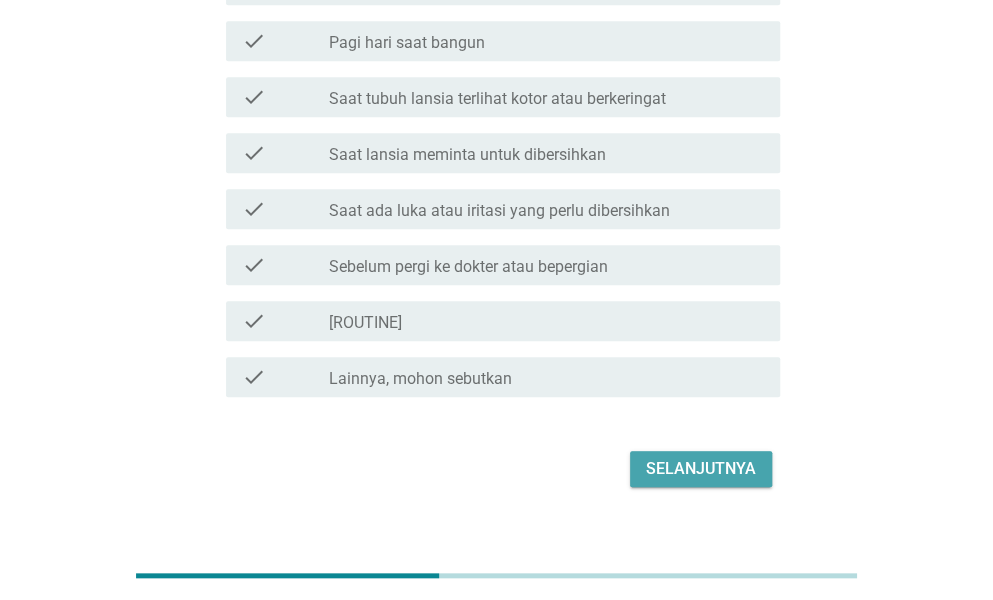 click on "Selanjutnya" at bounding box center [701, 469] 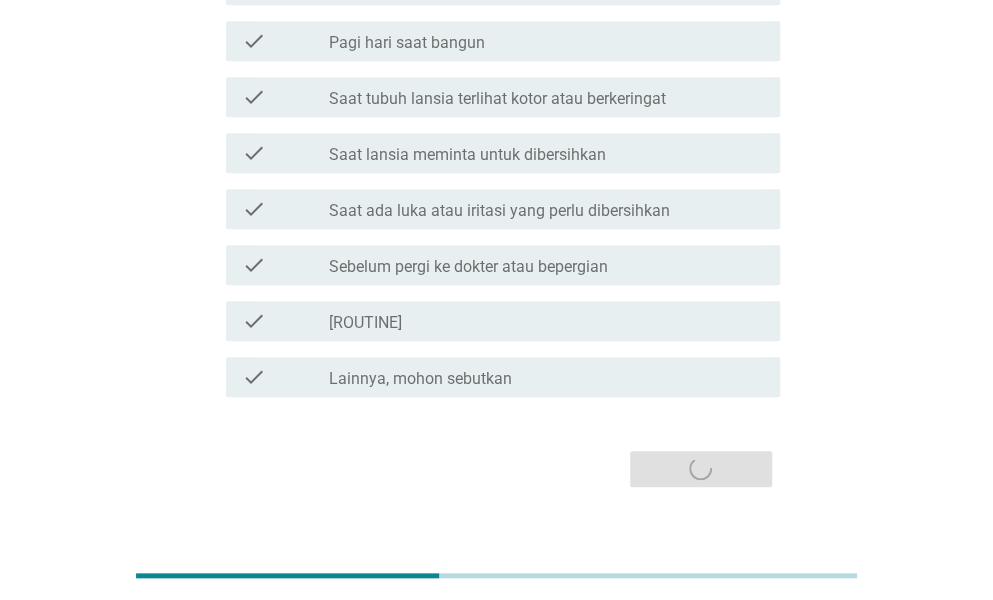 scroll, scrollTop: 0, scrollLeft: 0, axis: both 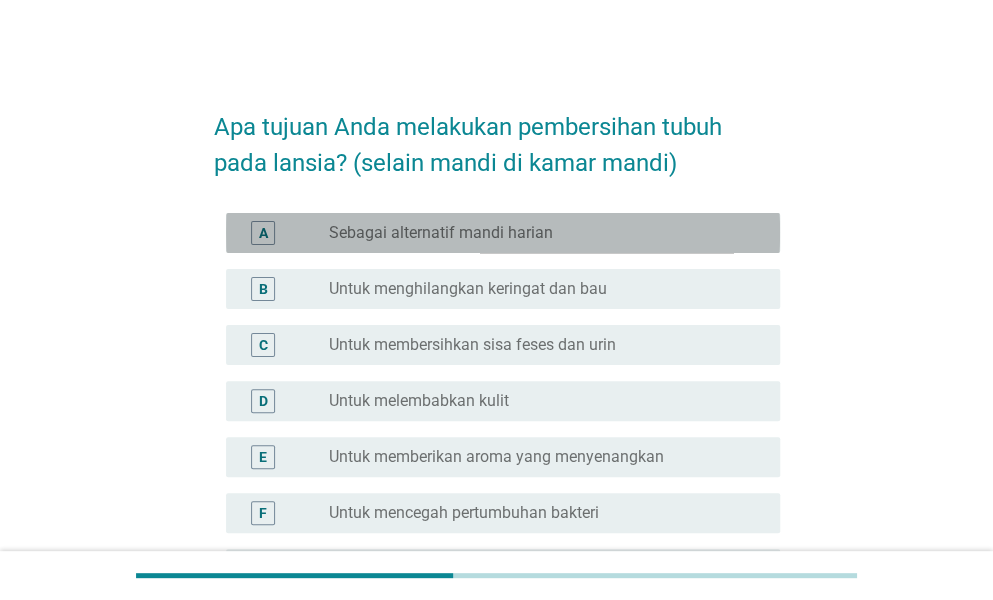 click on "Sebagai alternatif mandi harian" at bounding box center (441, 233) 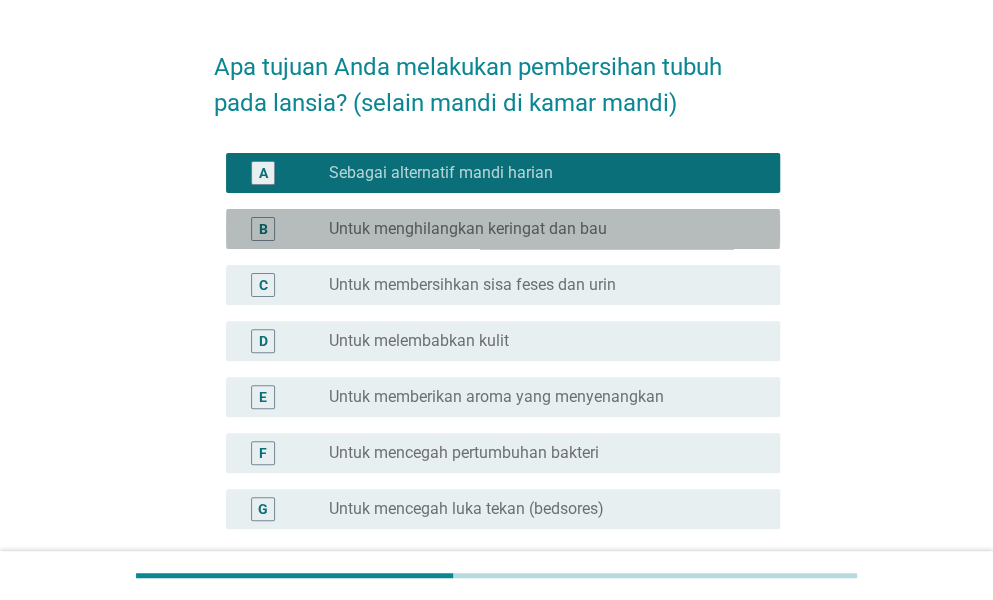 click on "Untuk menghilangkan keringat dan bau" at bounding box center (468, 229) 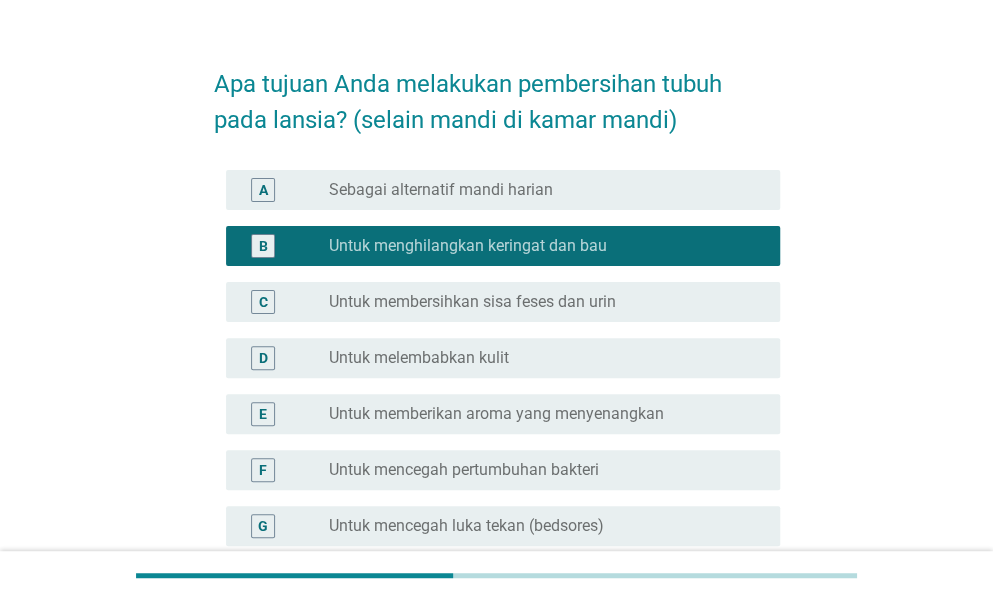 scroll, scrollTop: 246, scrollLeft: 0, axis: vertical 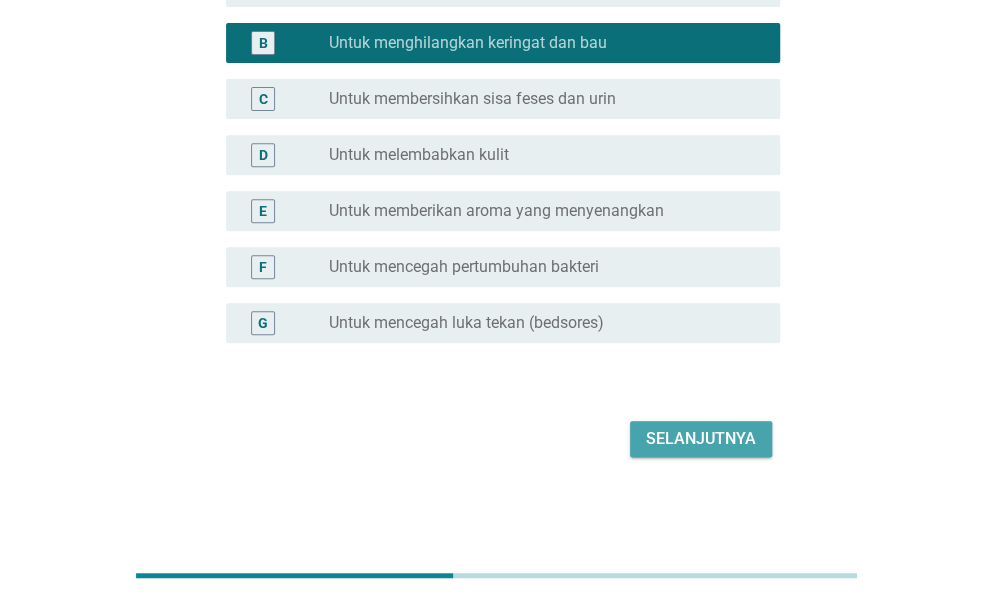 click on "Selanjutnya" at bounding box center [701, 439] 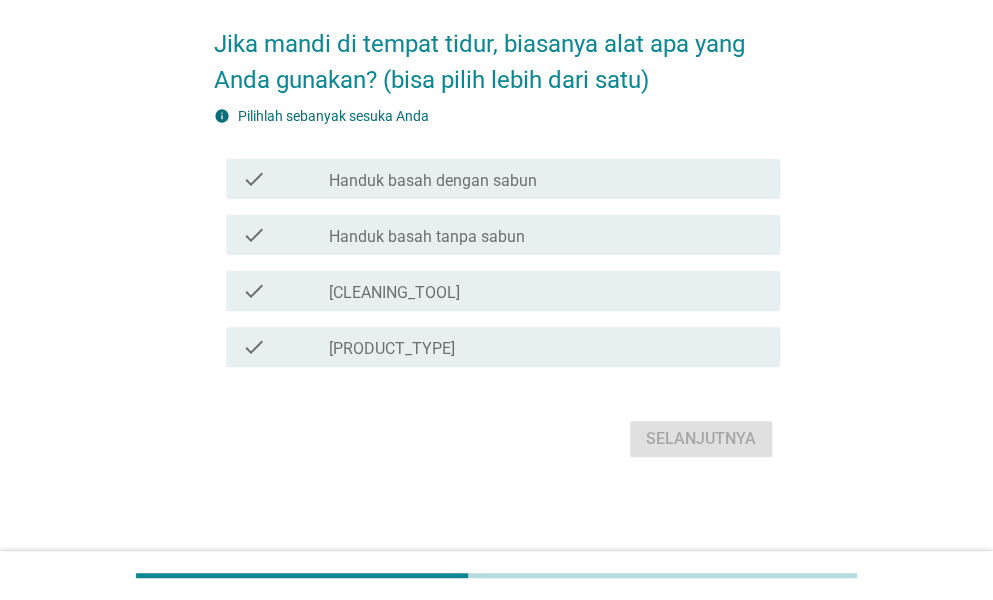 scroll, scrollTop: 0, scrollLeft: 0, axis: both 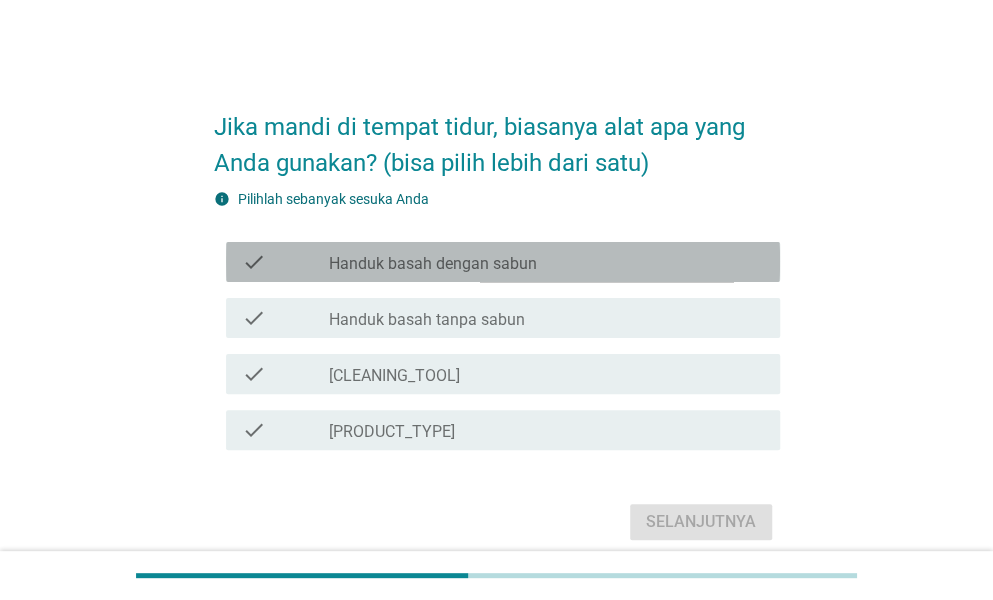 click on "[CLEANING_TOOL]" at bounding box center [503, 262] 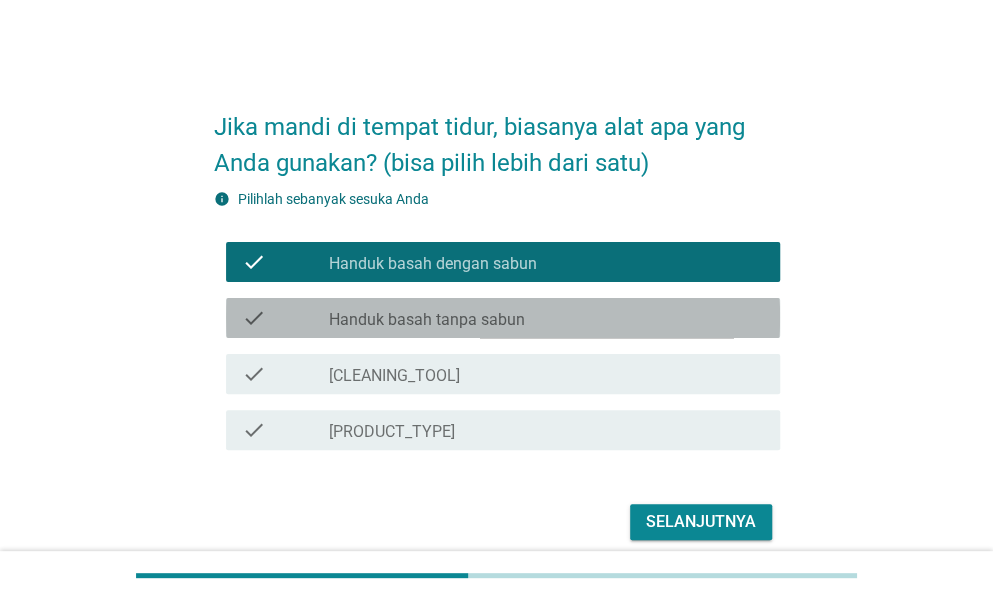 click on "Handuk basah tanpa sabun" at bounding box center [427, 320] 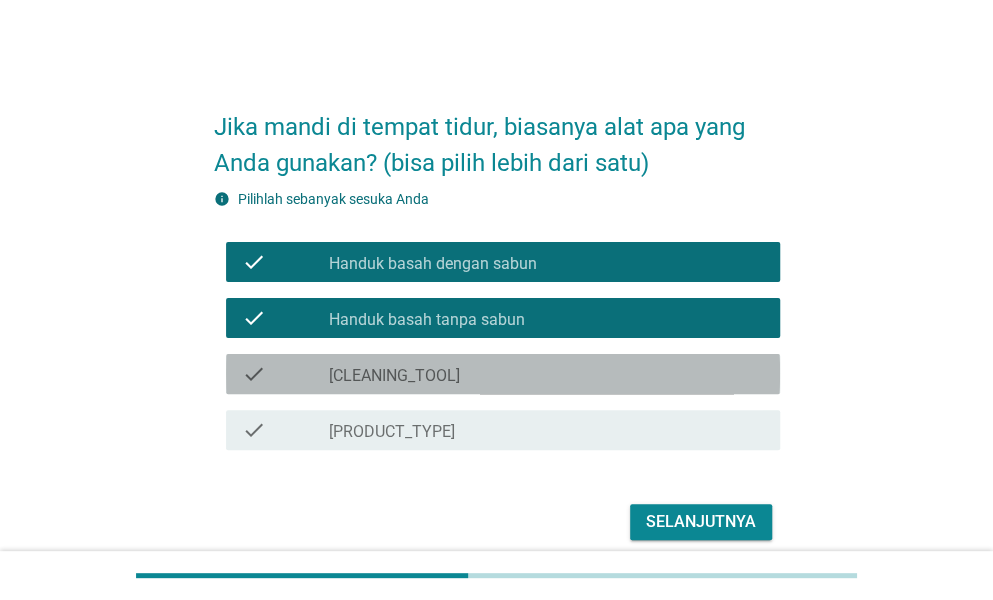 click on "check_box_outline_blank Waslap" at bounding box center [546, 374] 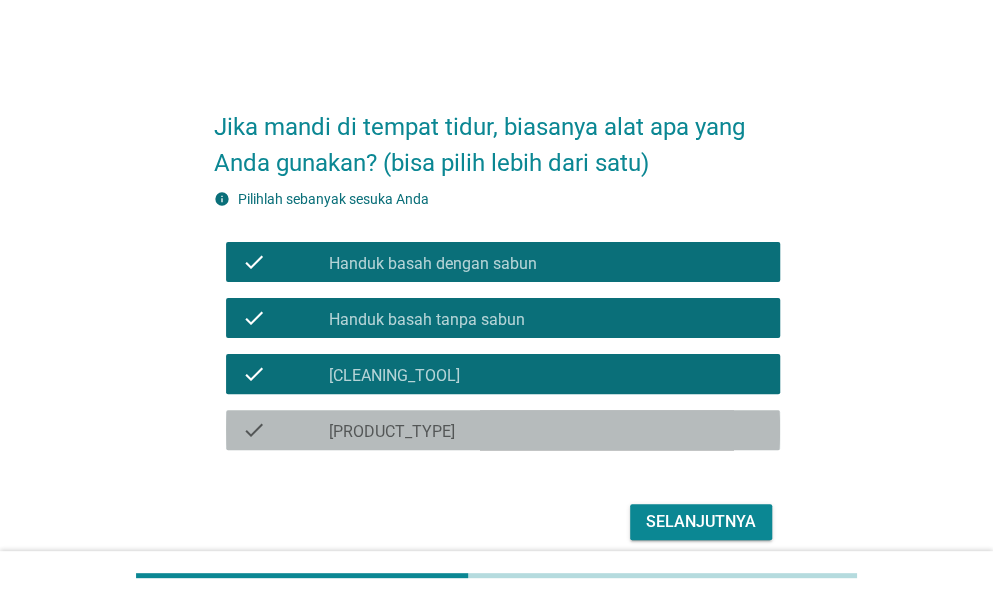 click on "check_box_outline_blank Tisu basah" at bounding box center (546, 430) 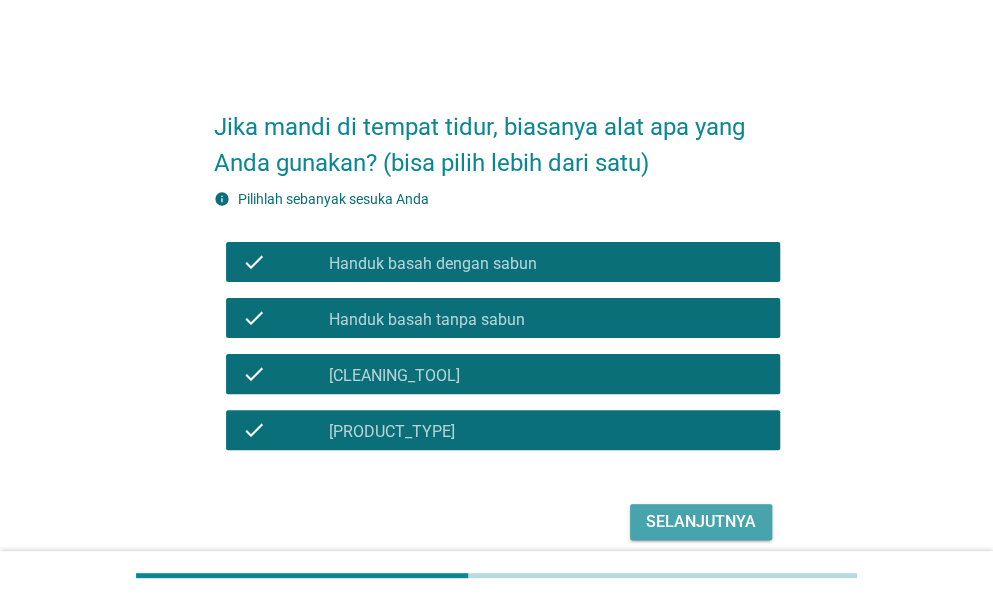 click on "Selanjutnya" at bounding box center [701, 522] 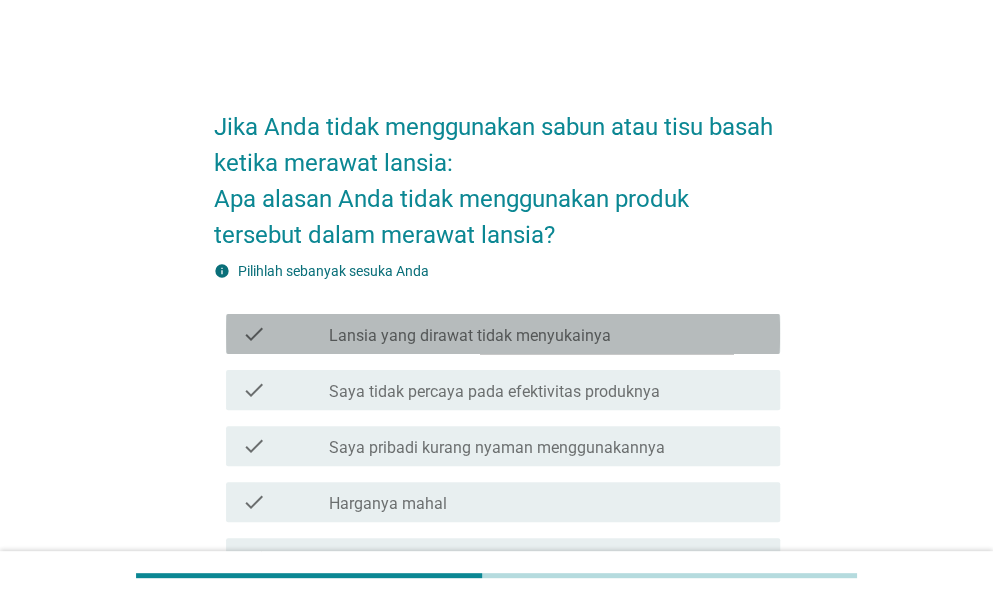 click on "check     check_box_outline_blank Lansia yang dirawat tidak menyukainya" at bounding box center [503, 334] 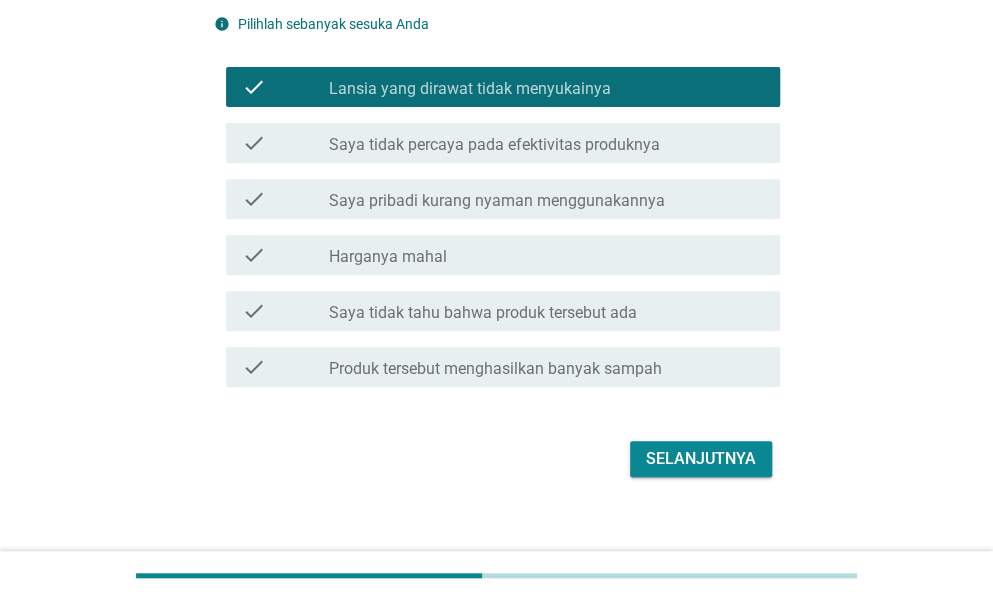 scroll, scrollTop: 249, scrollLeft: 0, axis: vertical 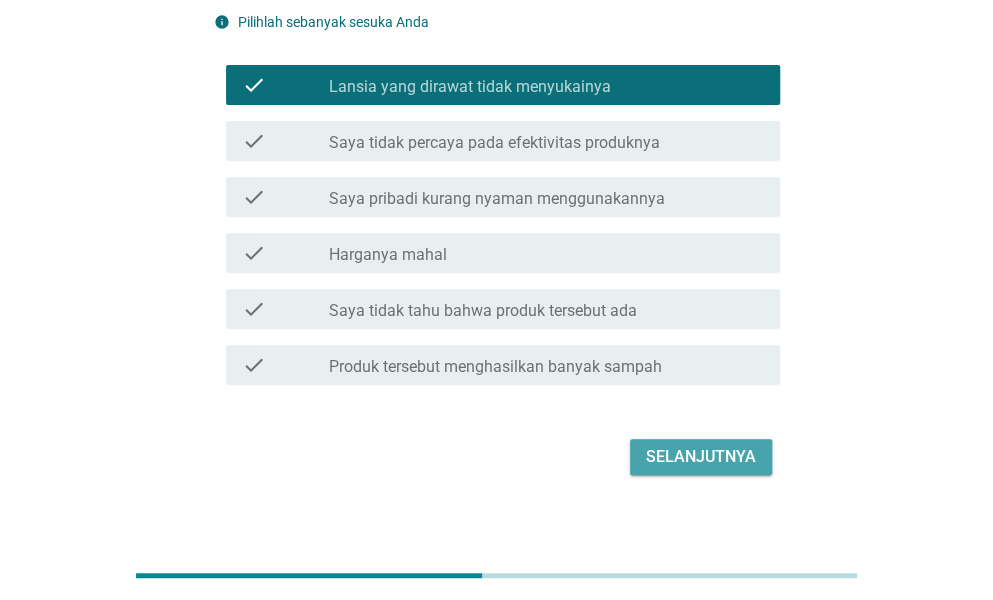 click on "Selanjutnya" at bounding box center [701, 457] 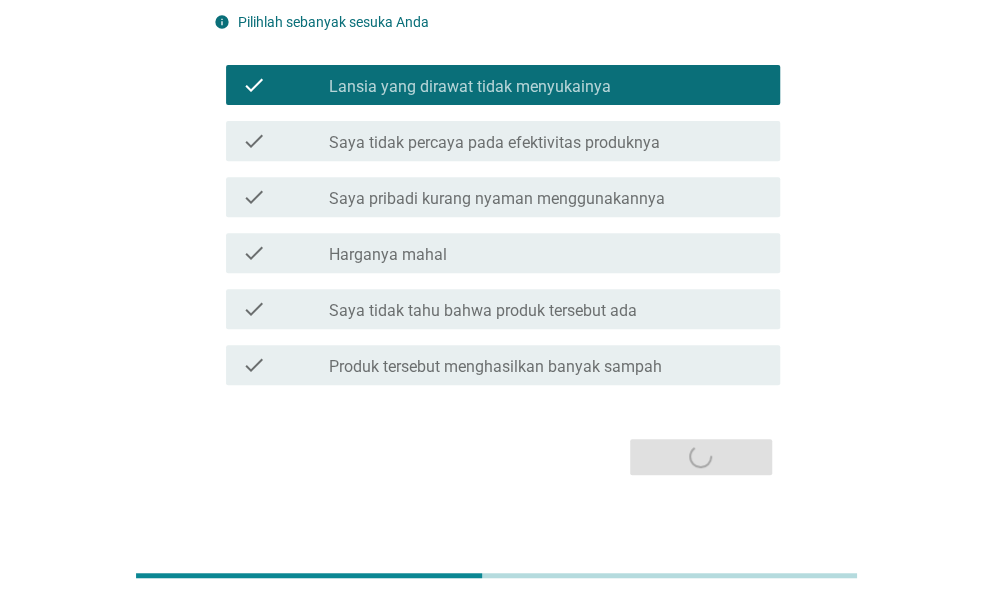 scroll, scrollTop: 0, scrollLeft: 0, axis: both 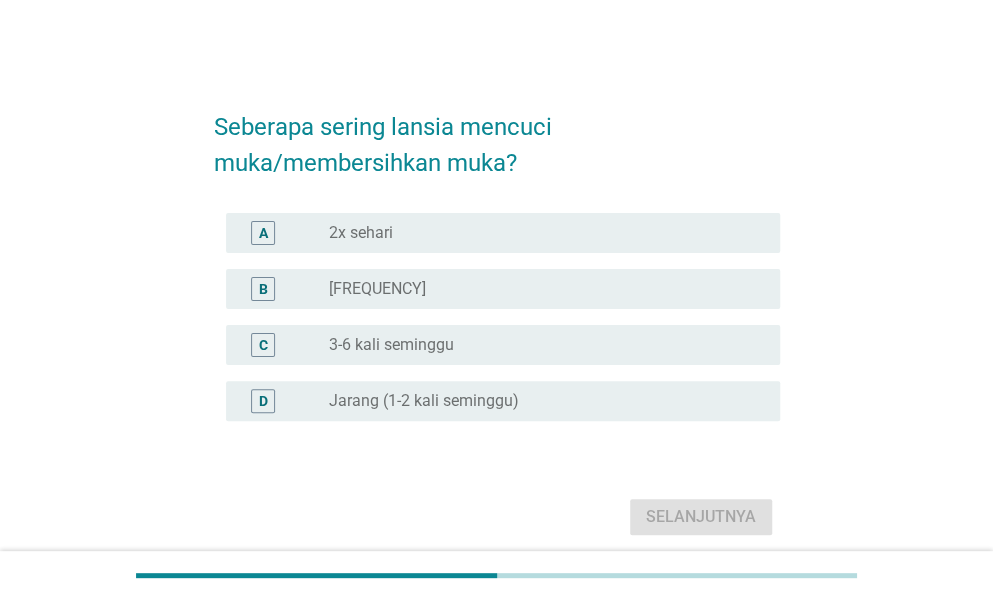 click on "B     radio_button_unchecked [FREQUENCY]" at bounding box center (503, 289) 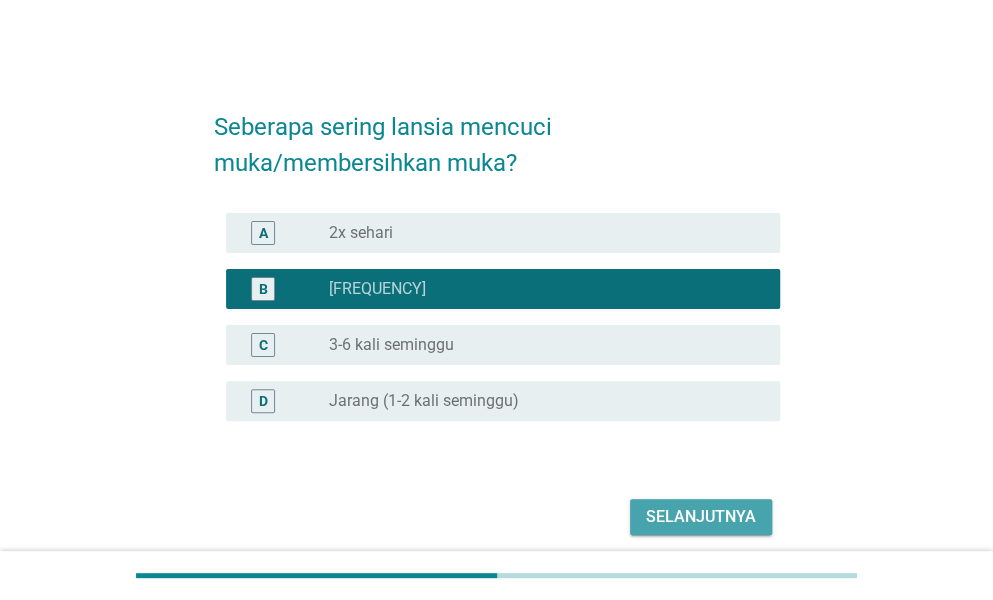 click on "Selanjutnya" at bounding box center (701, 517) 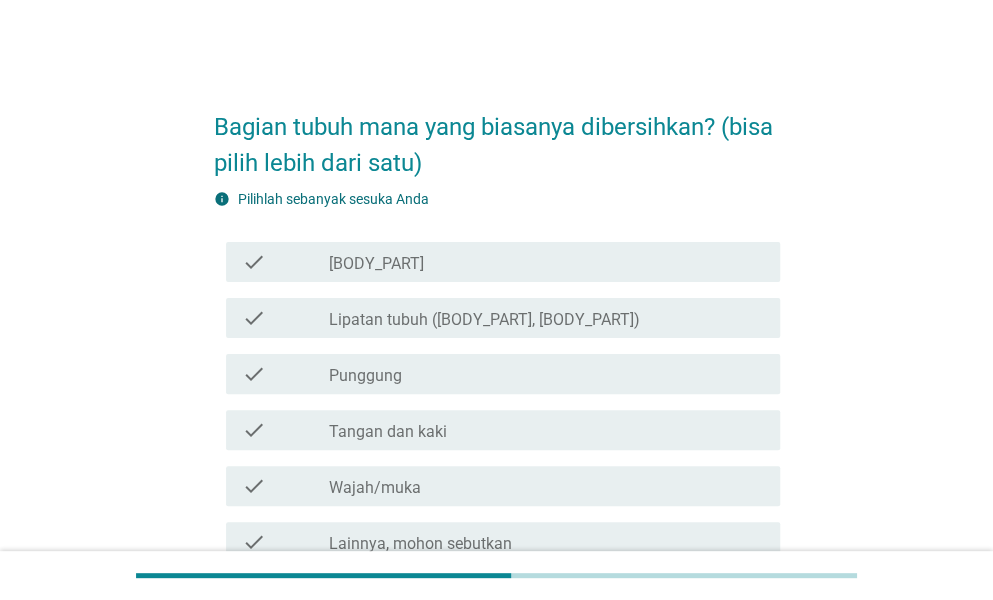scroll, scrollTop: 58, scrollLeft: 0, axis: vertical 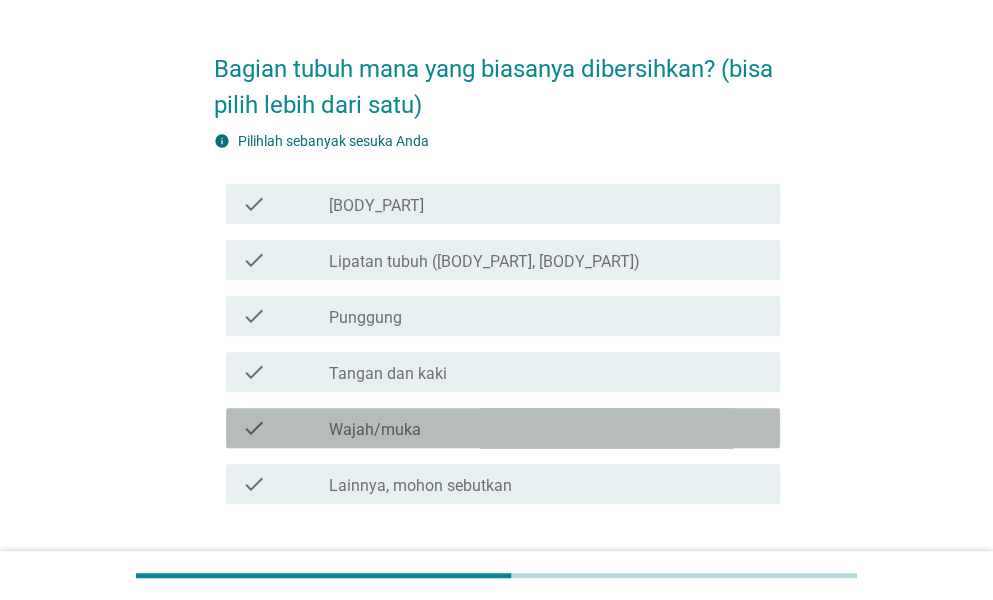click on "check_box_outline_blank [BODY_PART]/muka" at bounding box center [546, 428] 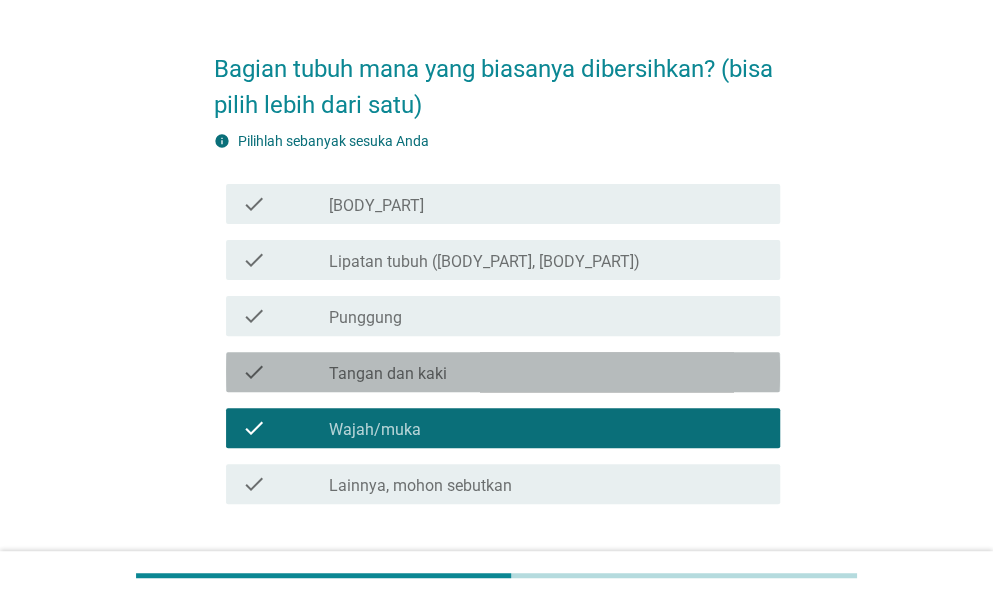 click on "check     check_box_outline_blank Tangan dan kaki" at bounding box center [503, 372] 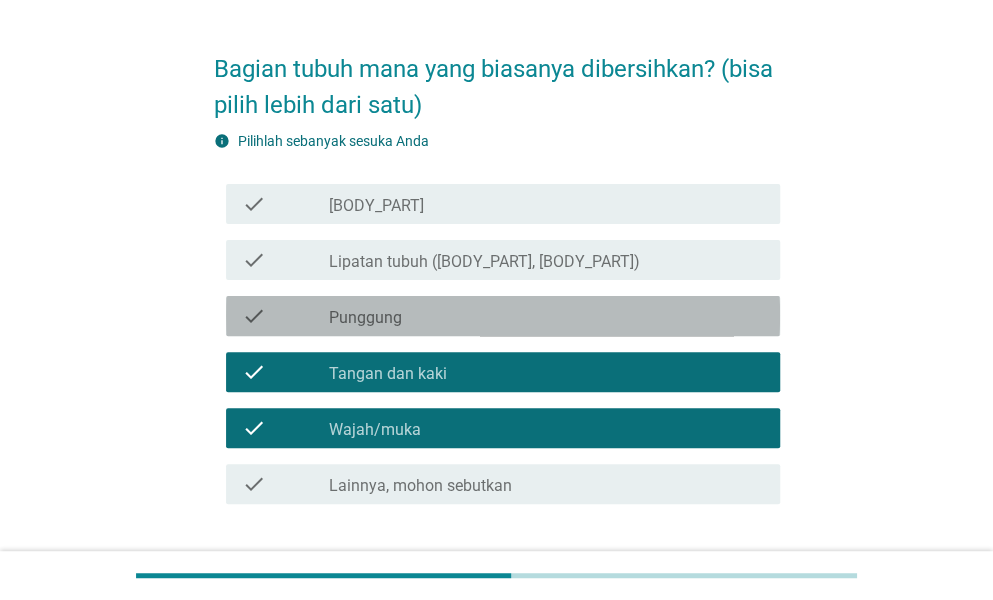 click on "check_box_outline_blank Punggung" at bounding box center [546, 316] 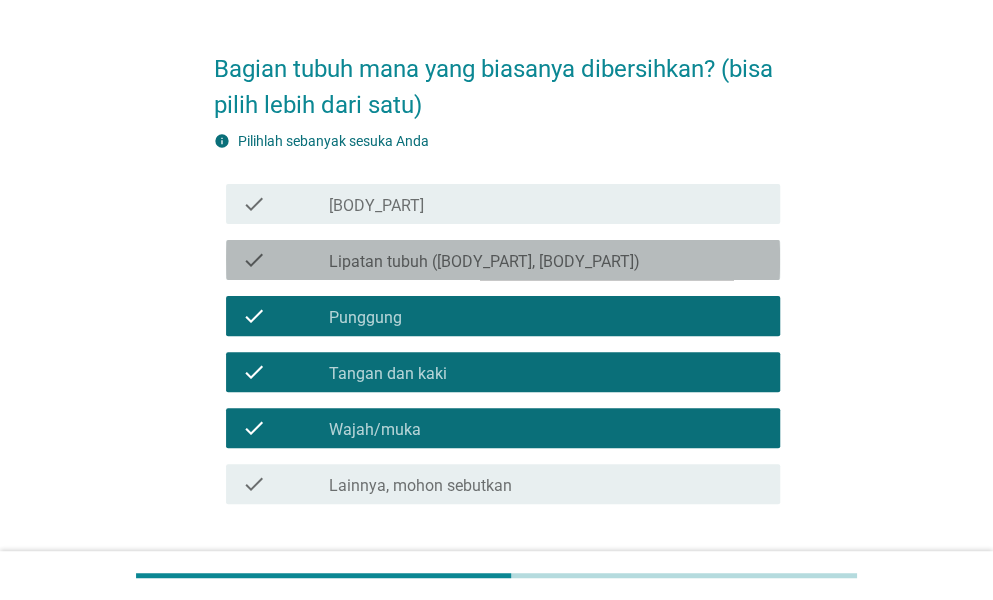 click on "Lipatan tubuh ([BODY_PART], [BODY_PART])" at bounding box center (484, 262) 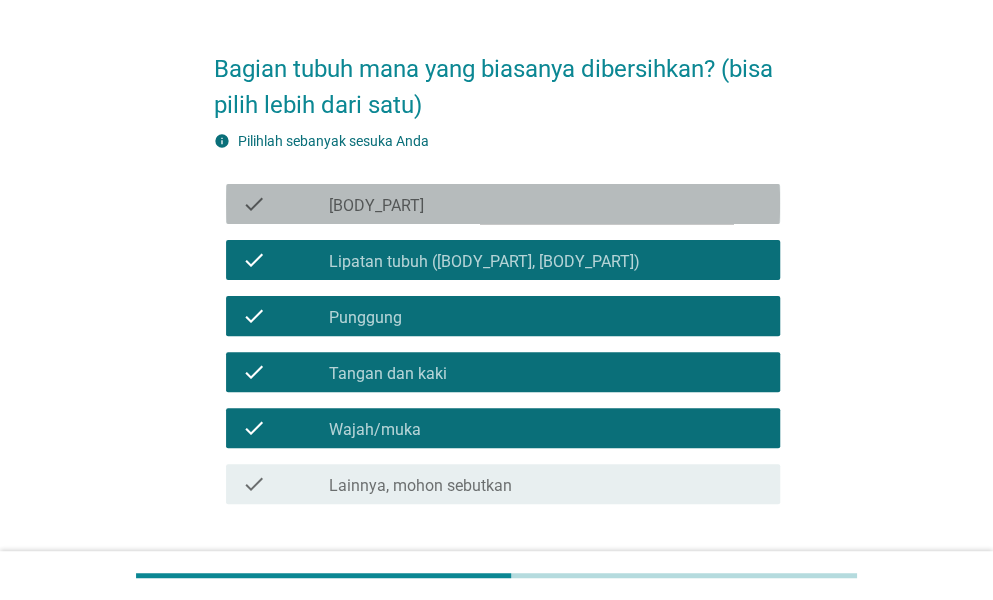 click on "check_box_outline_blank Area genital" at bounding box center (546, 204) 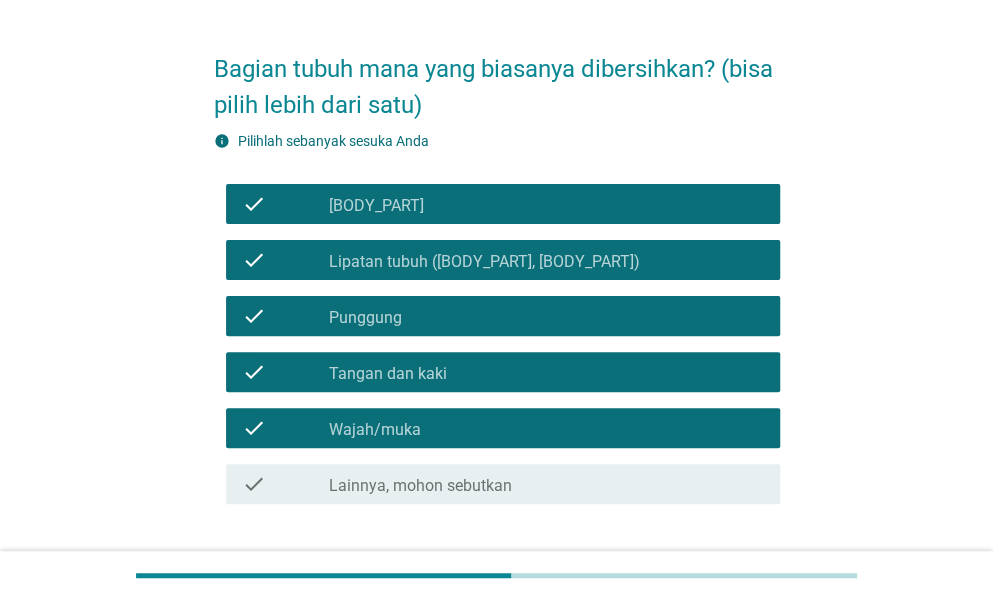 scroll, scrollTop: 195, scrollLeft: 0, axis: vertical 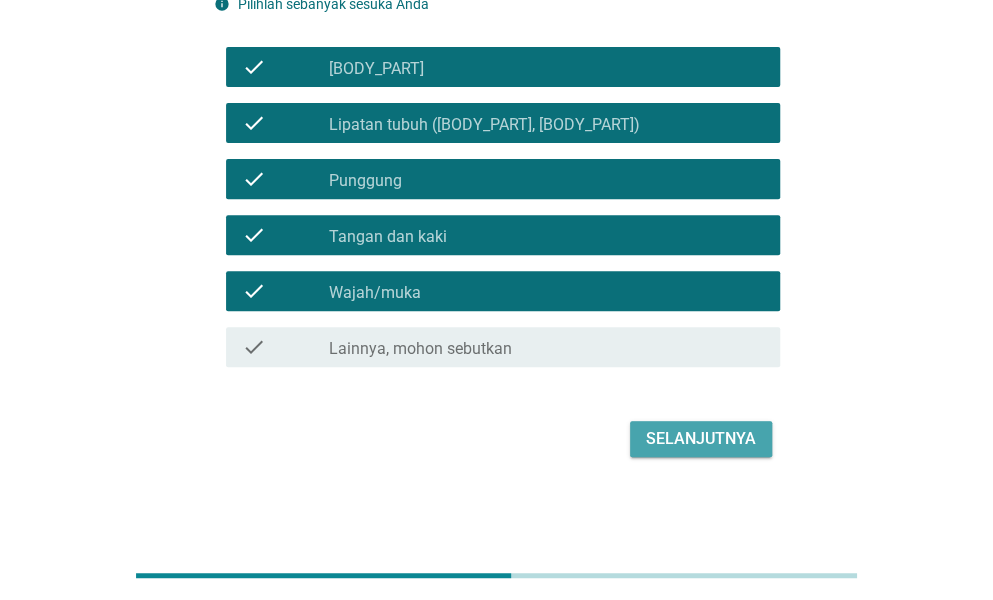 click on "Selanjutnya" at bounding box center (701, 439) 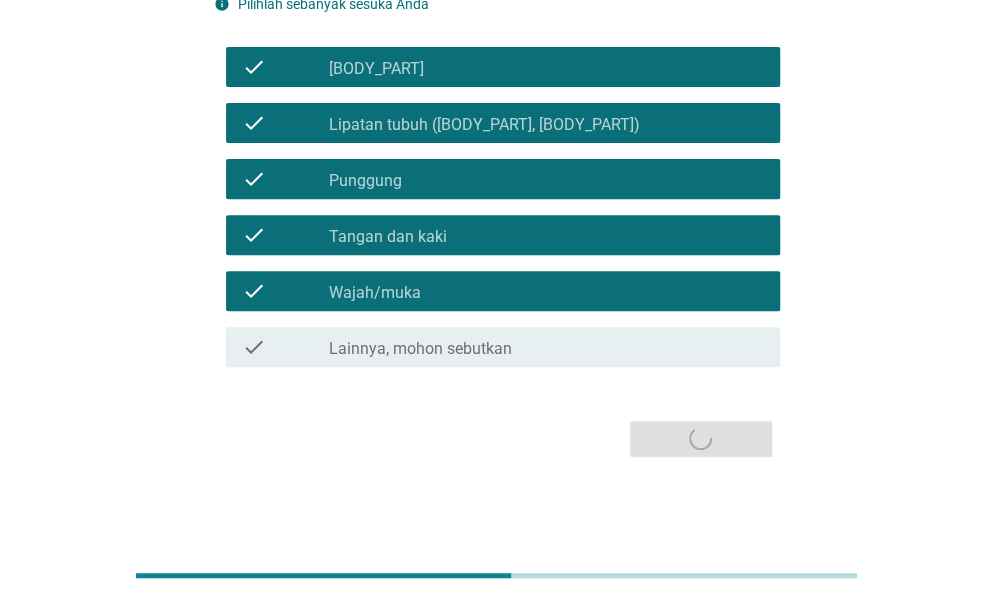 scroll, scrollTop: 0, scrollLeft: 0, axis: both 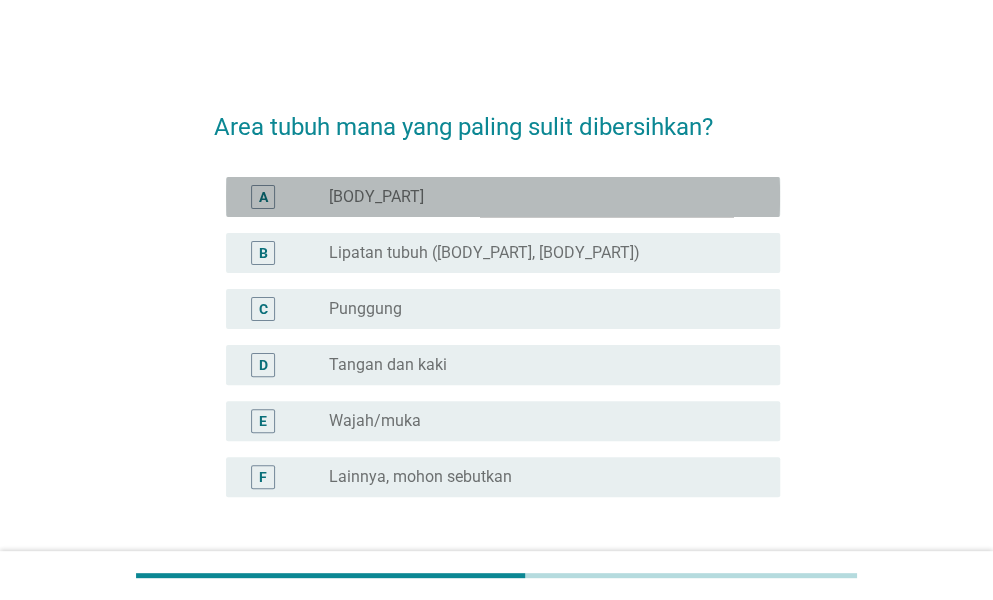 click on "[BODY_PART]" at bounding box center (376, 197) 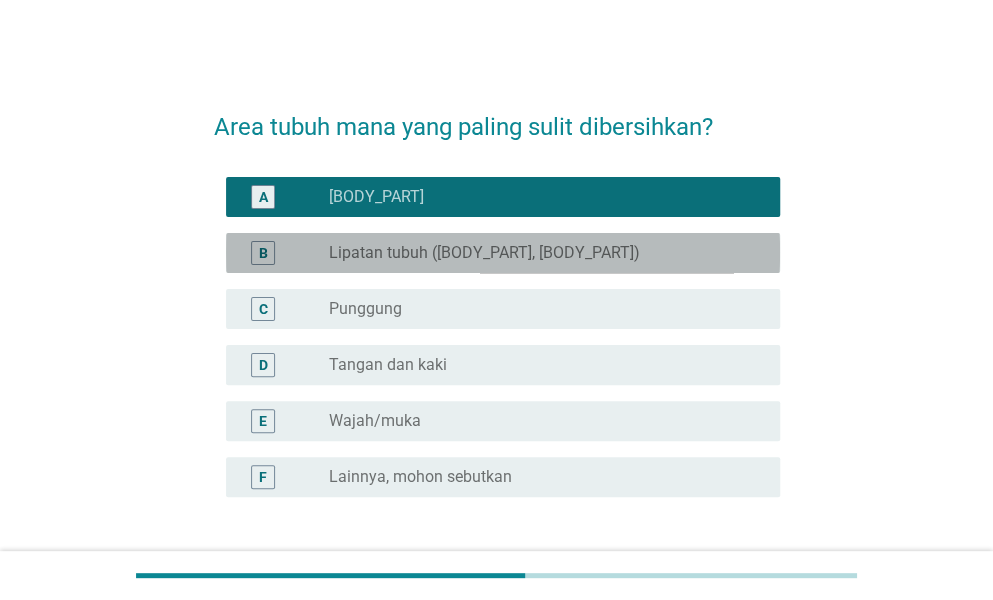 click on "Lipatan tubuh ([BODY_PART], [BODY_PART])" at bounding box center (484, 253) 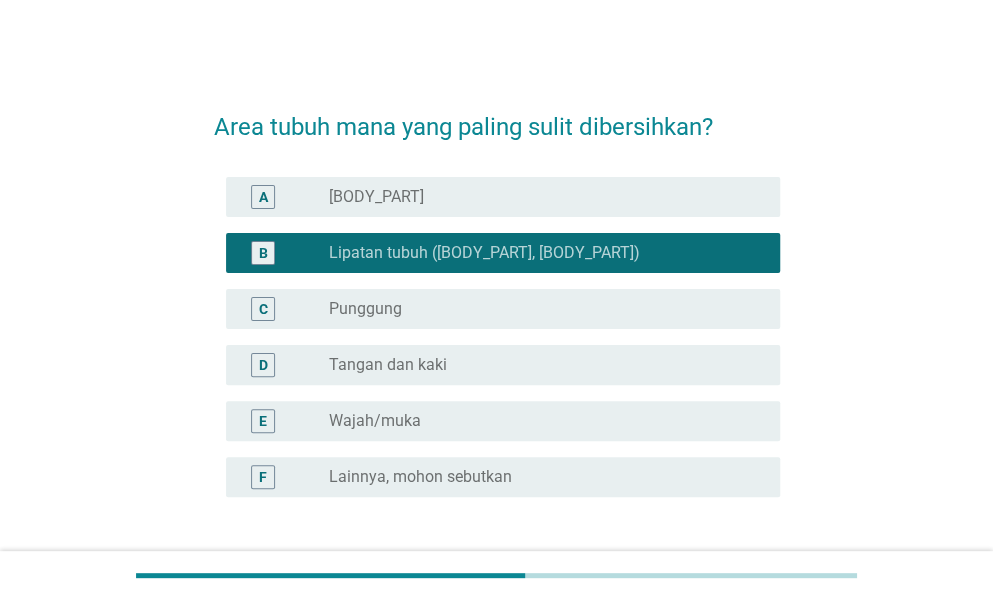 click on "C     radio_button_unchecked [BODY_PART]" at bounding box center [497, 309] 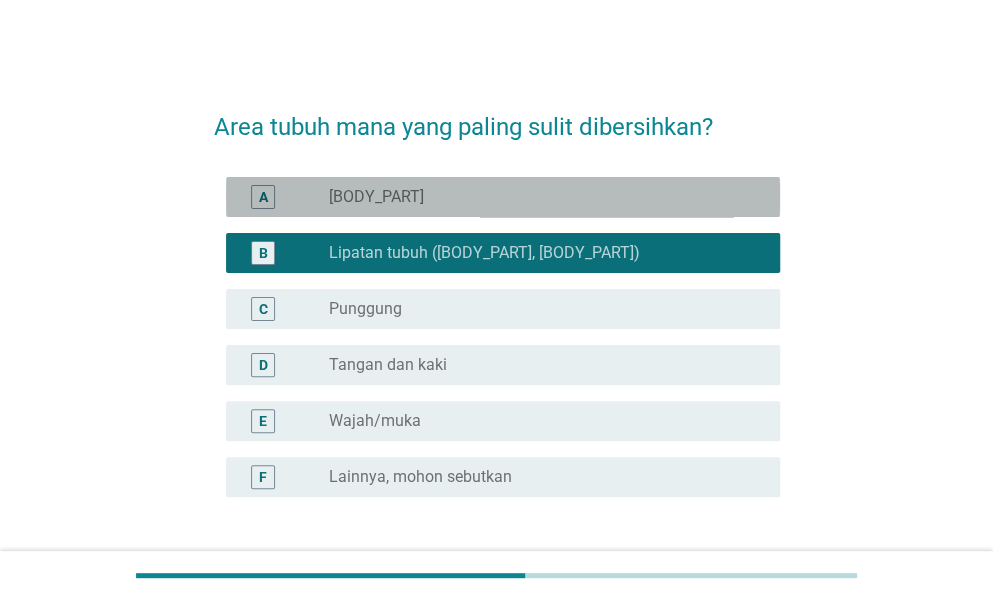 click on "radio_button_unchecked [BODY_PART]" at bounding box center [538, 197] 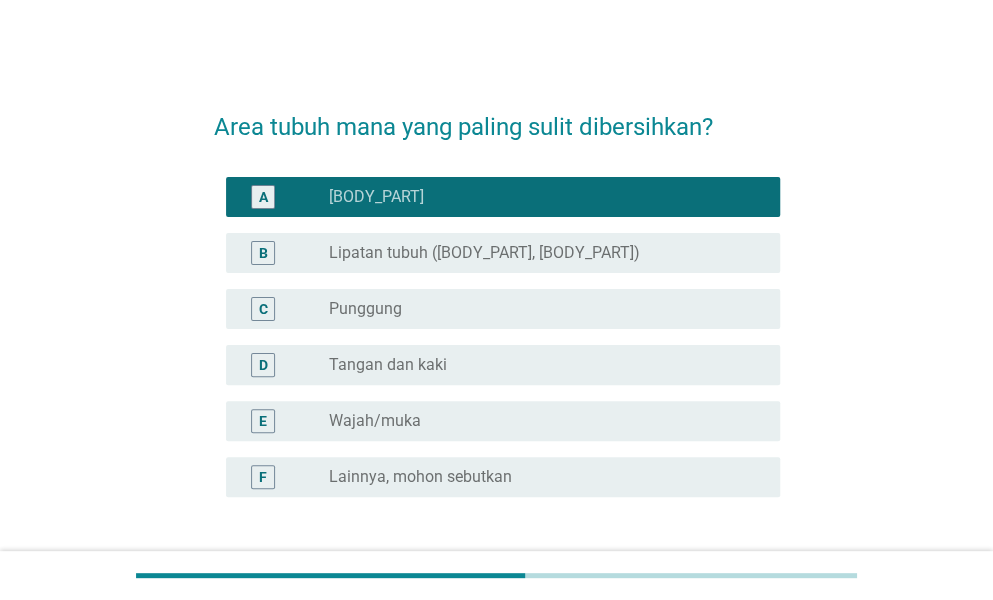 scroll, scrollTop: 154, scrollLeft: 0, axis: vertical 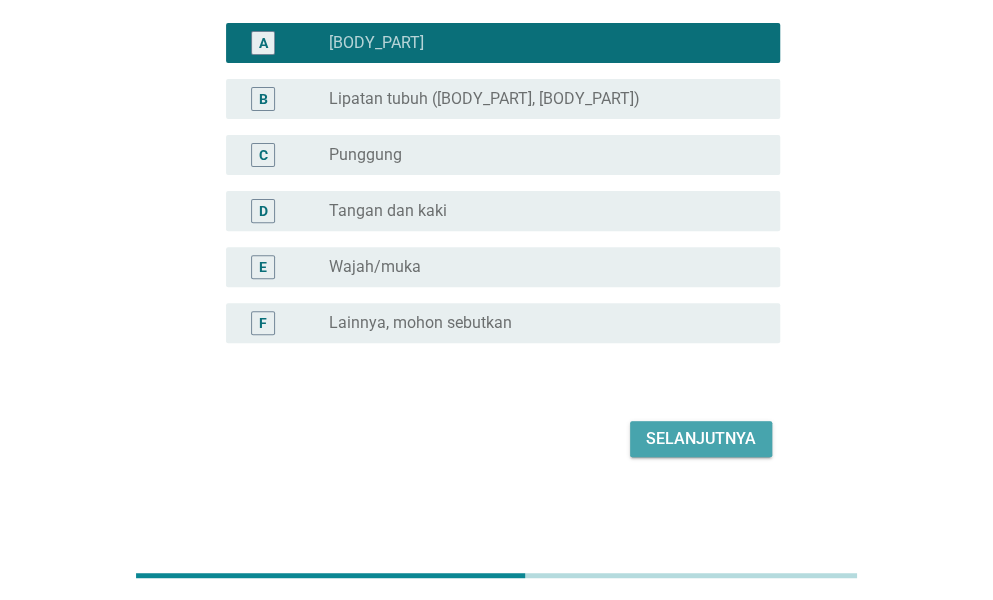 click on "Selanjutnya" at bounding box center [701, 439] 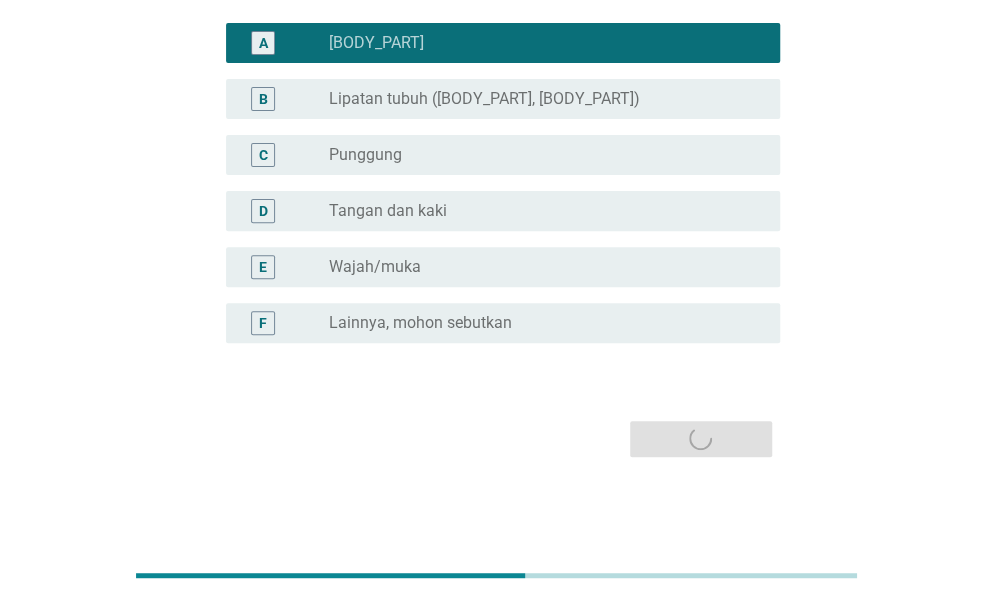 scroll, scrollTop: 0, scrollLeft: 0, axis: both 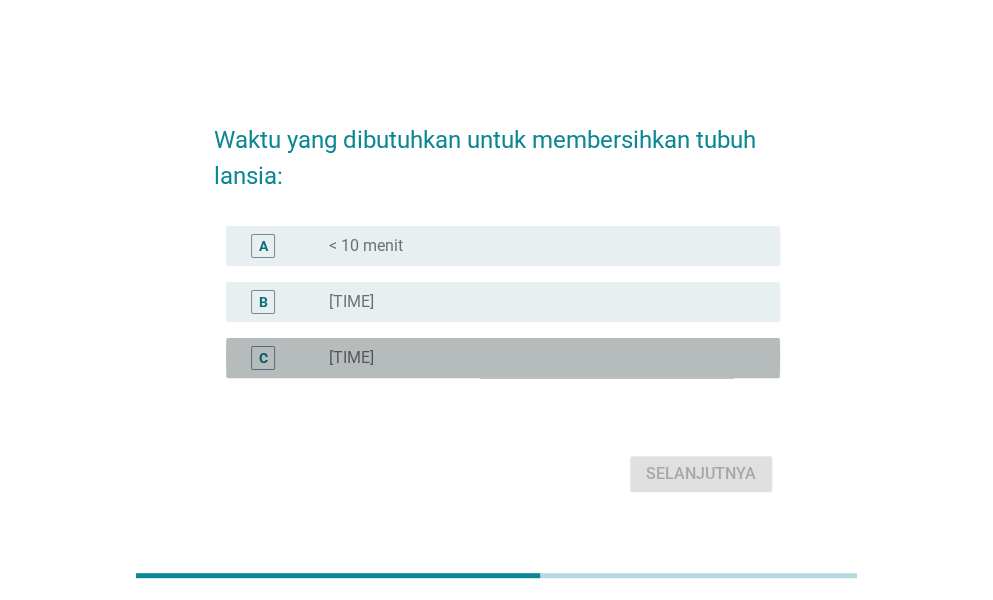 click on "radio_button_unchecked Lebih dari [TIME_PERIOD] menit" at bounding box center [538, 358] 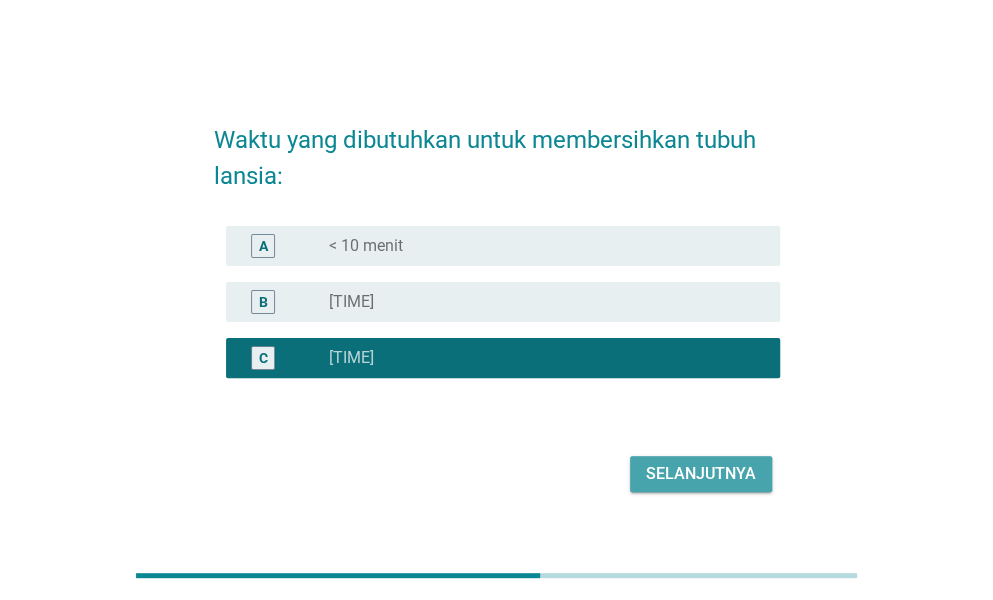 click on "Selanjutnya" at bounding box center (701, 474) 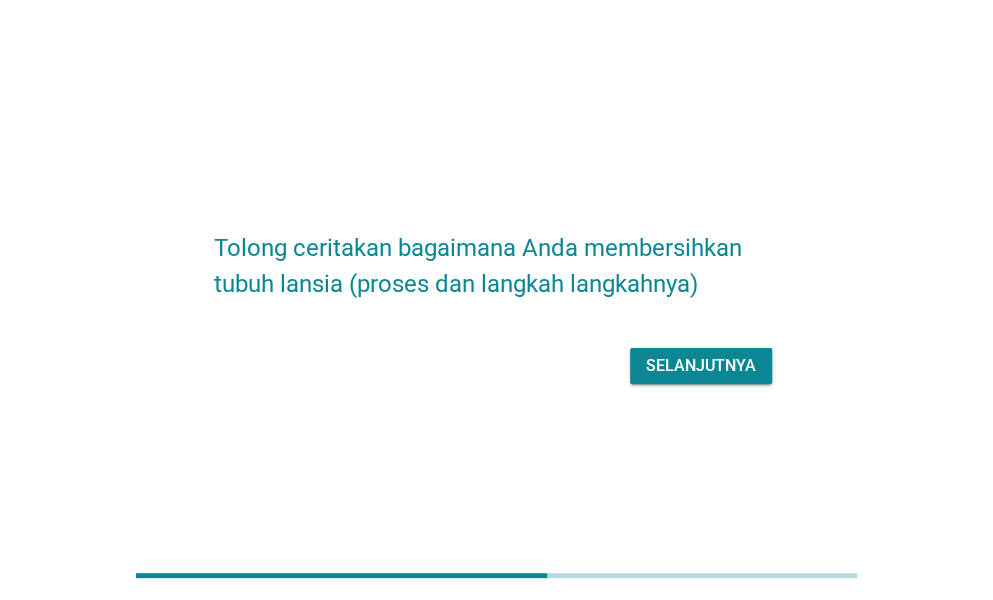 click on "Selanjutnya" at bounding box center (497, 300) 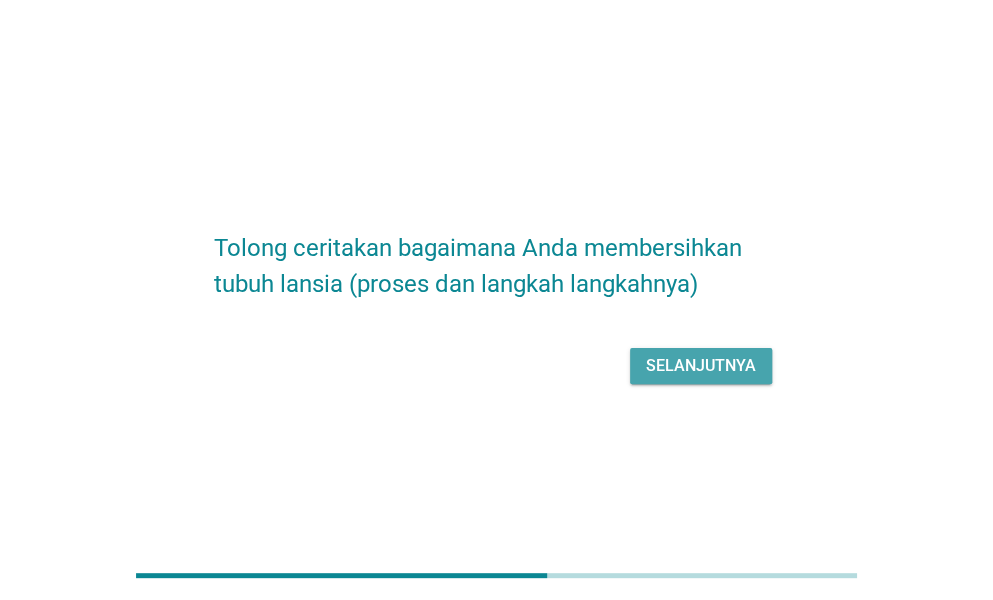click on "Selanjutnya" at bounding box center (701, 366) 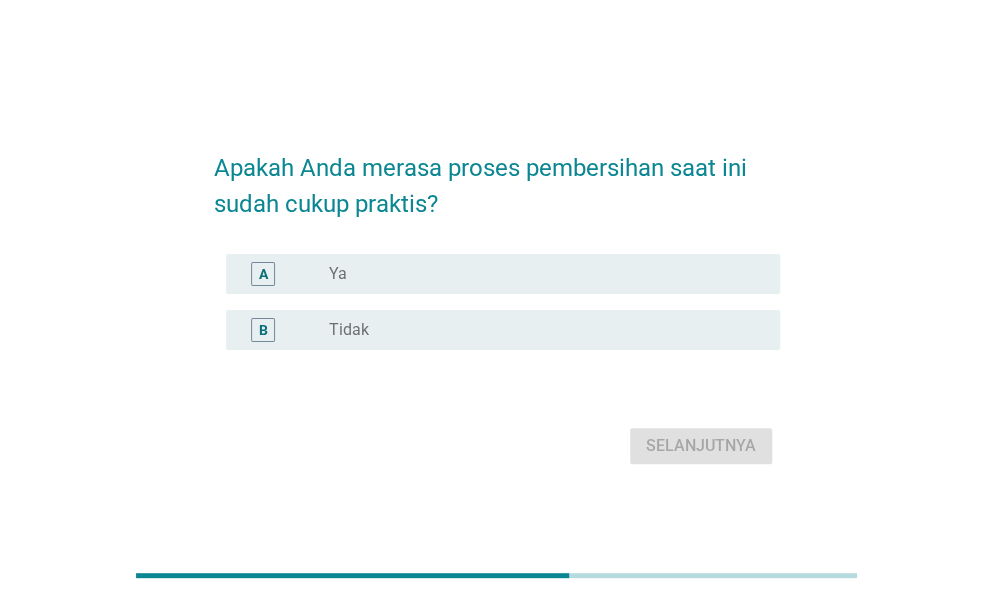 click on "radio_button_unchecked Ya" at bounding box center [546, 274] 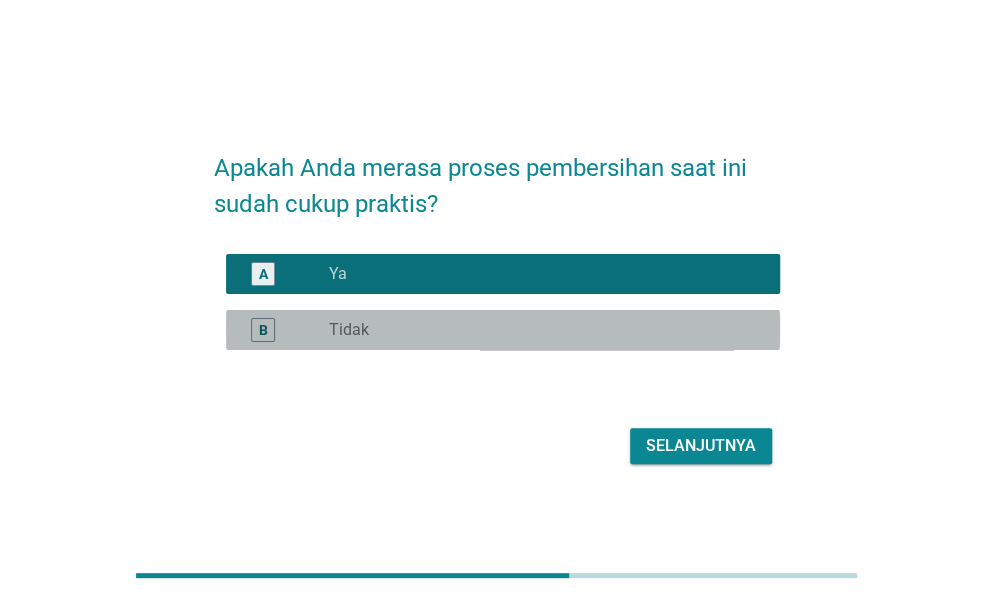 click on "radio_button_unchecked Tidak" at bounding box center [538, 330] 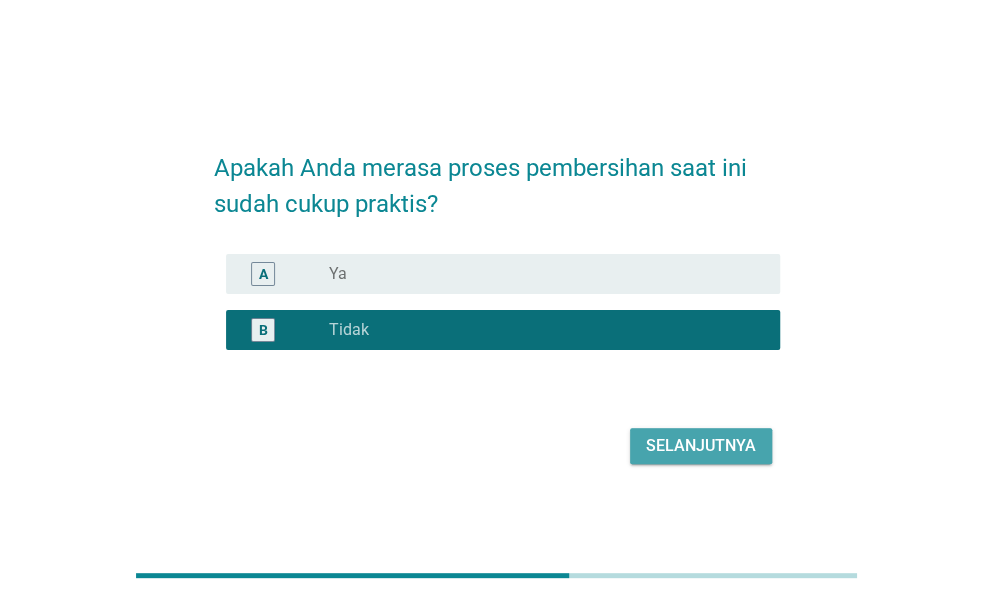 click on "Selanjutnya" at bounding box center [701, 446] 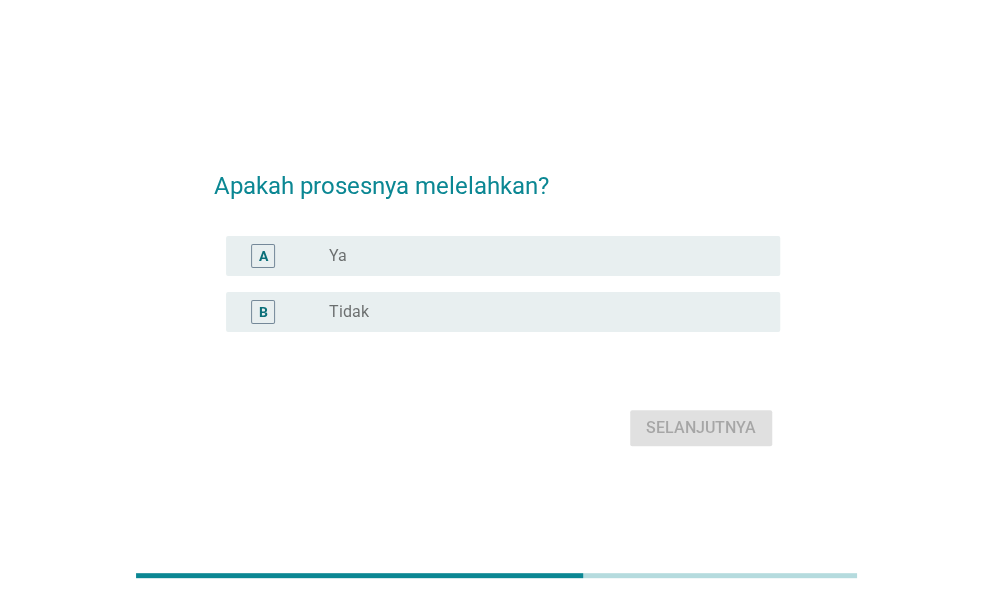 click on "A     radio_button_unchecked Ya" at bounding box center (497, 256) 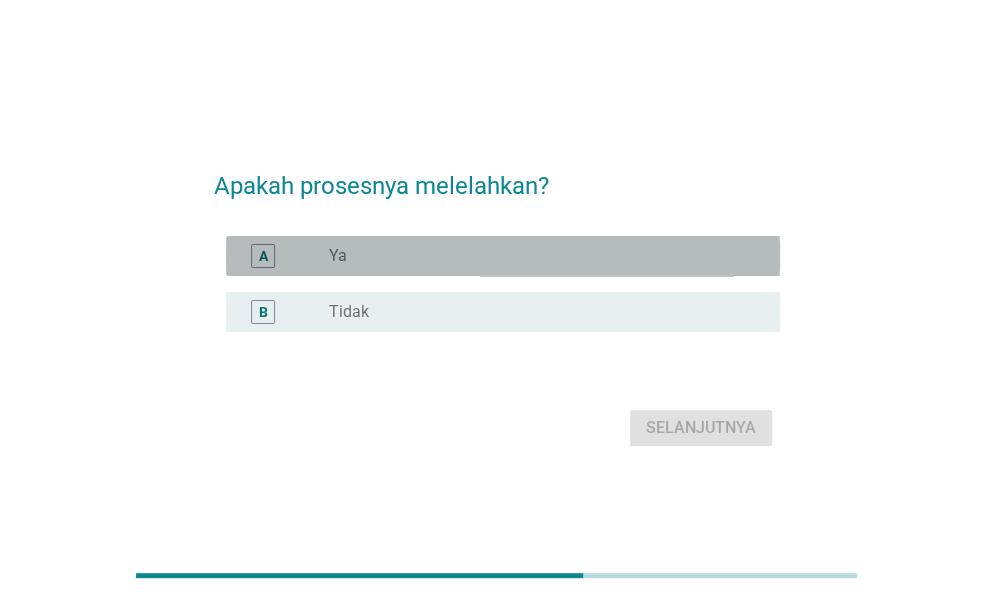 click on "radio_button_unchecked Ya" at bounding box center (538, 256) 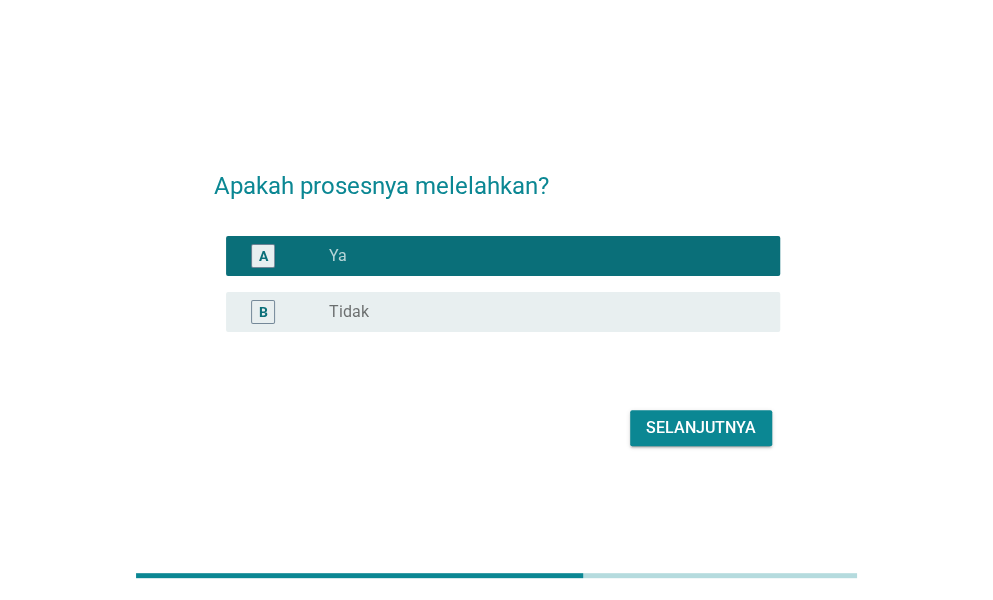 click on "Selanjutnya" at bounding box center (701, 428) 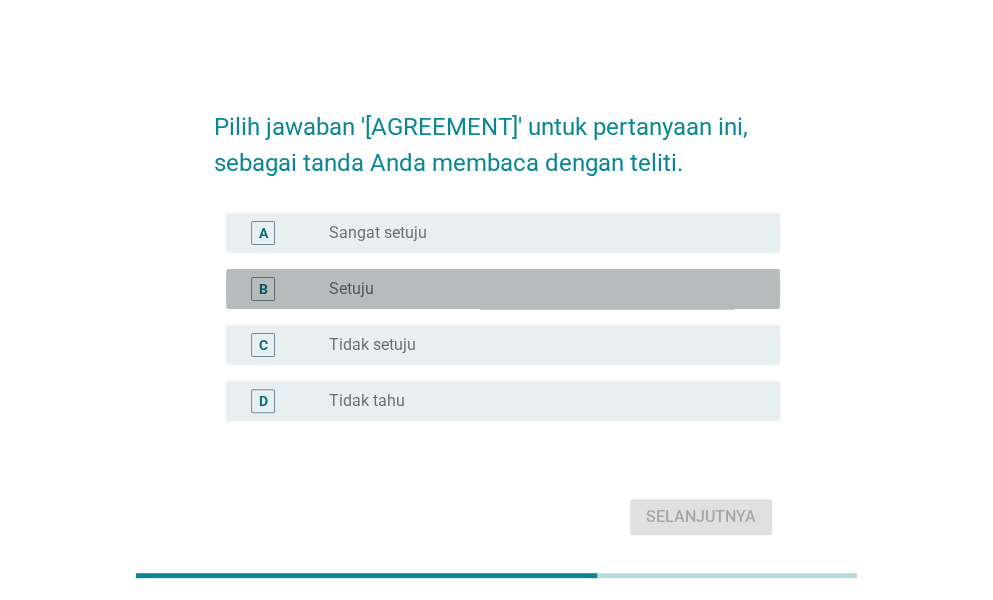 click on "radio_button_unchecked [AGREEMENT]" at bounding box center (538, 289) 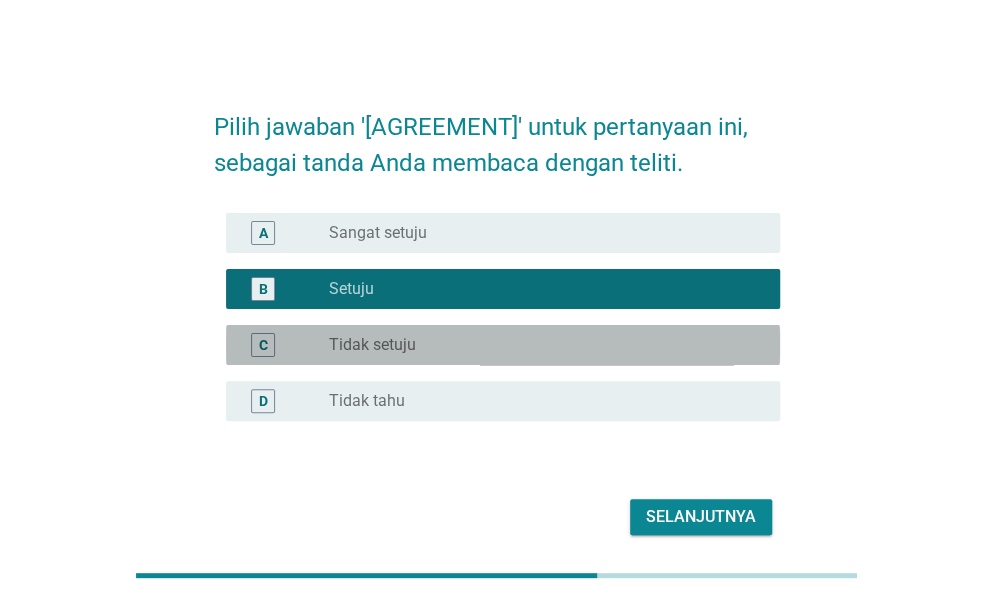 click on "C     radio_button_unchecked [AGREEMENT]" at bounding box center (503, 345) 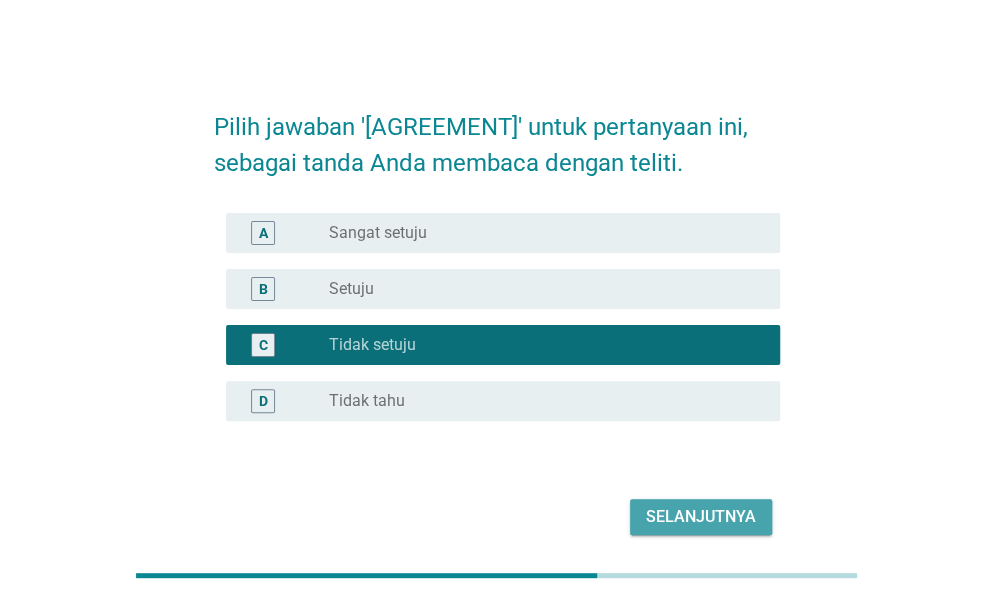 click on "Selanjutnya" at bounding box center (701, 517) 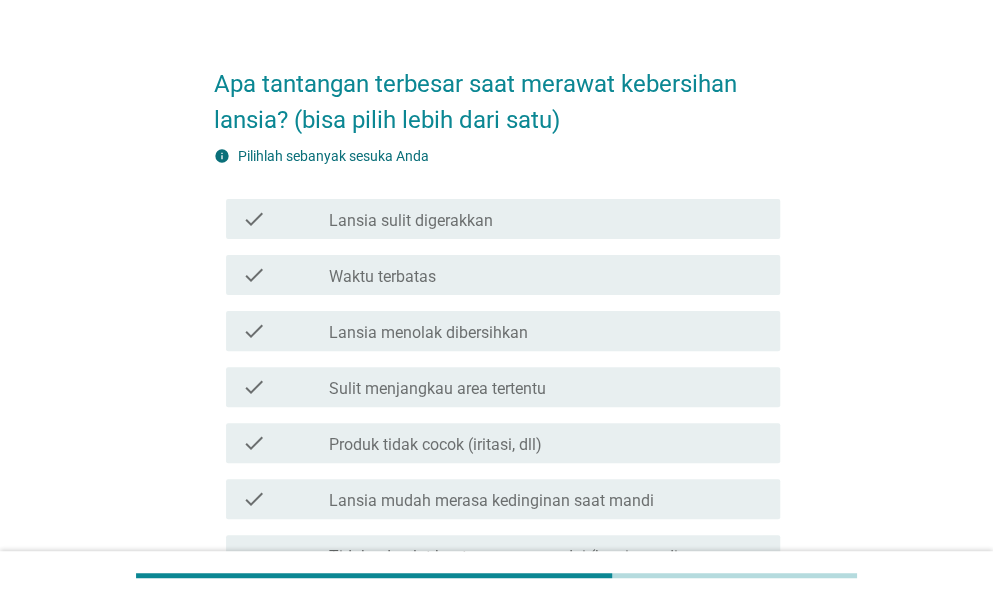 scroll, scrollTop: 44, scrollLeft: 0, axis: vertical 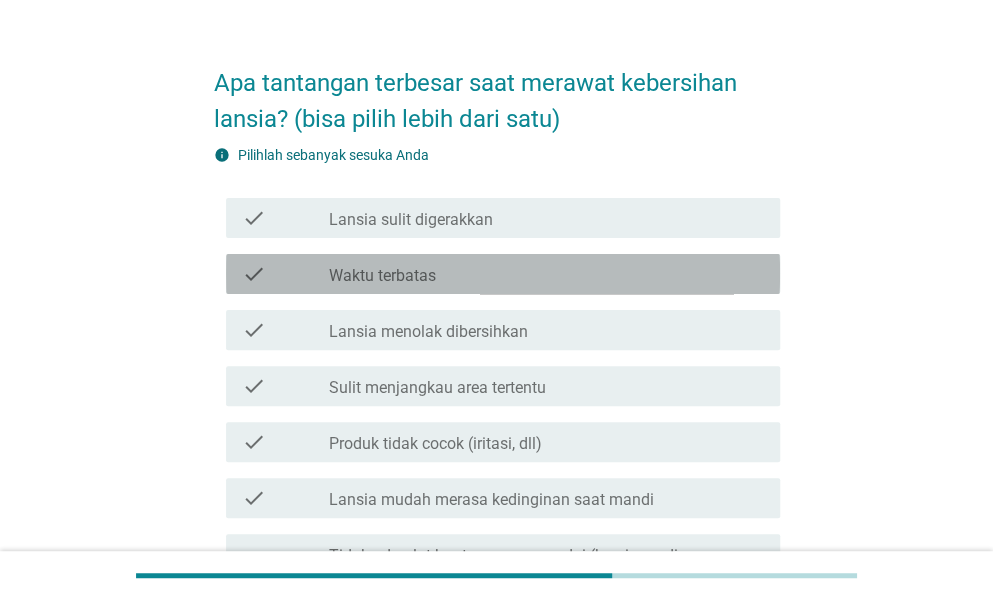 click on "check_box_outline_blank Waktu terbatas" at bounding box center [503, 274] 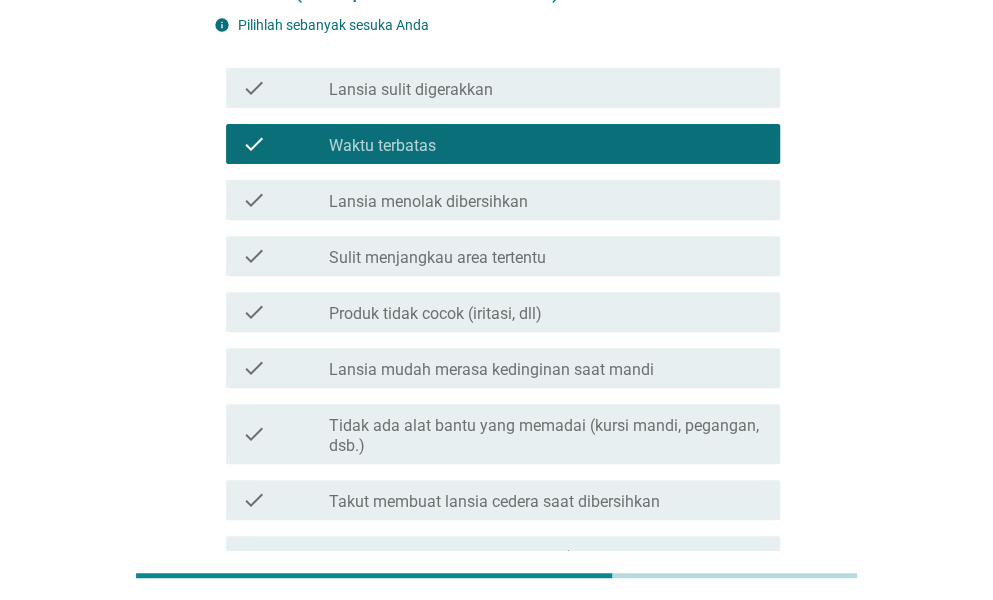 scroll, scrollTop: 173, scrollLeft: 0, axis: vertical 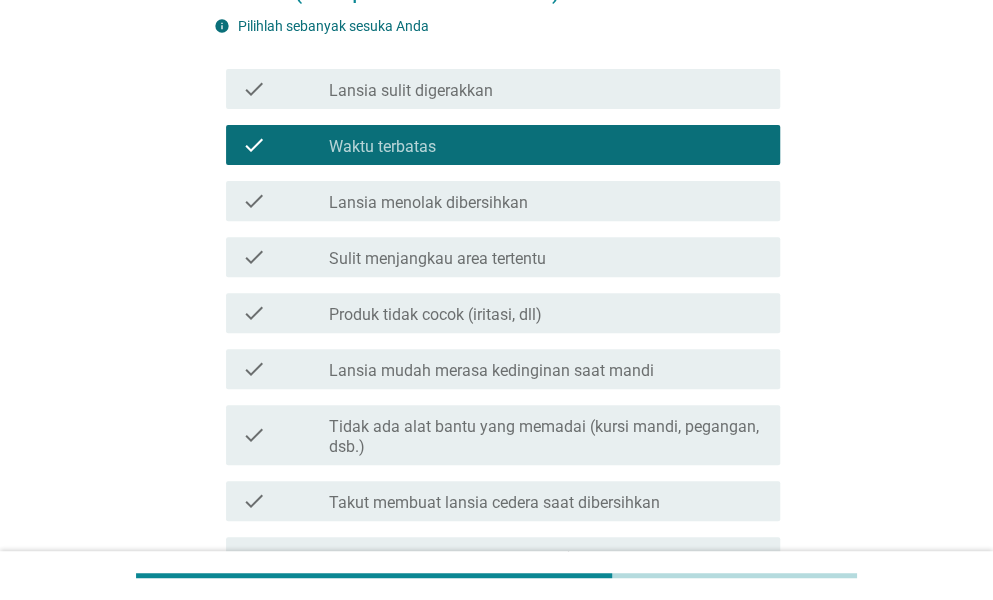 click on "check     check_box_outline_blank [PRODUCT_ISSUE] (iritasi, dll)" at bounding box center (497, 313) 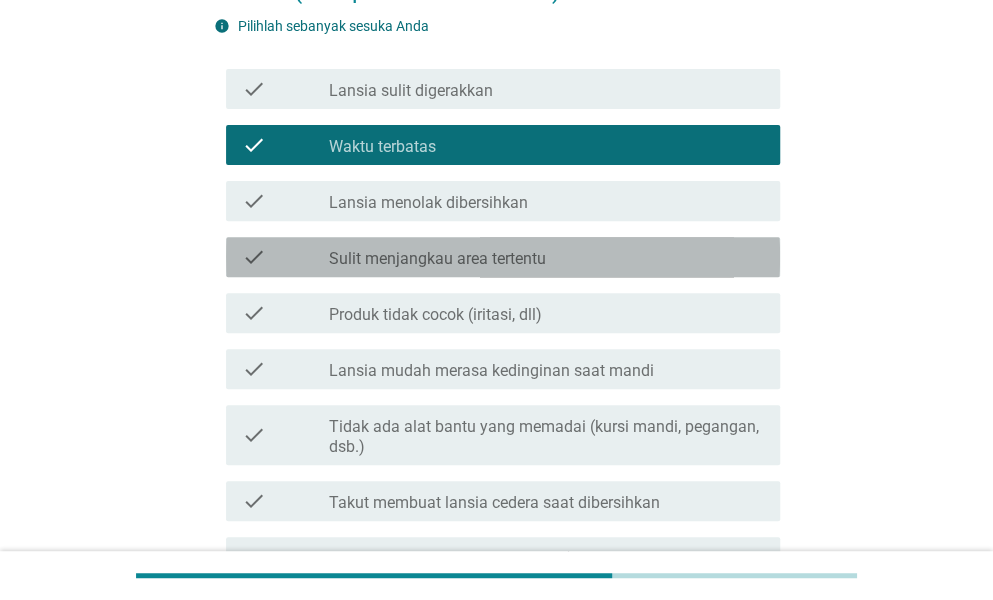 click on "check     check_box_outline_blank Sulit menjangkau area tertentu" at bounding box center (503, 257) 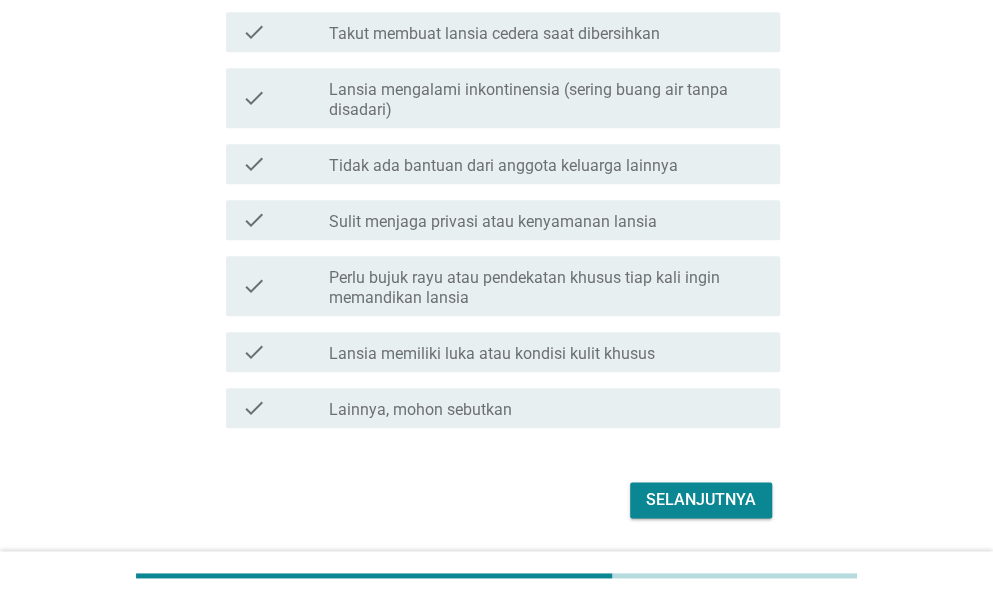scroll, scrollTop: 703, scrollLeft: 0, axis: vertical 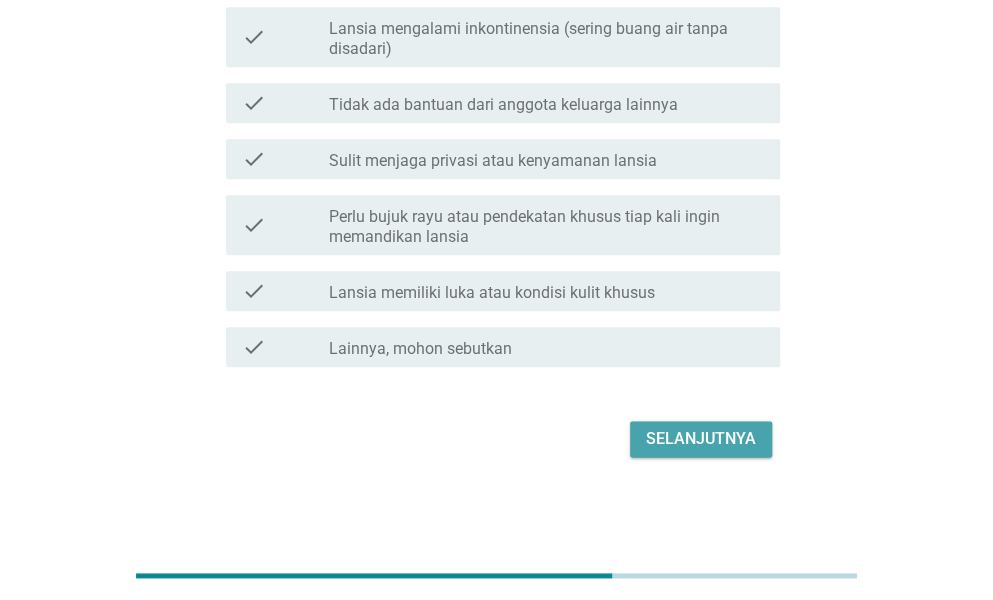 click on "Selanjutnya" at bounding box center (701, 439) 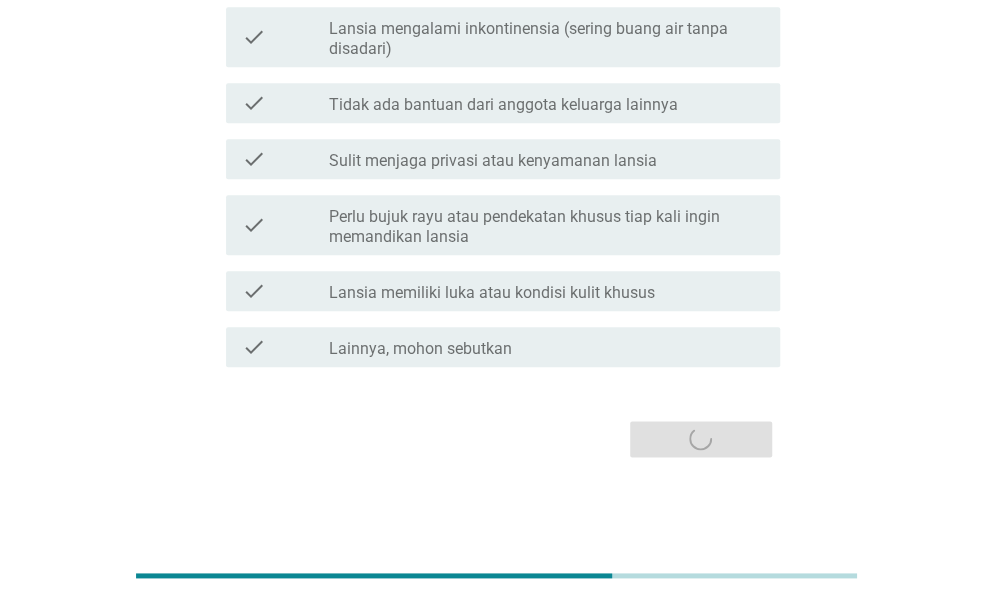 scroll, scrollTop: 0, scrollLeft: 0, axis: both 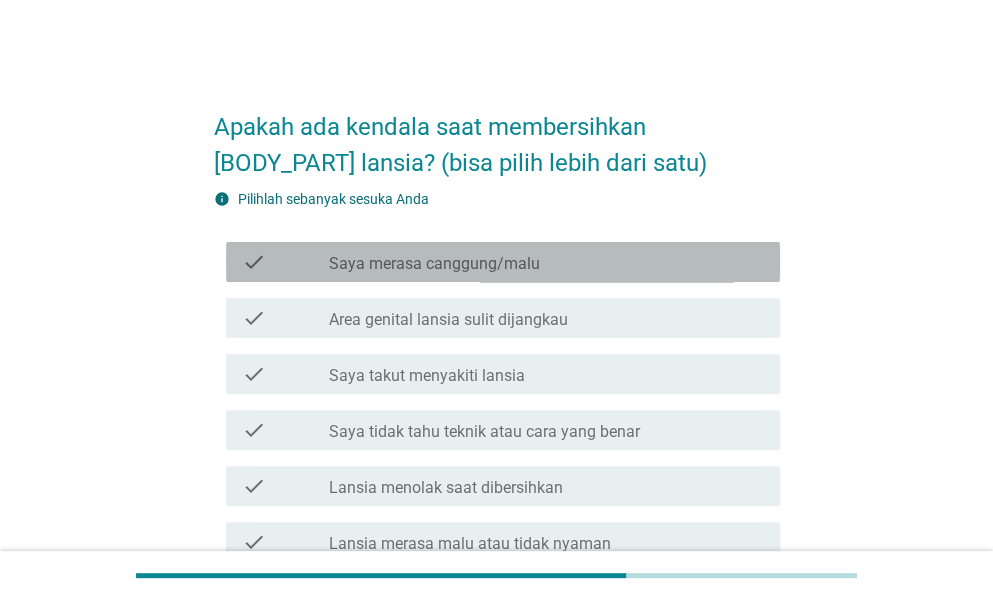click on "Saya merasa canggung/malu" at bounding box center (434, 264) 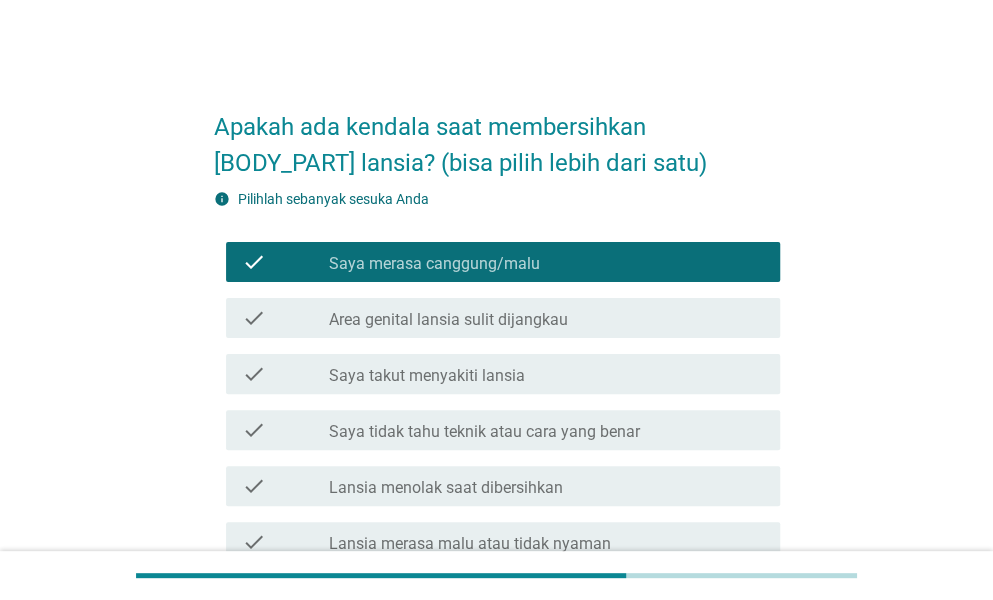 click on "check     check_box_outline_blank [BODY_PART] lansia sulit dijangkau" at bounding box center [503, 318] 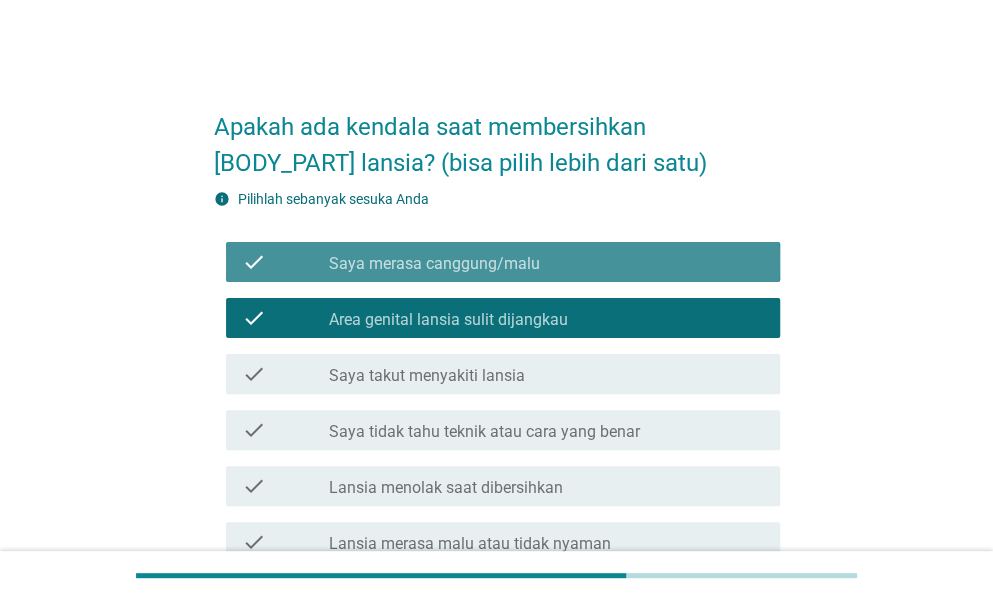 click on "check_box Saya merasa canggung/malu" at bounding box center (546, 262) 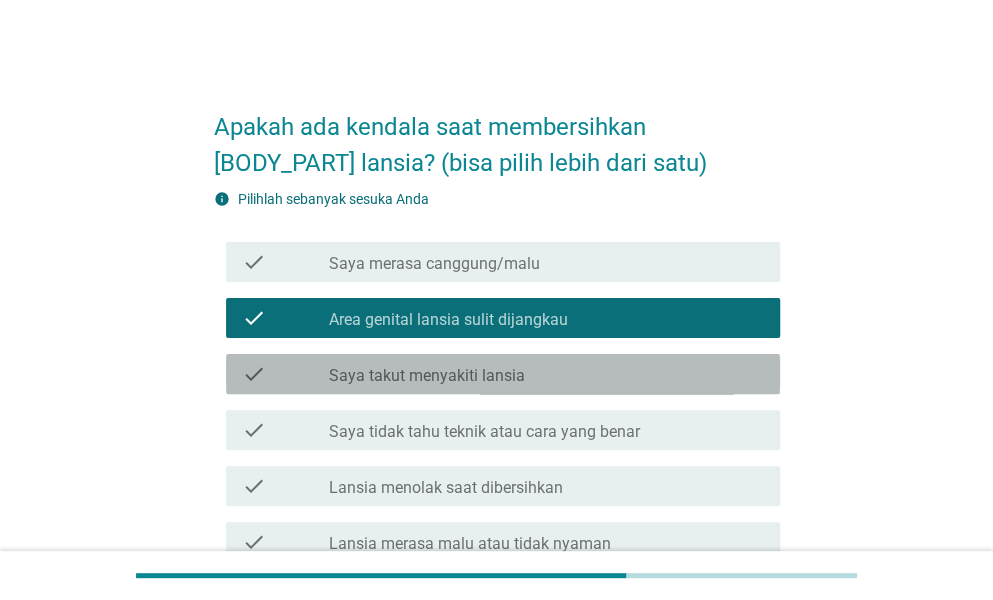 click on "check     check_box_outline_blank Saya takut menyakiti lansia" at bounding box center [503, 374] 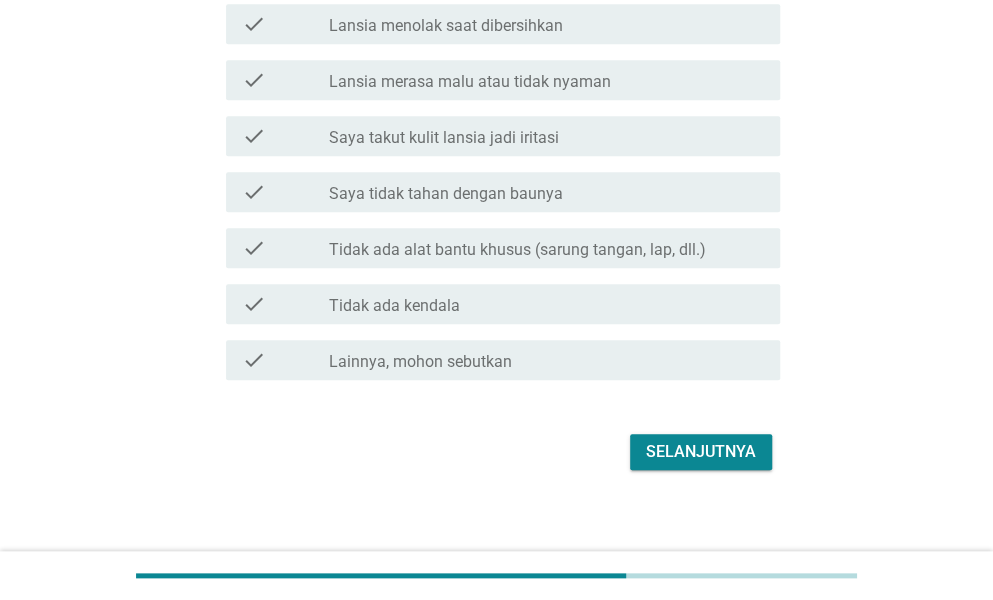 scroll, scrollTop: 475, scrollLeft: 0, axis: vertical 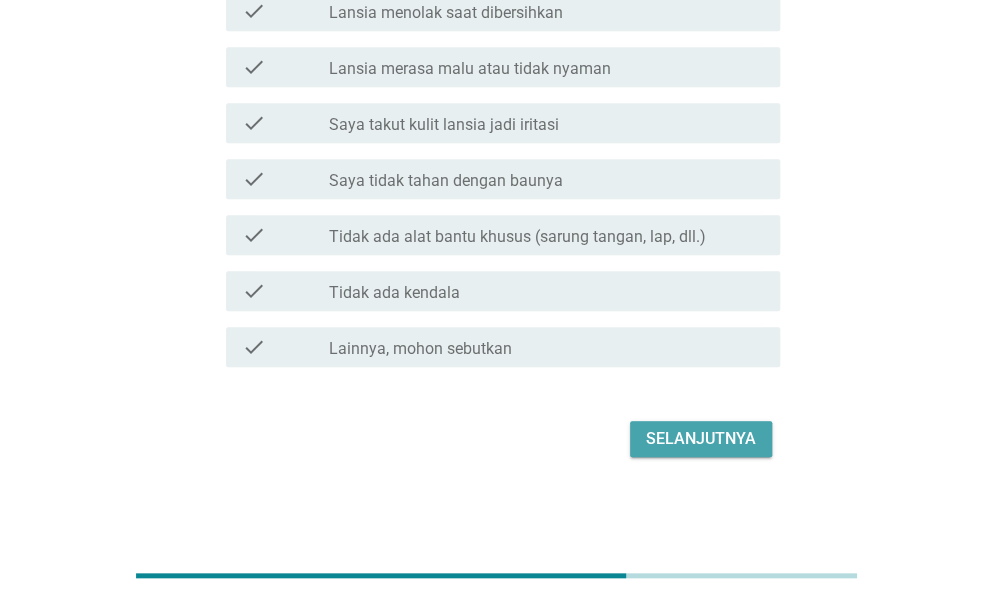 click on "Selanjutnya" at bounding box center [701, 439] 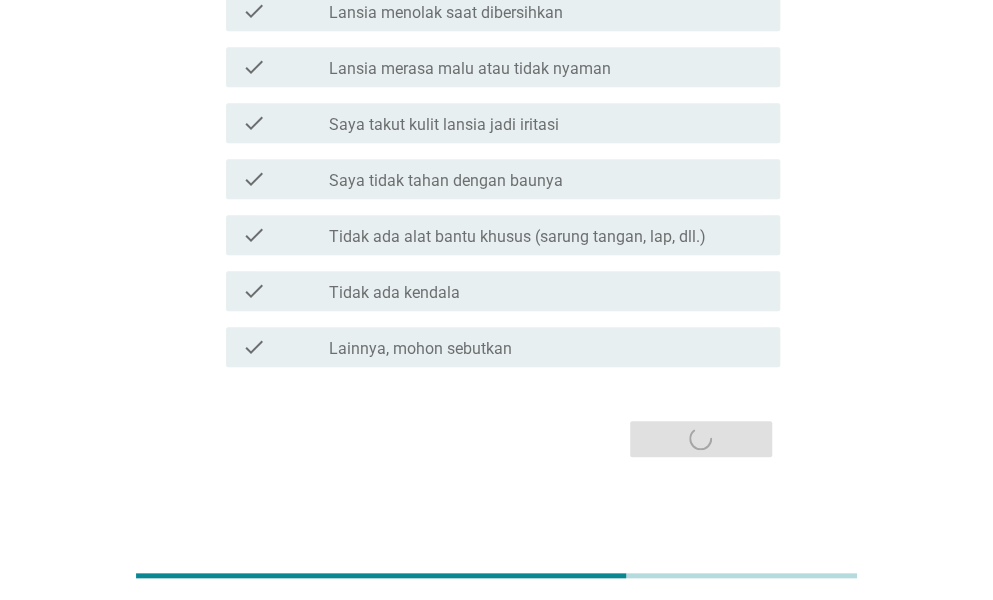 scroll, scrollTop: 0, scrollLeft: 0, axis: both 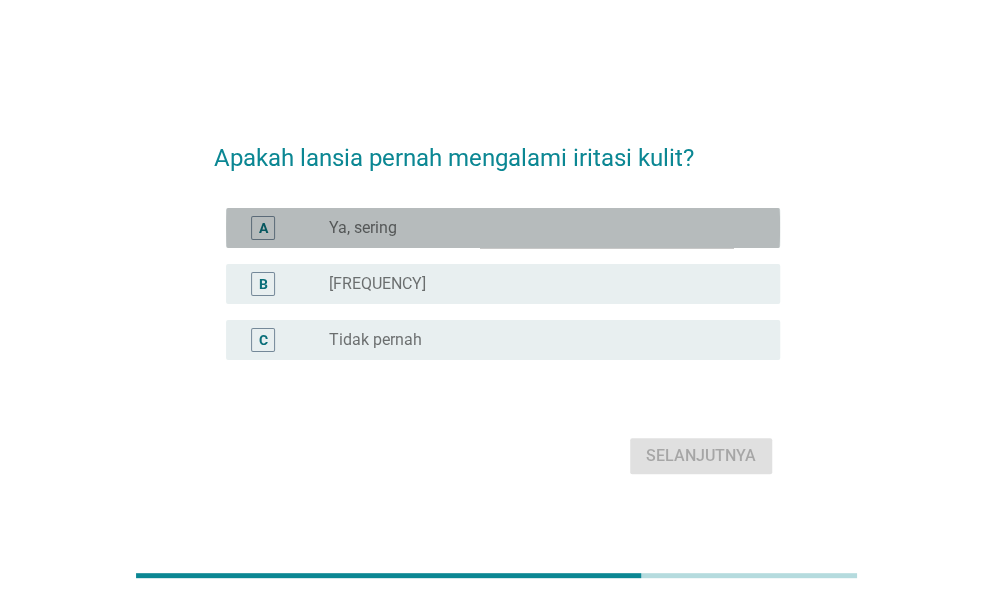 click on "[FREQUENCY]" at bounding box center (503, 228) 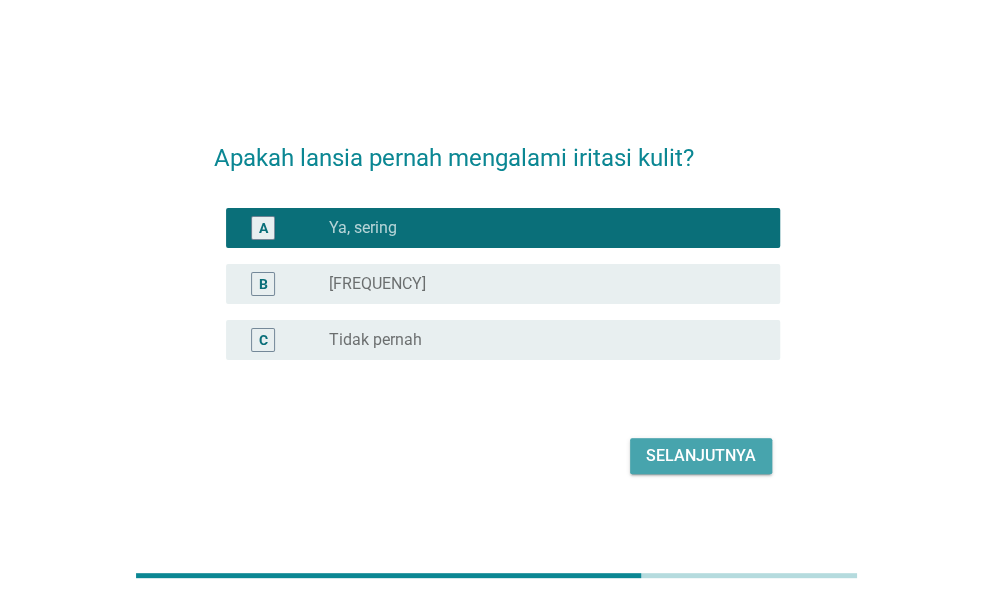 click on "Selanjutnya" at bounding box center [701, 456] 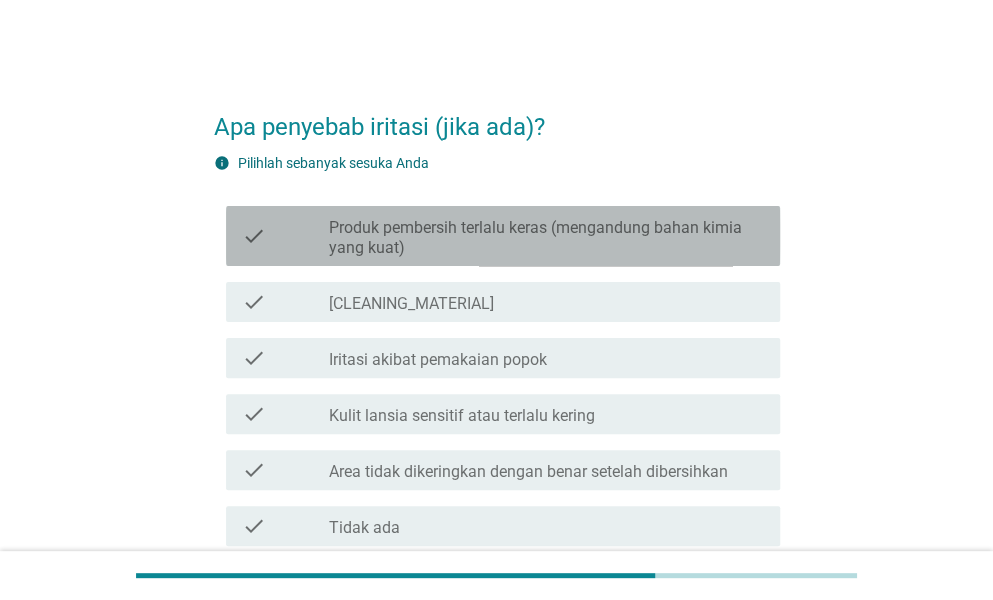 click on "Produk pembersih terlalu keras (mengandung bahan kimia yang kuat)" at bounding box center [546, 238] 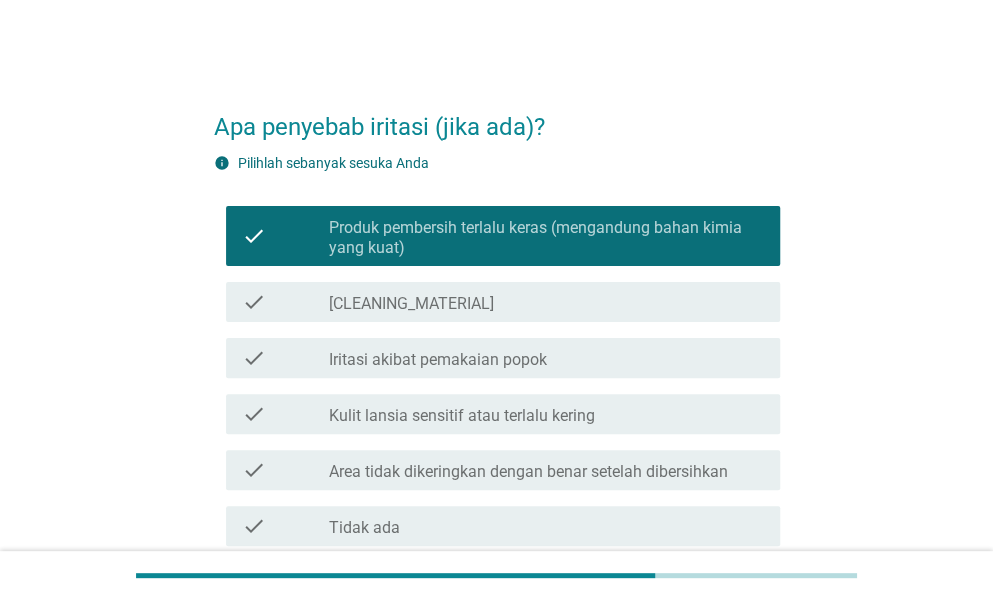 click on "[CLEANING_MATERIAL]" at bounding box center [411, 304] 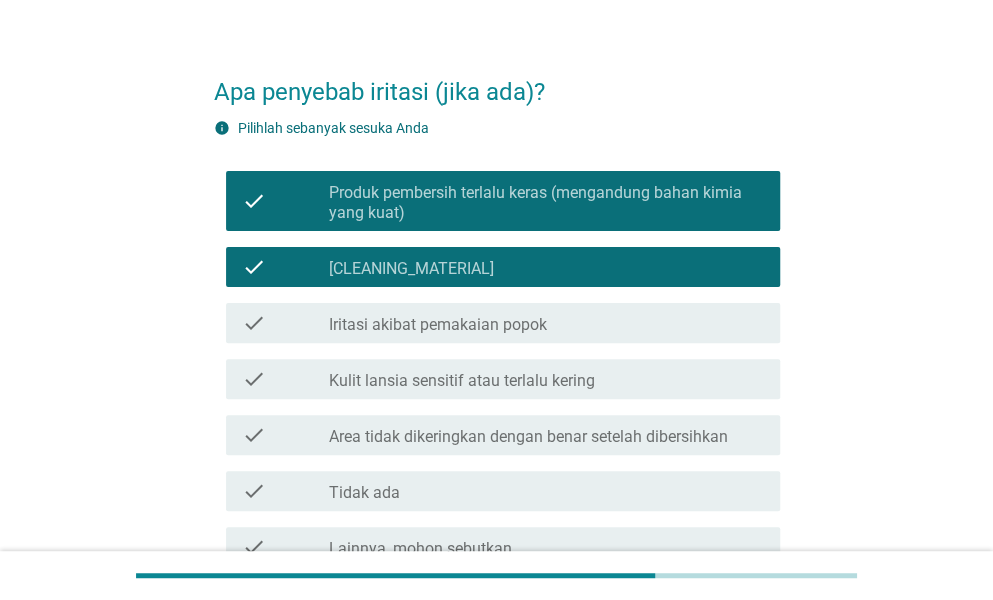 scroll, scrollTop: 48, scrollLeft: 0, axis: vertical 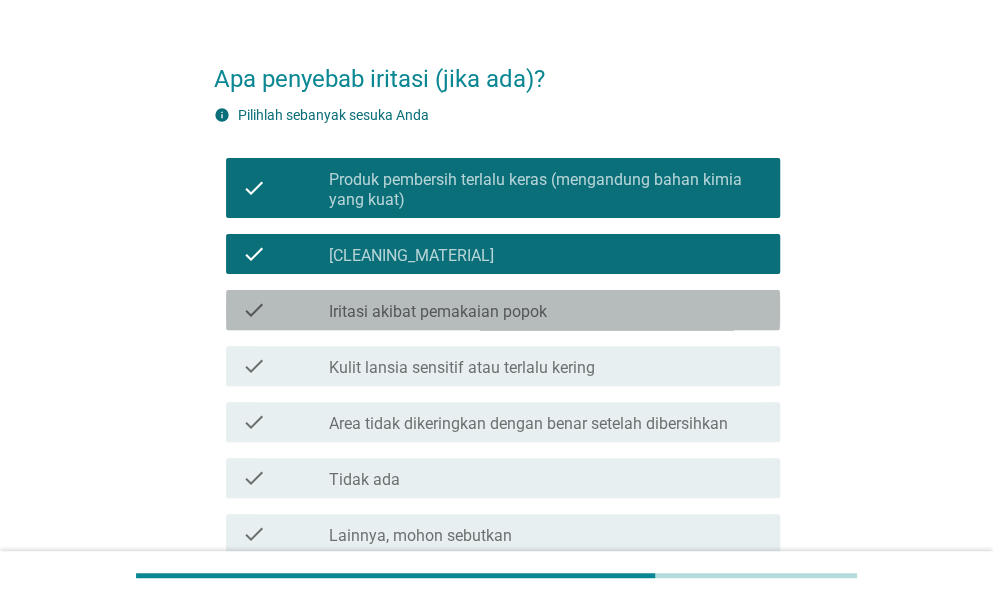 click on "Iritasi akibat pemakaian popok" at bounding box center (438, 312) 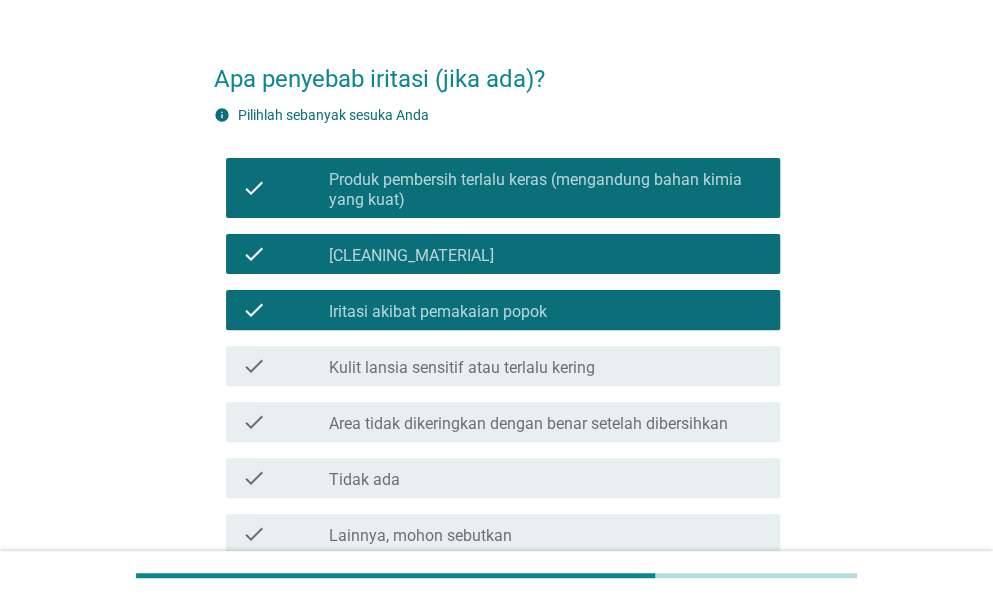 scroll, scrollTop: 255, scrollLeft: 0, axis: vertical 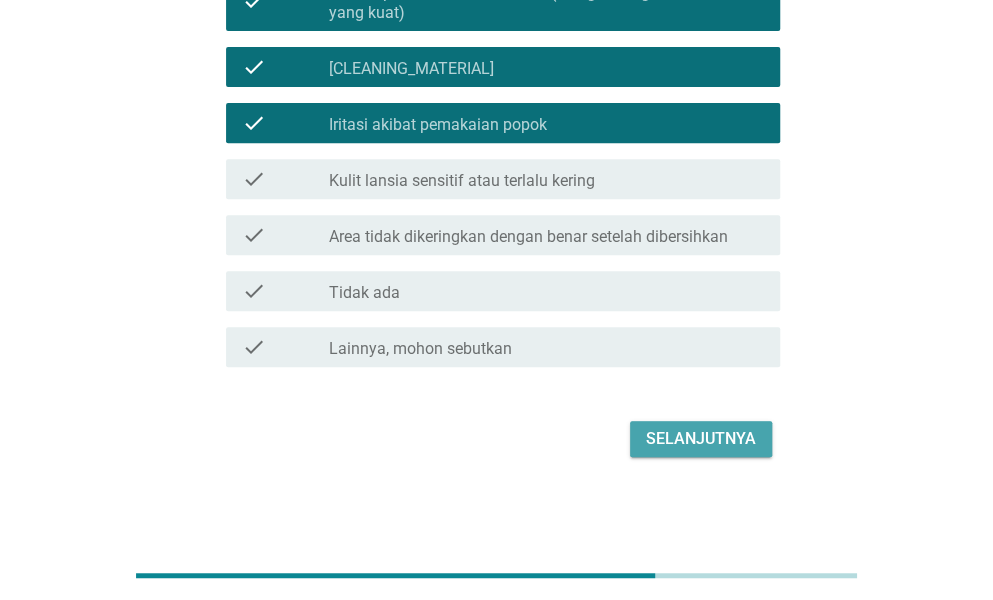 click on "Selanjutnya" at bounding box center [701, 439] 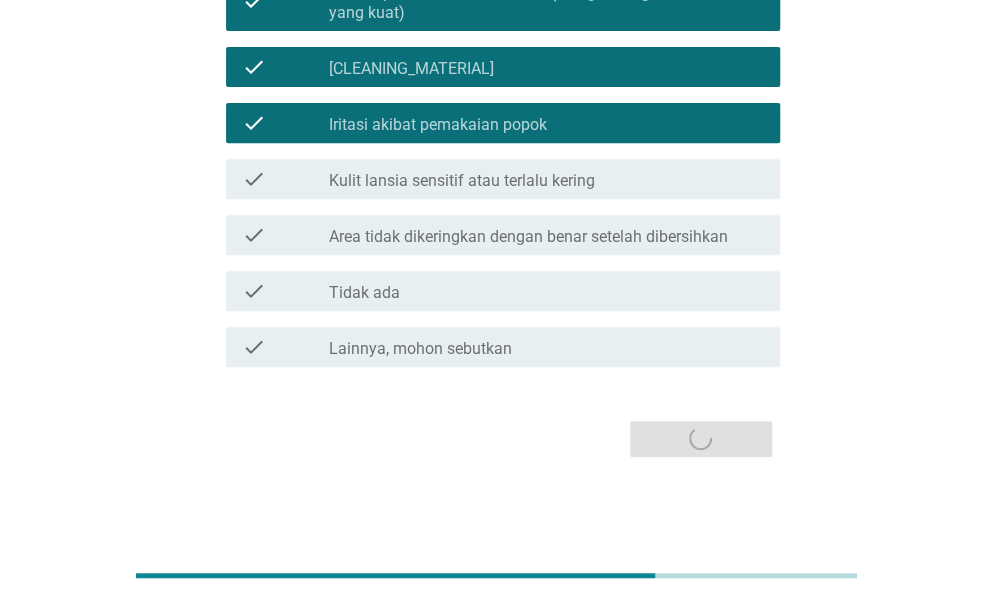 scroll, scrollTop: 0, scrollLeft: 0, axis: both 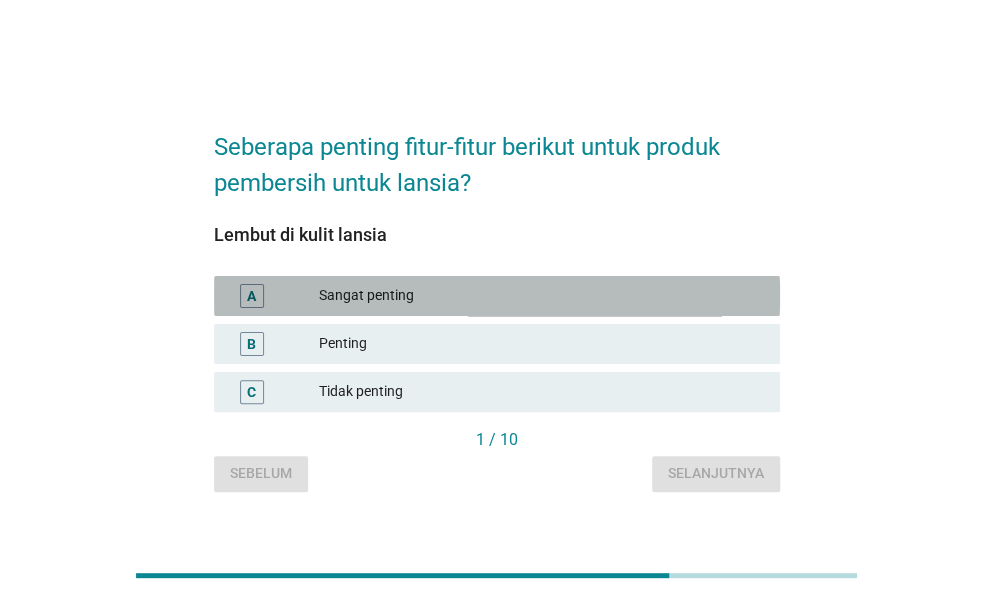 click on "Sangat penting" at bounding box center [541, 296] 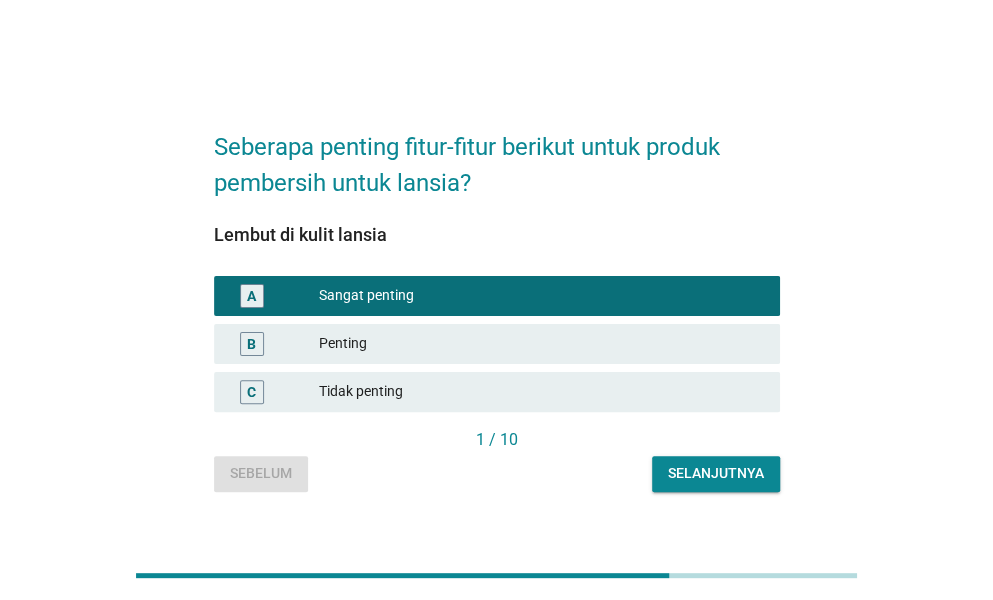 click on "1 / 10" at bounding box center [497, 440] 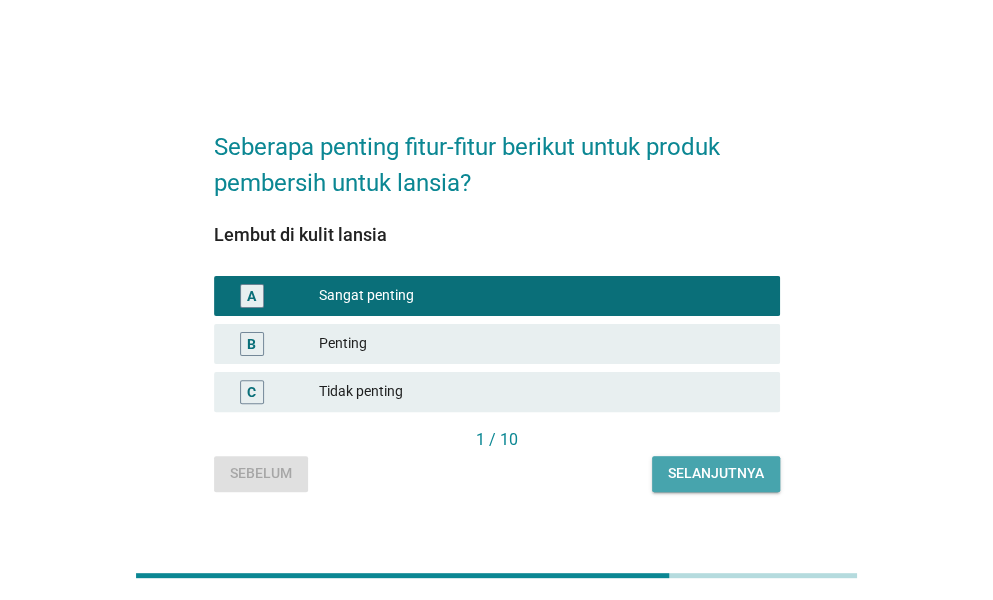 click on "Selanjutnya" at bounding box center (716, 473) 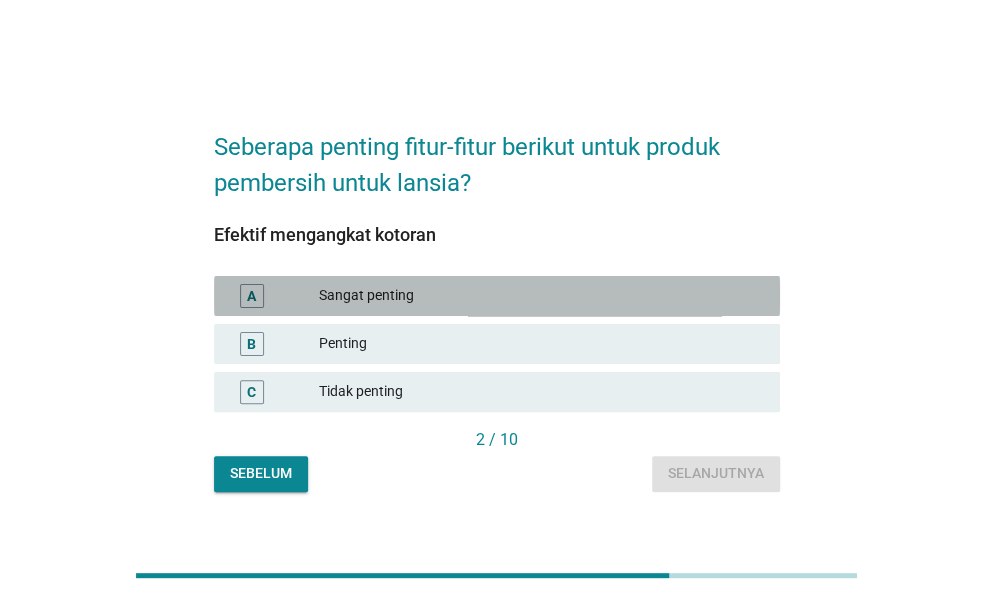 click on "Sangat penting" at bounding box center [541, 296] 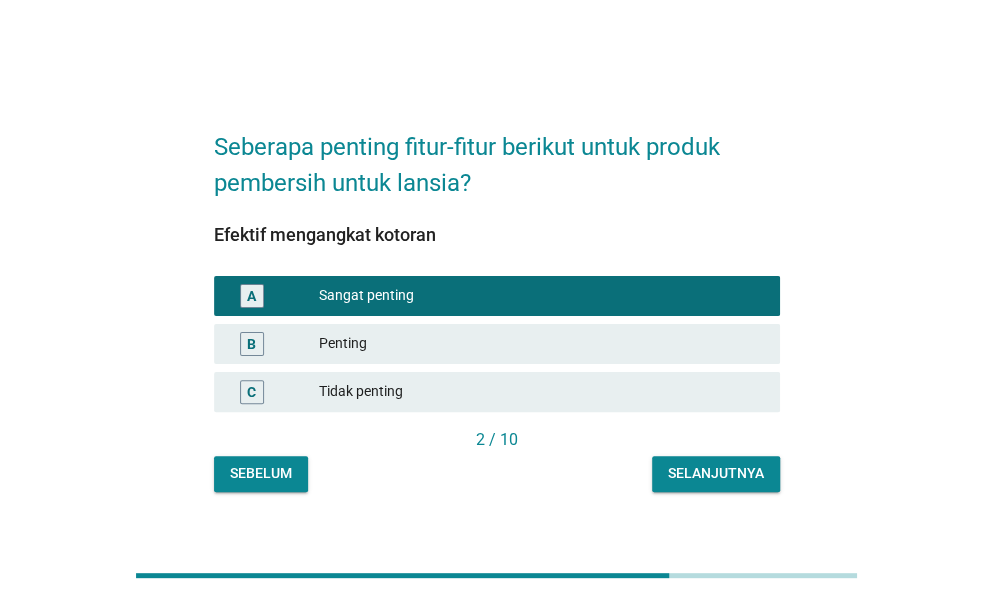 click on "2 / 10" at bounding box center [497, 440] 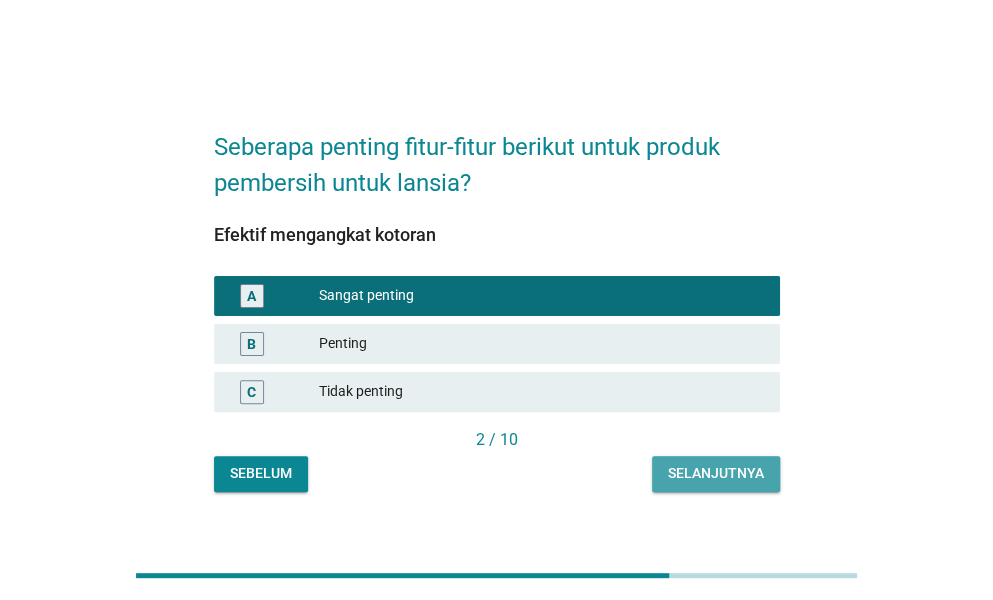 click on "Selanjutnya" at bounding box center (716, 473) 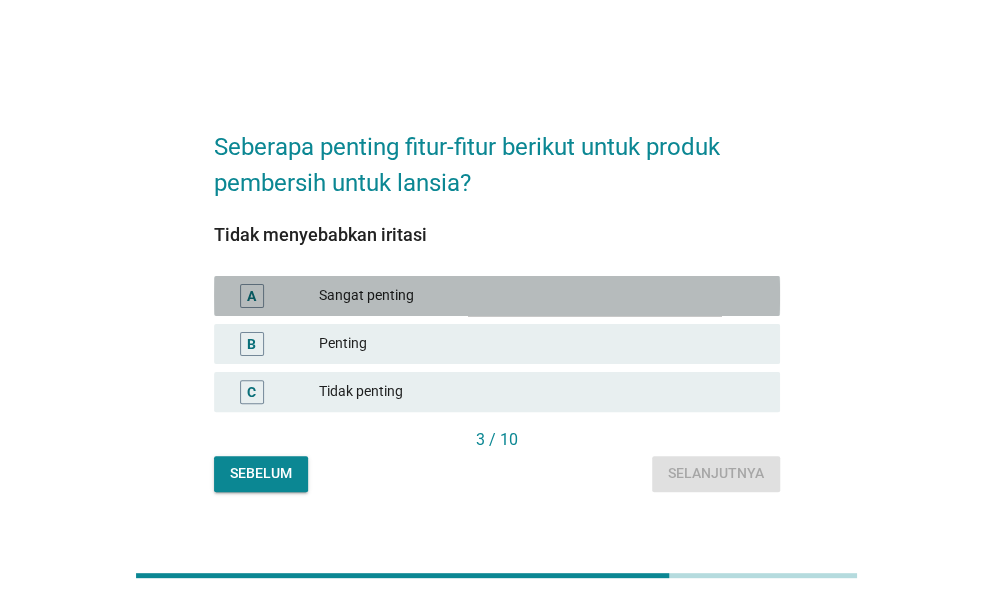 click on "Sangat penting" at bounding box center [541, 296] 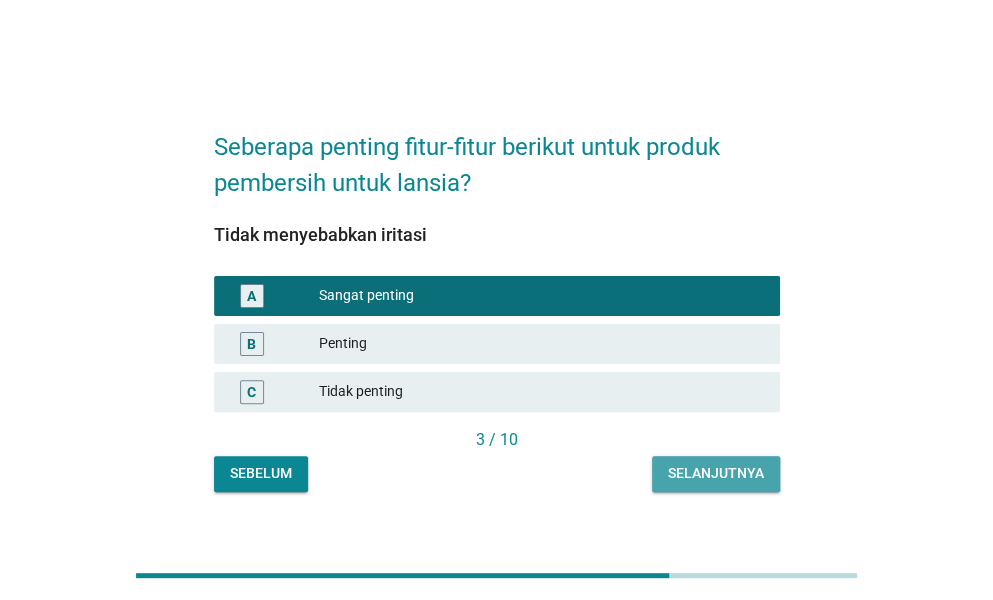 click on "Selanjutnya" at bounding box center (716, 473) 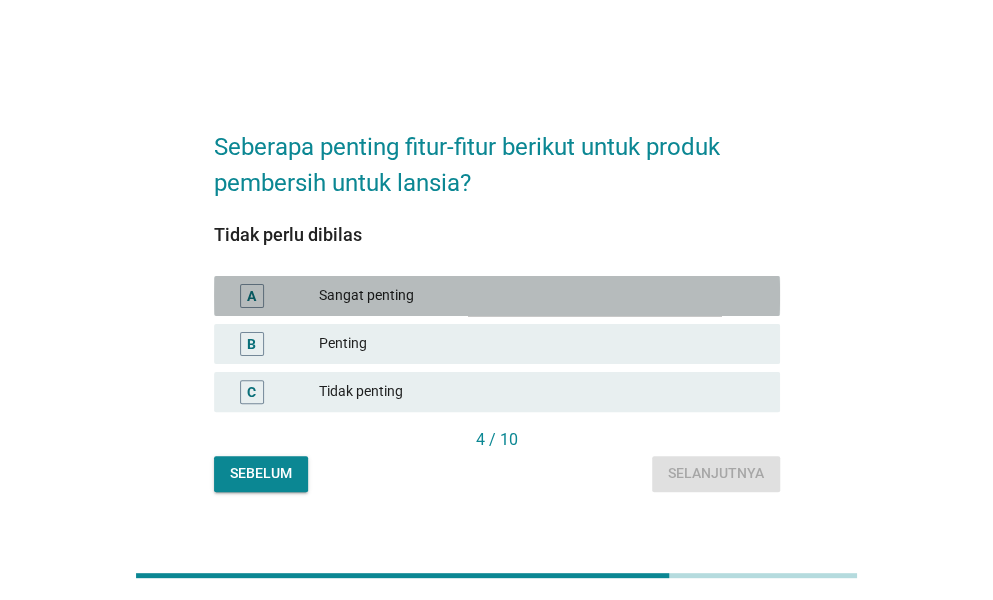 click on "A   Sangat penting" at bounding box center [497, 296] 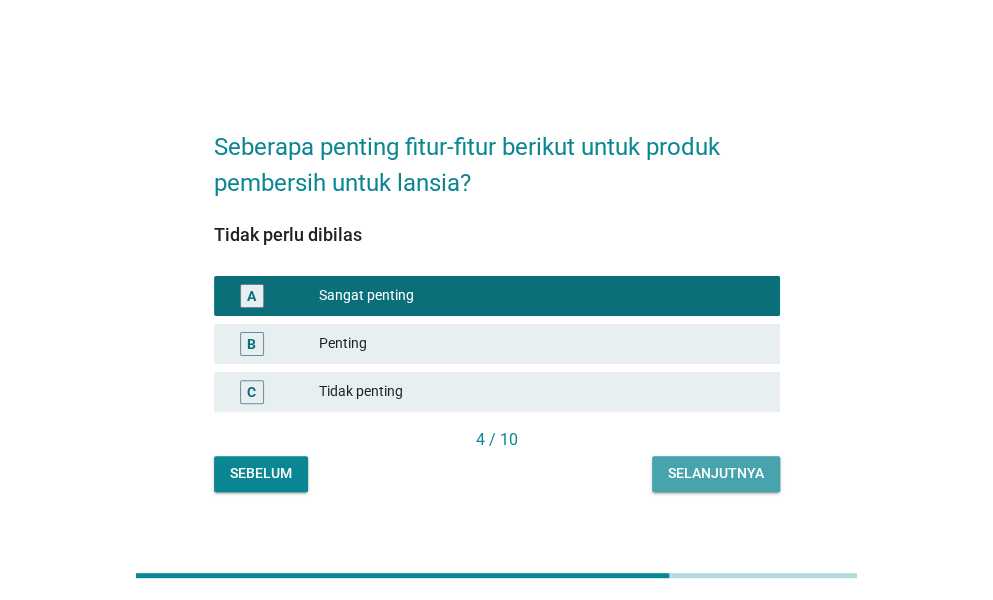 click on "Selanjutnya" at bounding box center (716, 473) 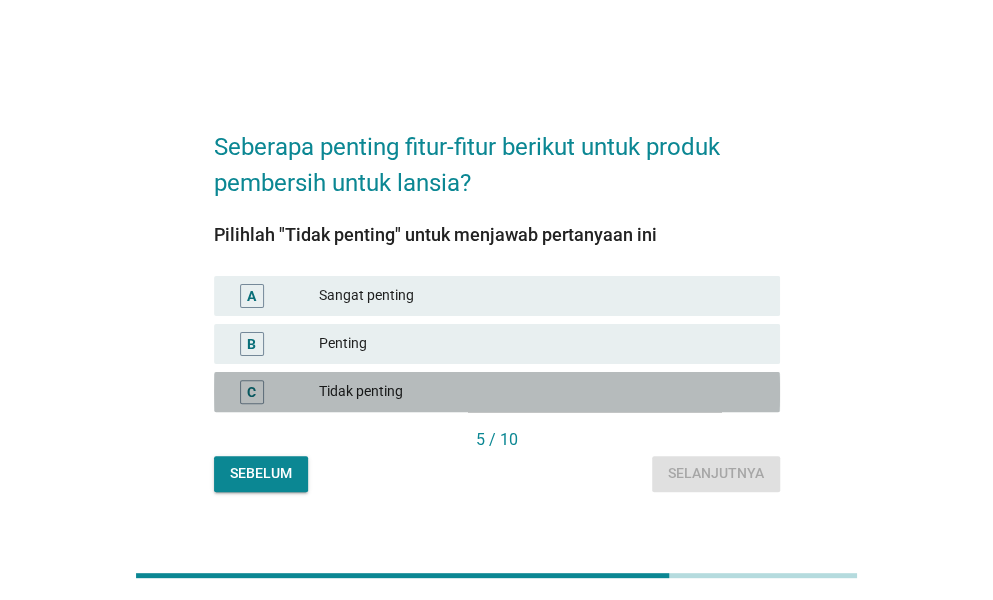 click on "Tidak penting" at bounding box center (541, 392) 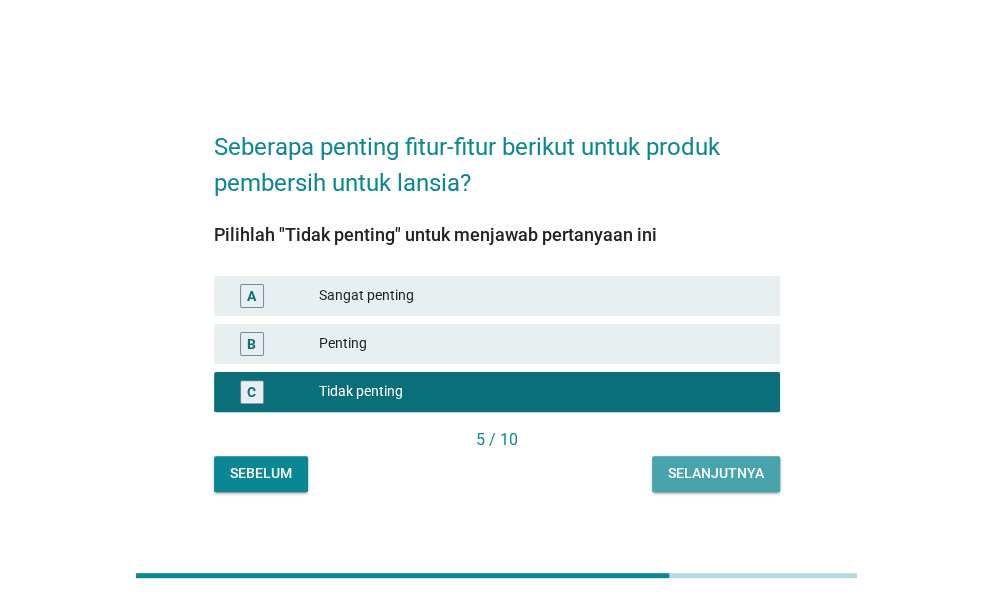 click on "Selanjutnya" at bounding box center (716, 474) 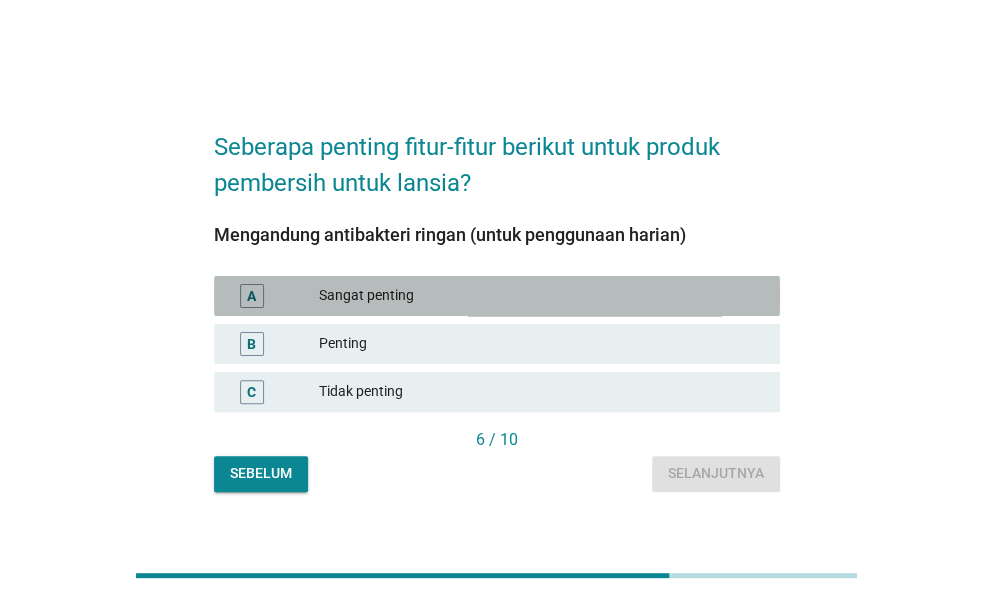click on "Sangat penting" at bounding box center [541, 296] 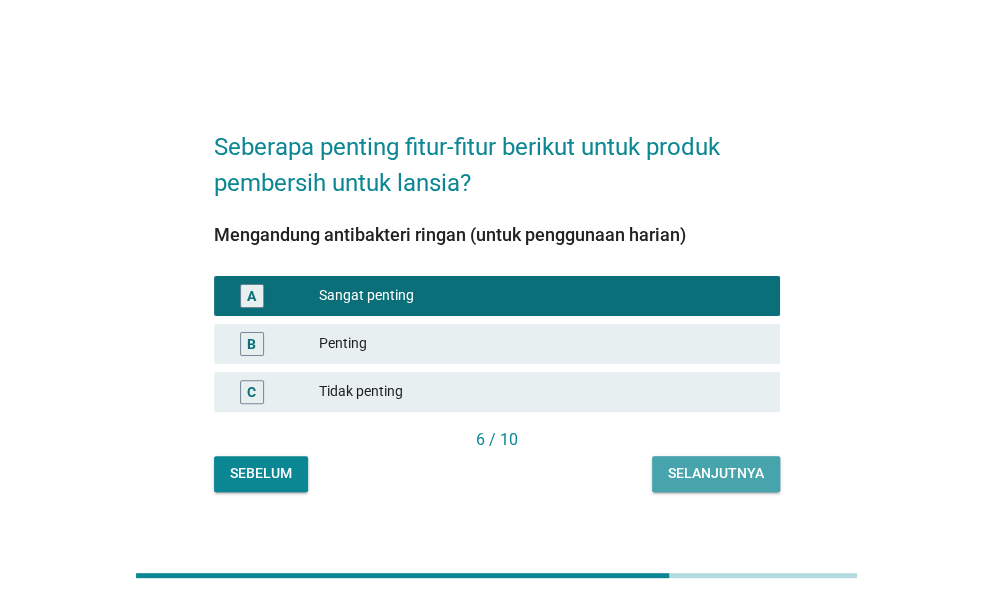 click on "Selanjutnya" at bounding box center (716, 473) 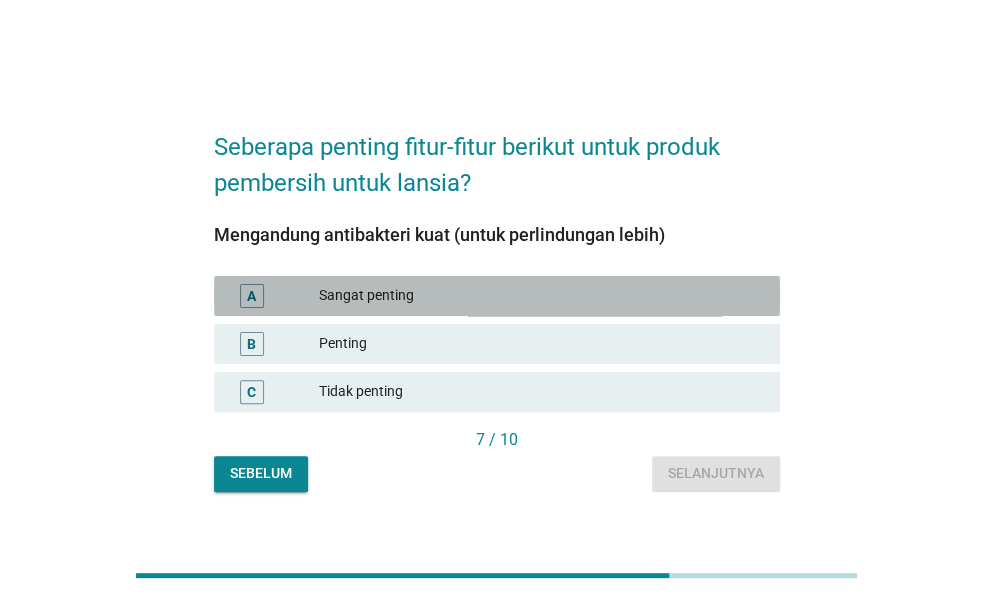 click on "Sangat penting" at bounding box center (541, 296) 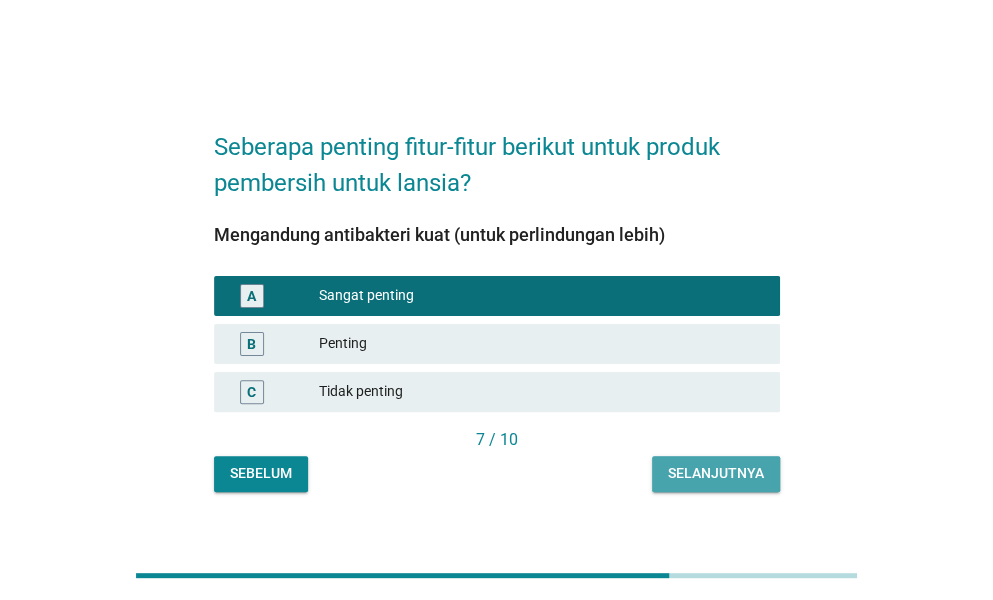 click on "Selanjutnya" at bounding box center [716, 473] 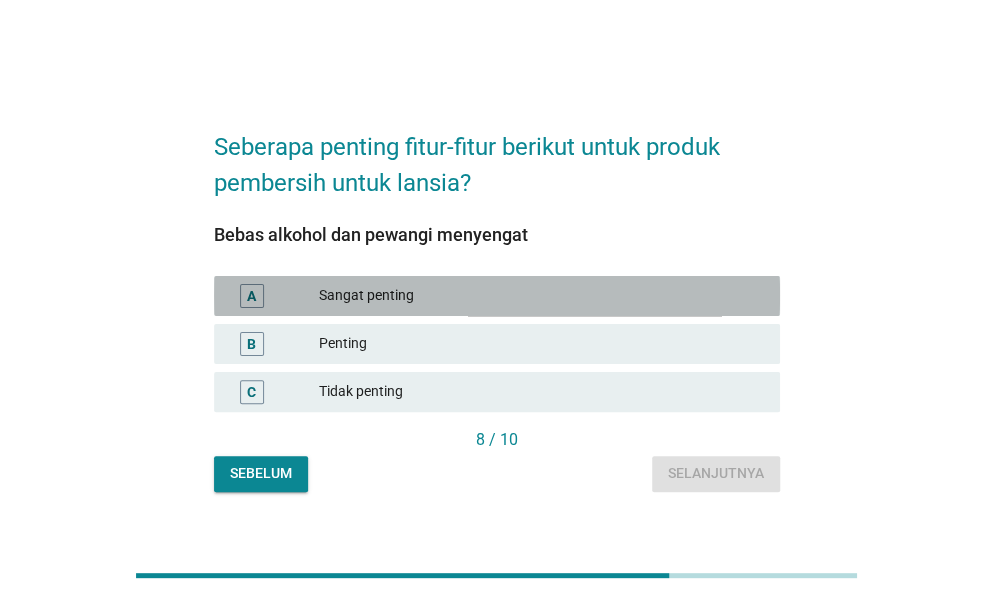 click on "Sangat penting" at bounding box center [541, 296] 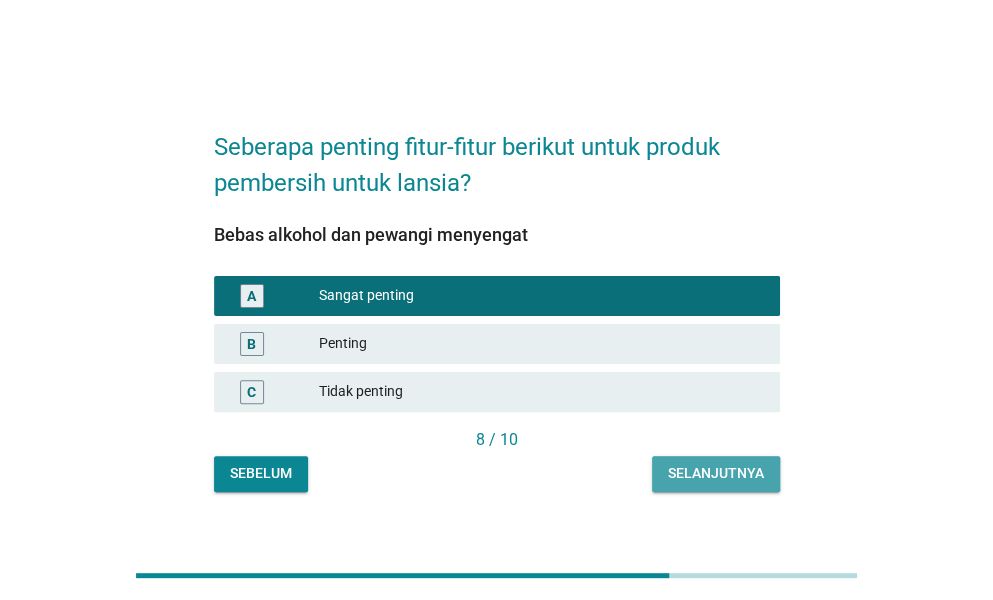 click on "Selanjutnya" at bounding box center [716, 473] 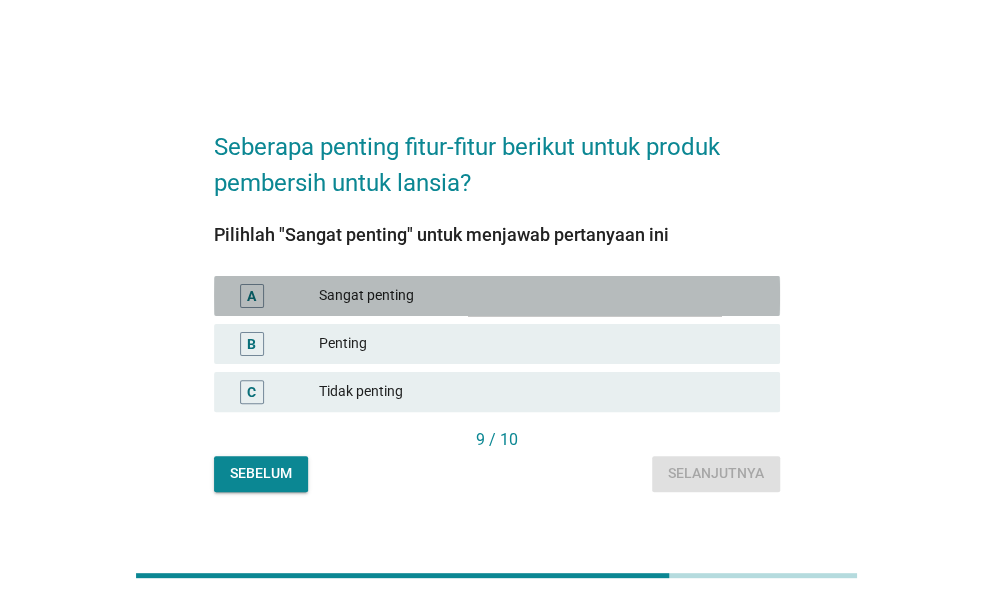 click on "Sangat penting" at bounding box center (541, 296) 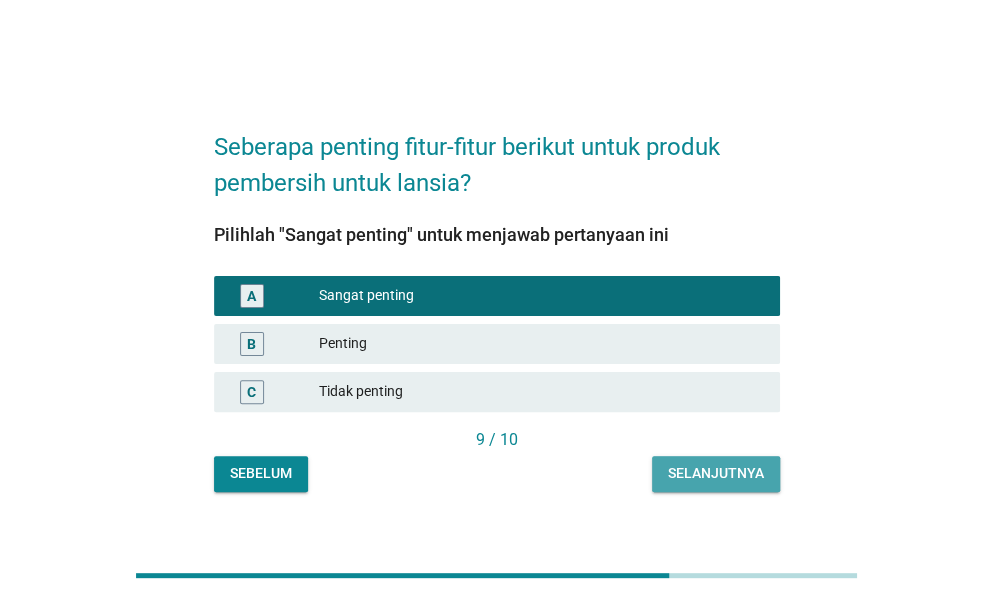 click on "Selanjutnya" at bounding box center (716, 474) 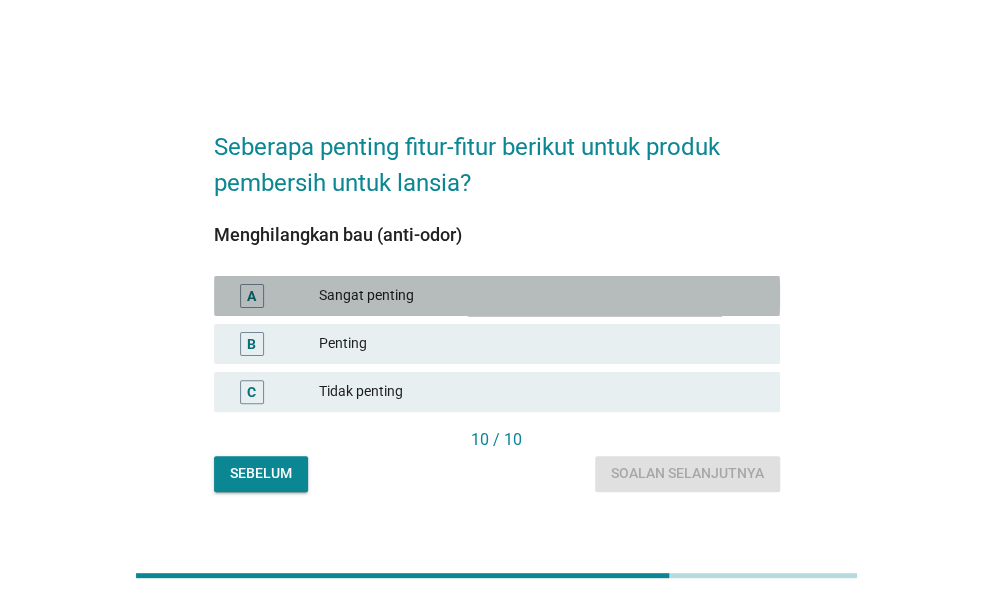 click on "Sangat penting" at bounding box center [541, 296] 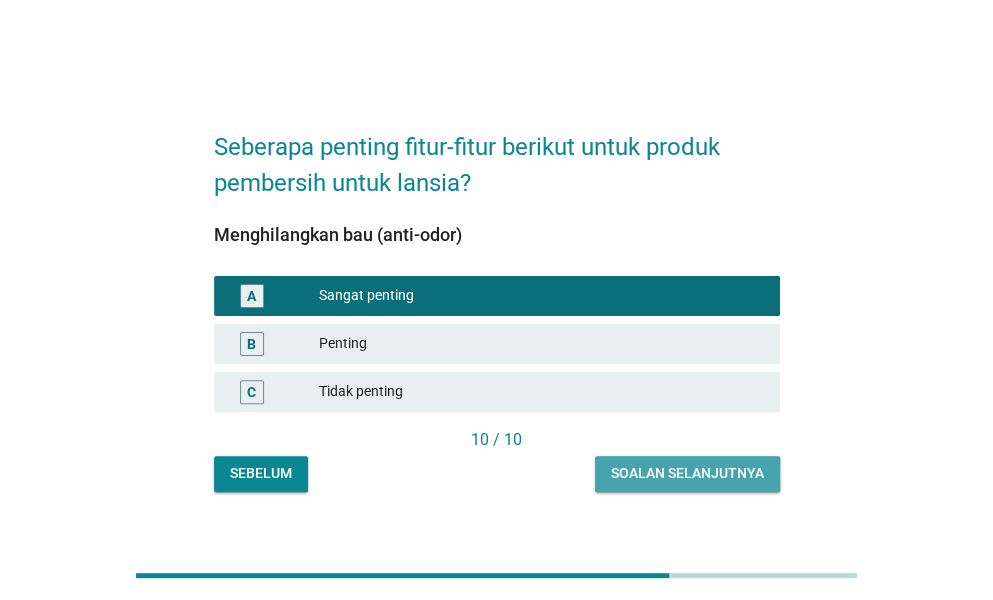 click on "Soalan selanjutnya" at bounding box center [687, 473] 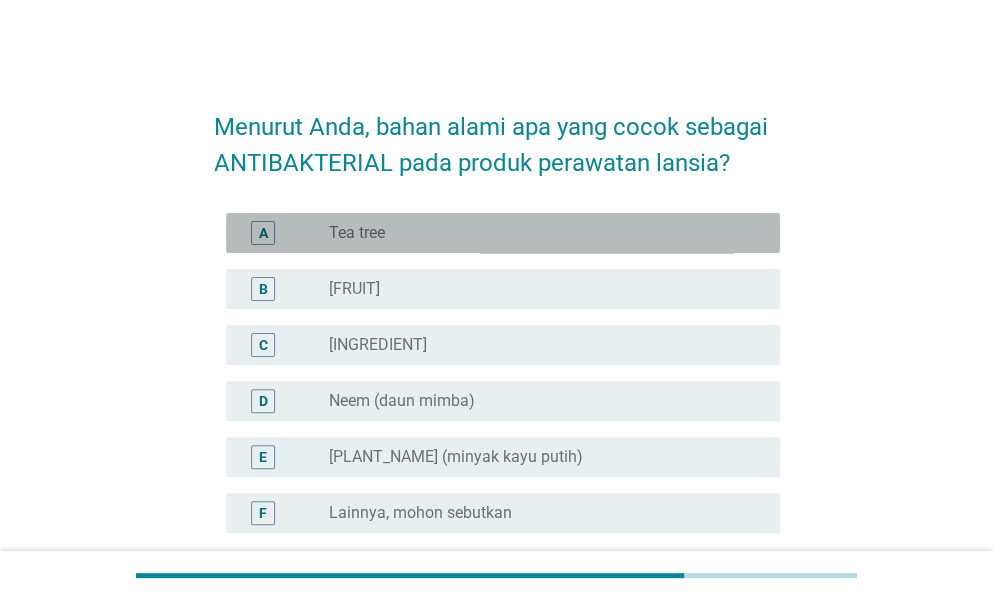 click on "A     radio_button_unchecked [PLANT_NAME]" at bounding box center [503, 233] 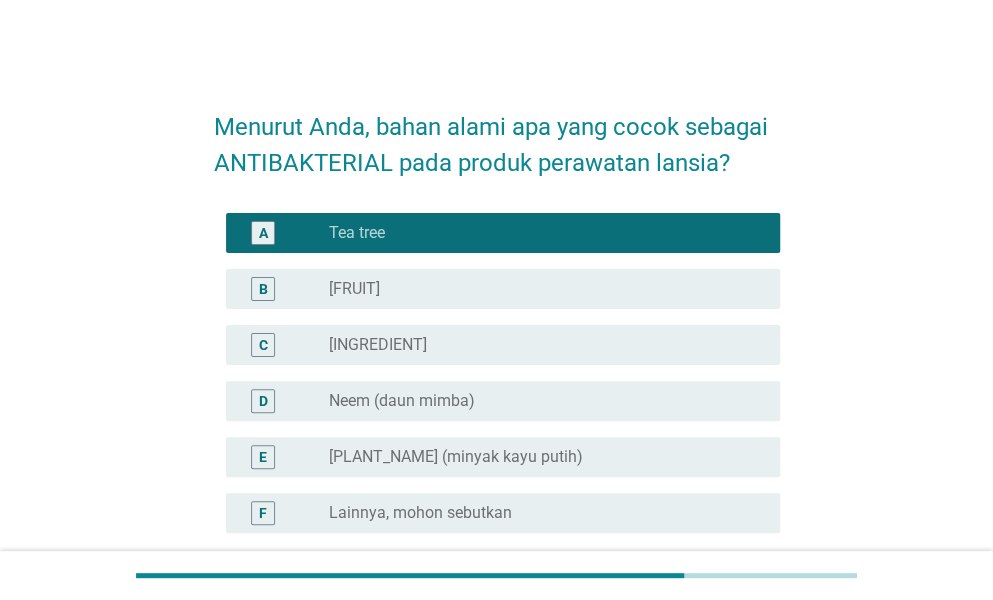 scroll, scrollTop: 163, scrollLeft: 0, axis: vertical 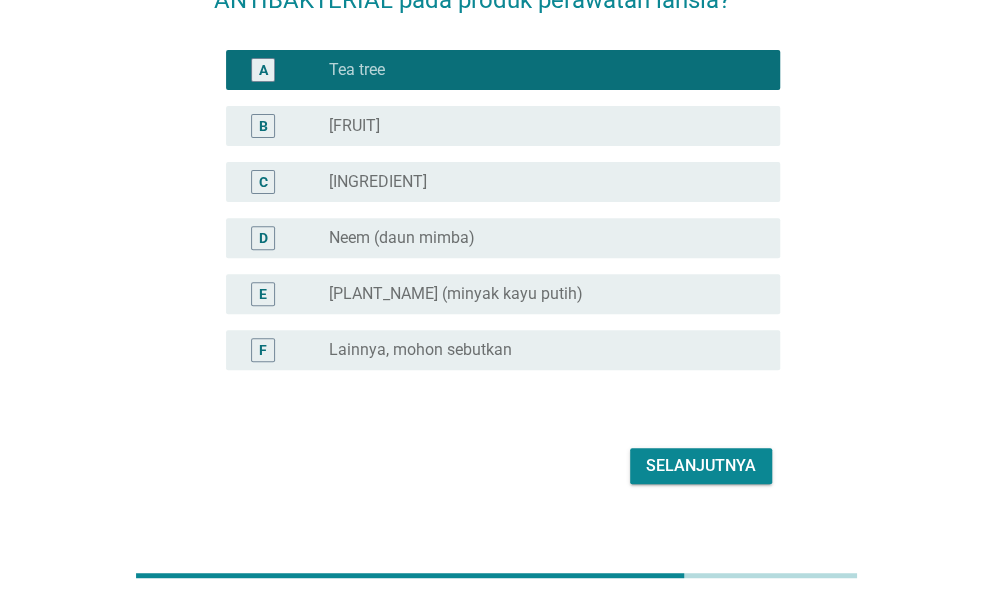 click on "Selanjutnya" at bounding box center [701, 466] 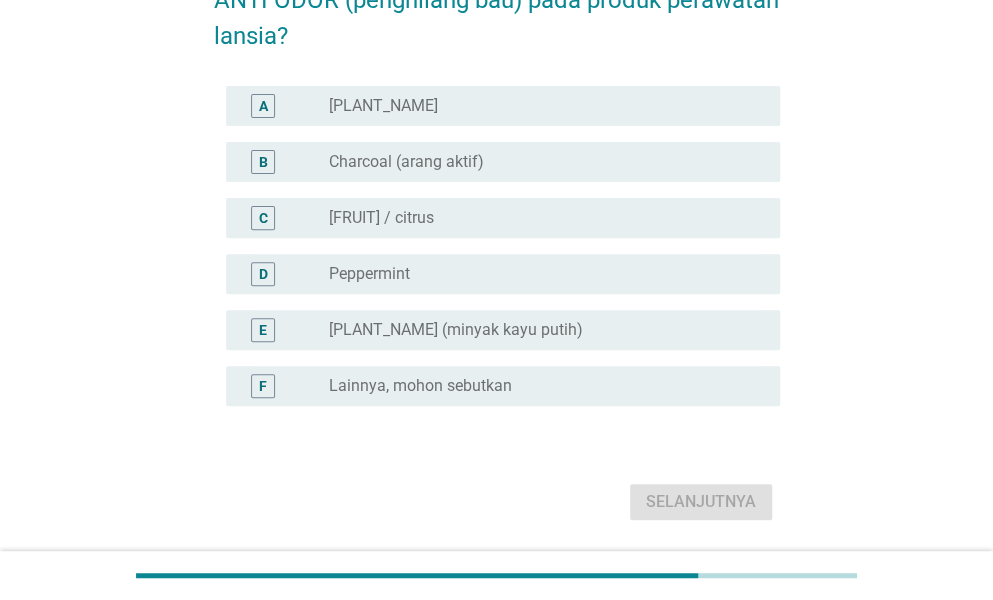 scroll, scrollTop: 0, scrollLeft: 0, axis: both 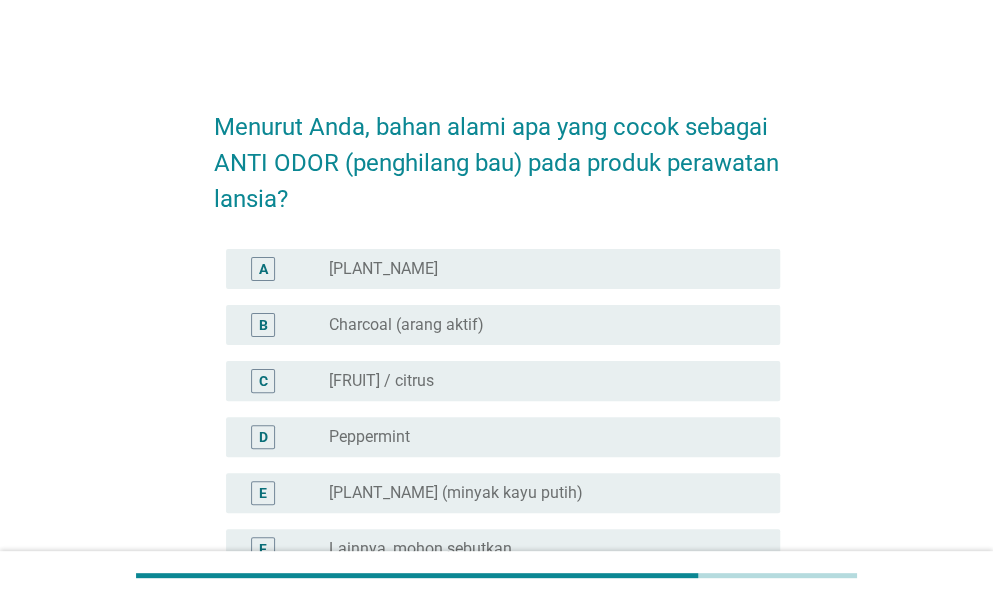 click on "radio_button_unchecked Green tea" at bounding box center (538, 269) 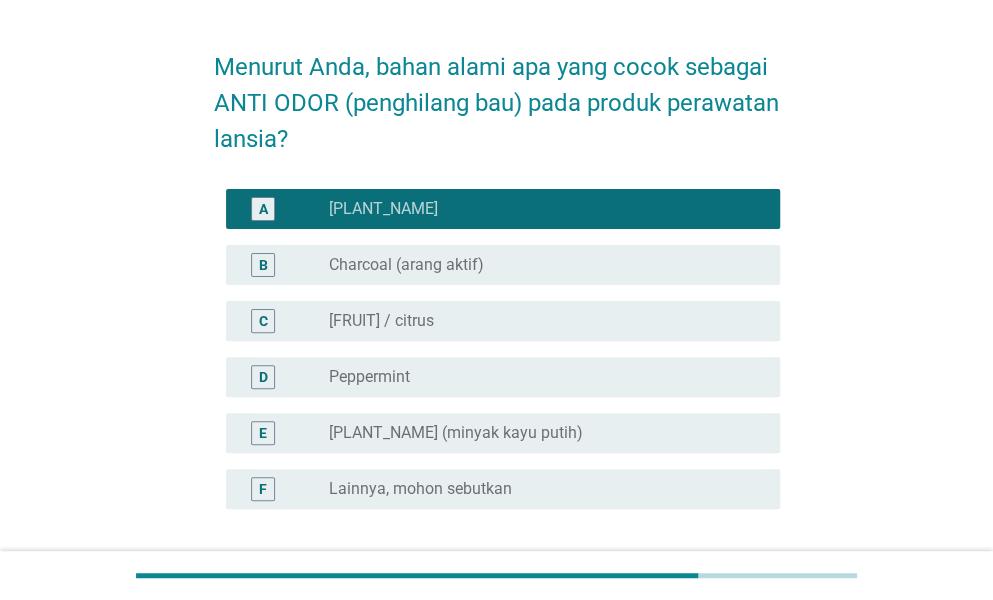 scroll, scrollTop: 78, scrollLeft: 0, axis: vertical 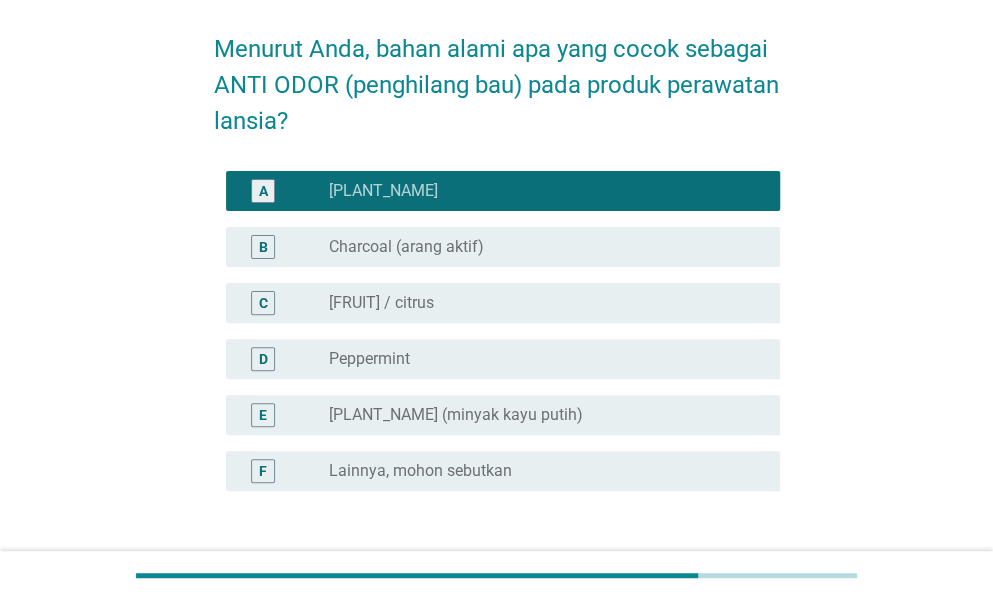 click on "B     radio_button_unchecked Charcoal (arang aktif)" at bounding box center (503, 247) 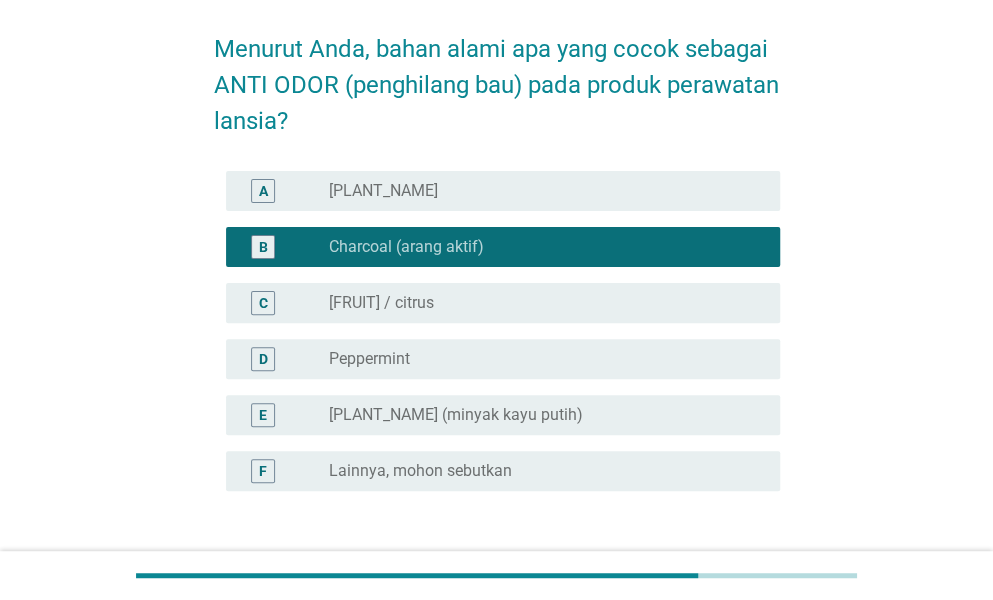 scroll, scrollTop: 226, scrollLeft: 0, axis: vertical 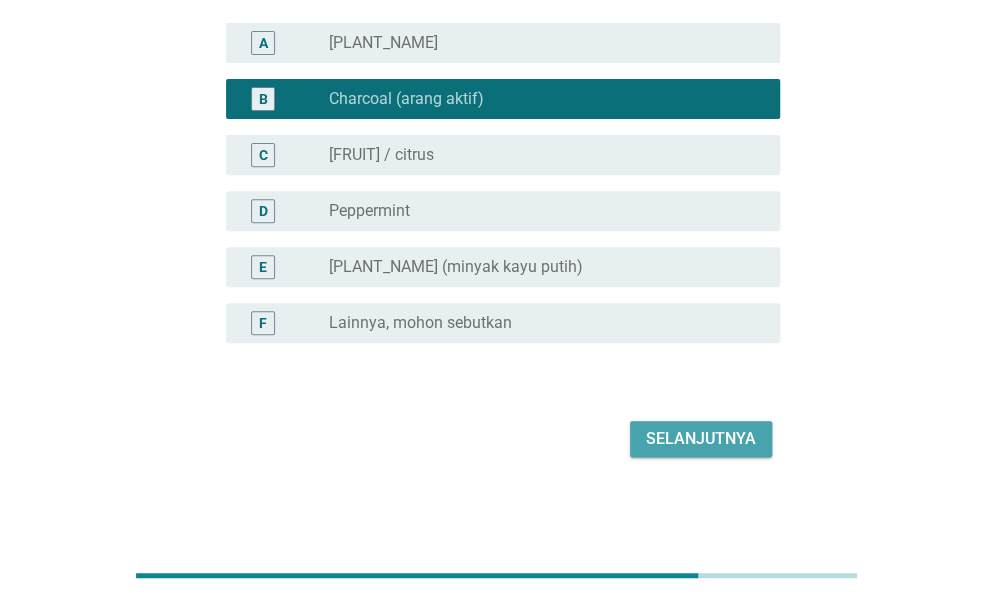 click on "Selanjutnya" at bounding box center (701, 439) 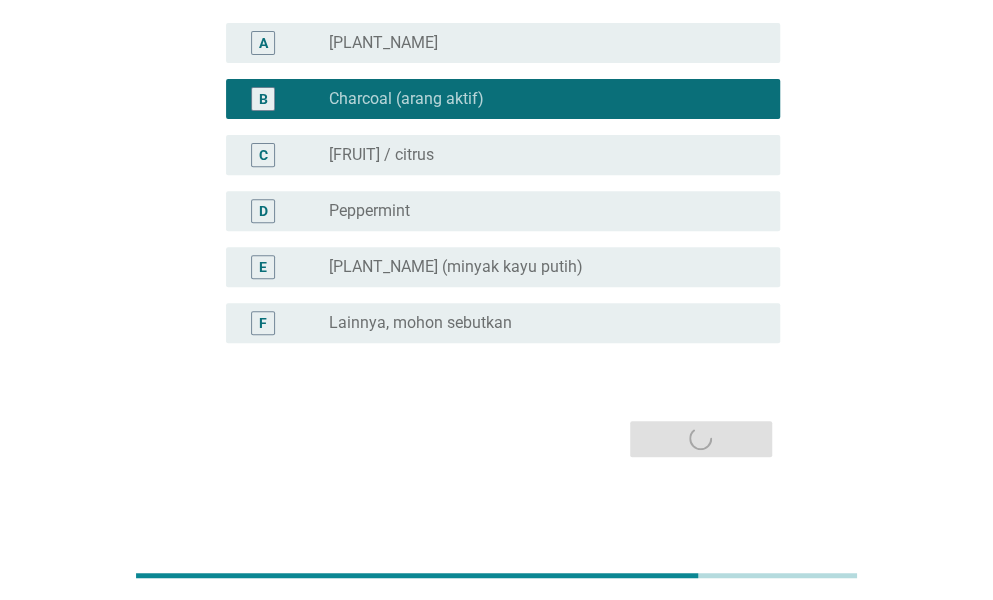 scroll, scrollTop: 0, scrollLeft: 0, axis: both 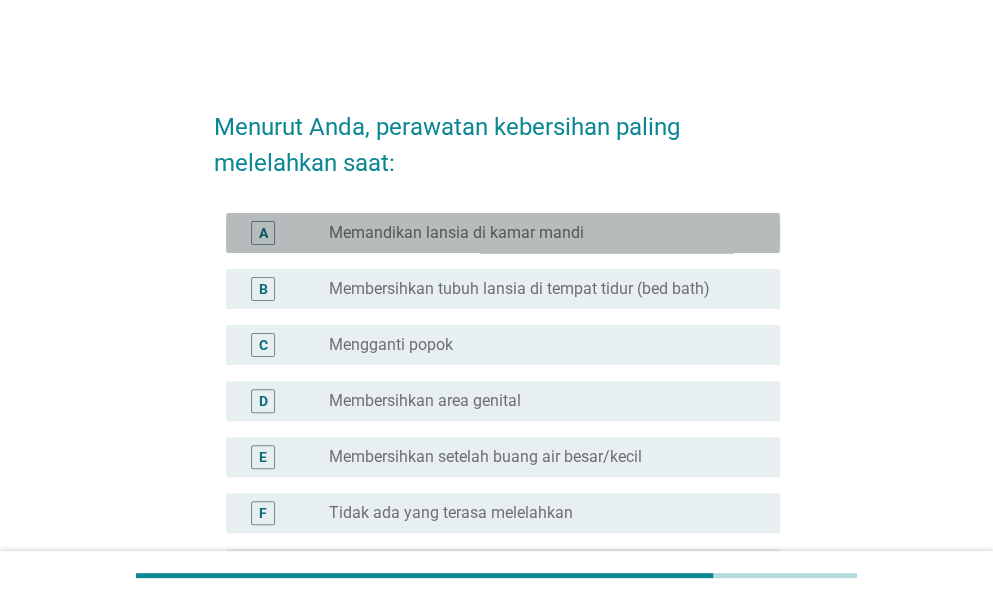 click on "radio_button_unchecked Memandikan lansia di kamar mandi" at bounding box center (538, 233) 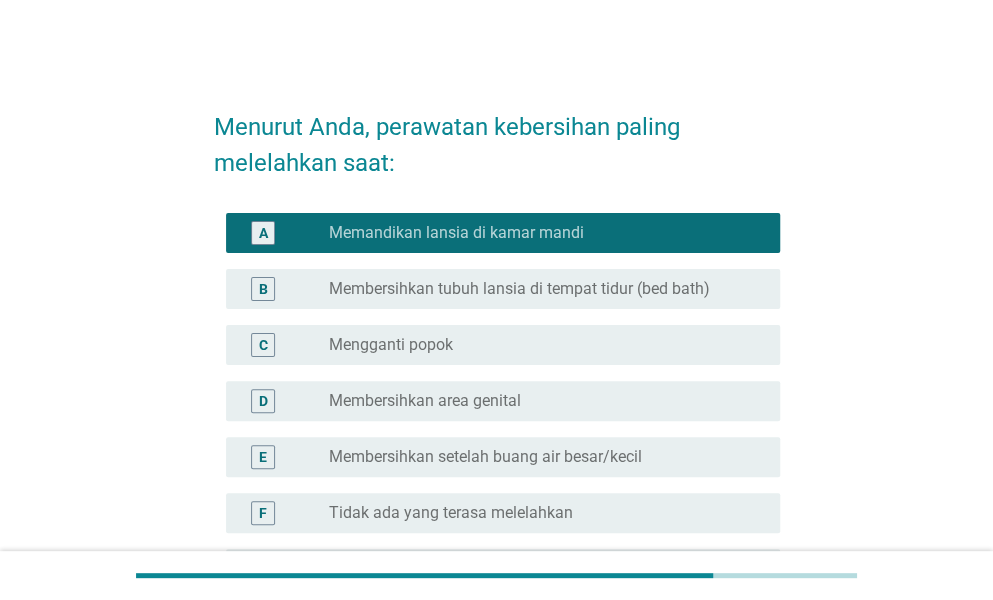 scroll, scrollTop: 246, scrollLeft: 0, axis: vertical 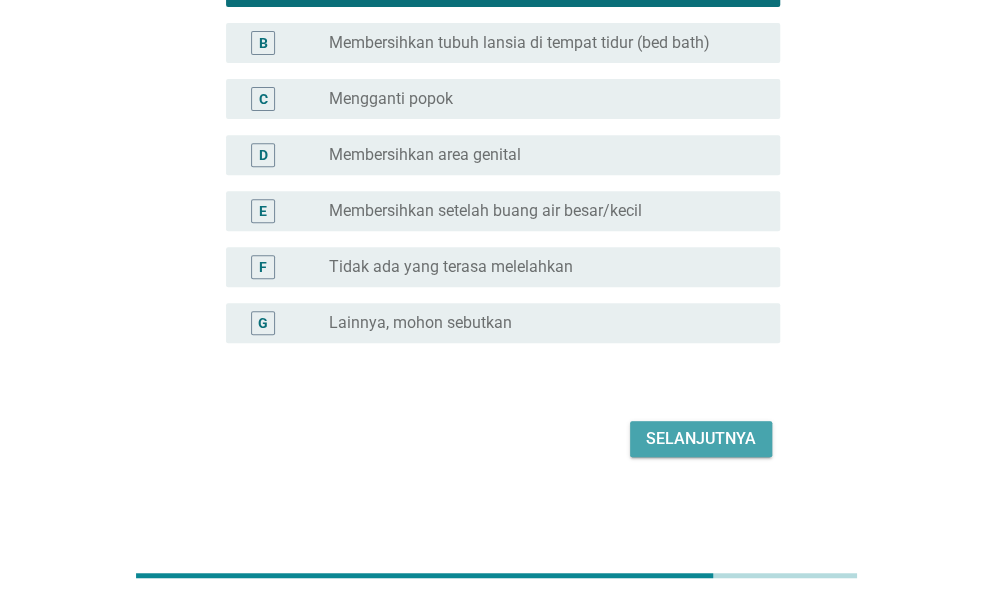 click on "Selanjutnya" at bounding box center (701, 439) 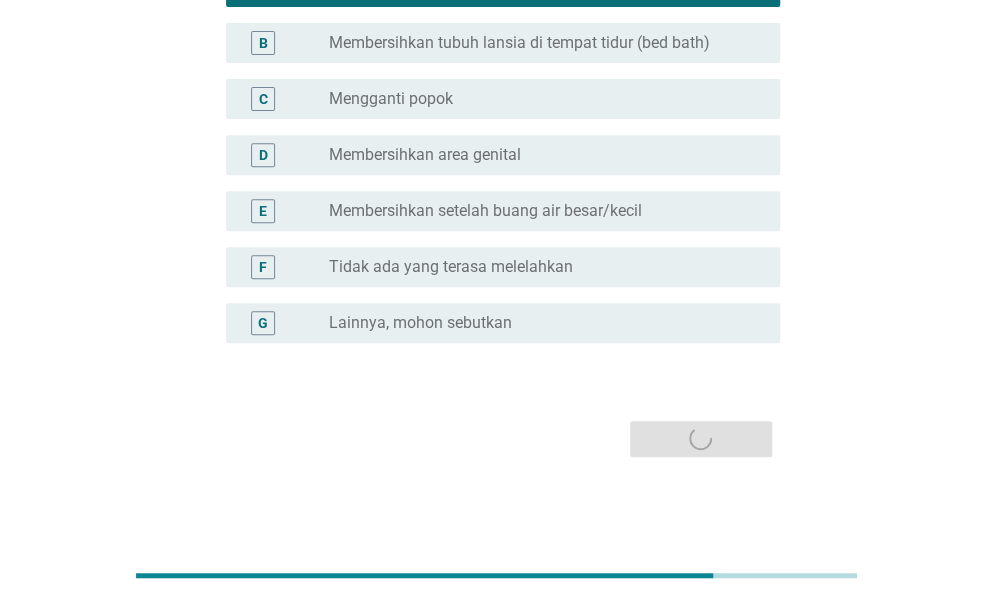 scroll, scrollTop: 11, scrollLeft: 0, axis: vertical 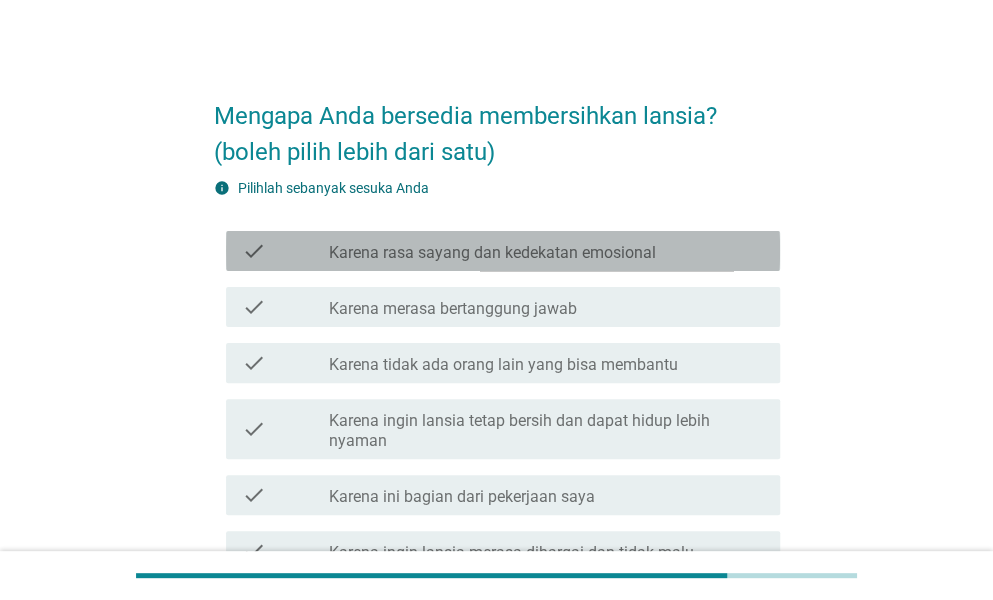 click on "Karena rasa sayang dan kedekatan emosional" at bounding box center (492, 253) 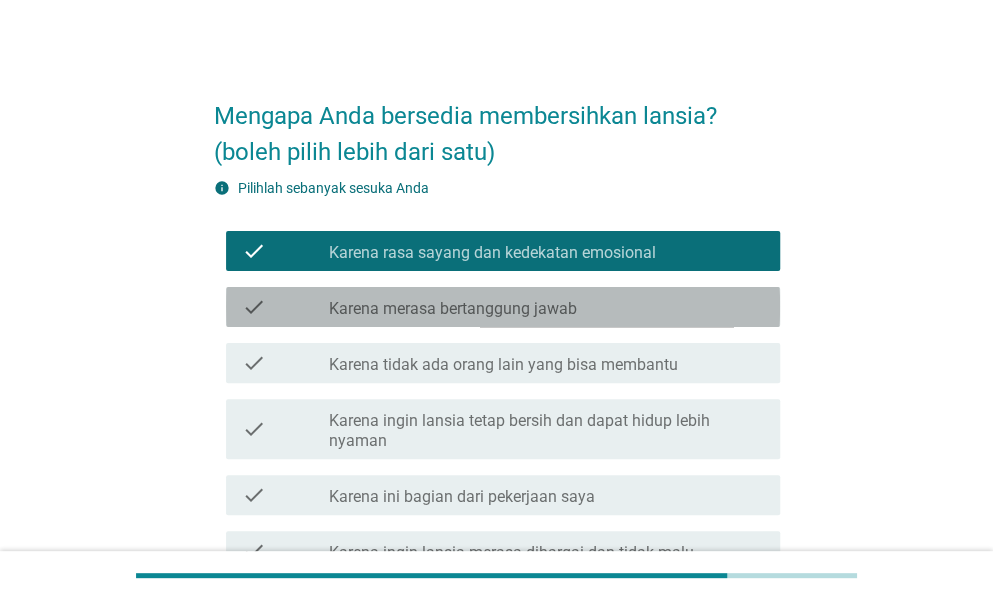 click on "Karena merasa bertanggung jawab" at bounding box center [453, 309] 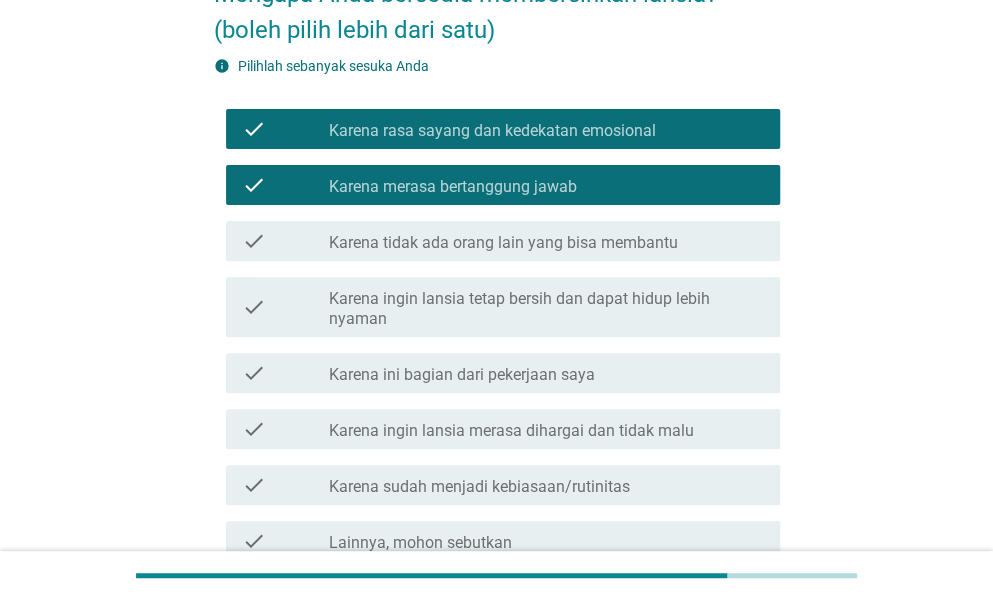 scroll, scrollTop: 327, scrollLeft: 0, axis: vertical 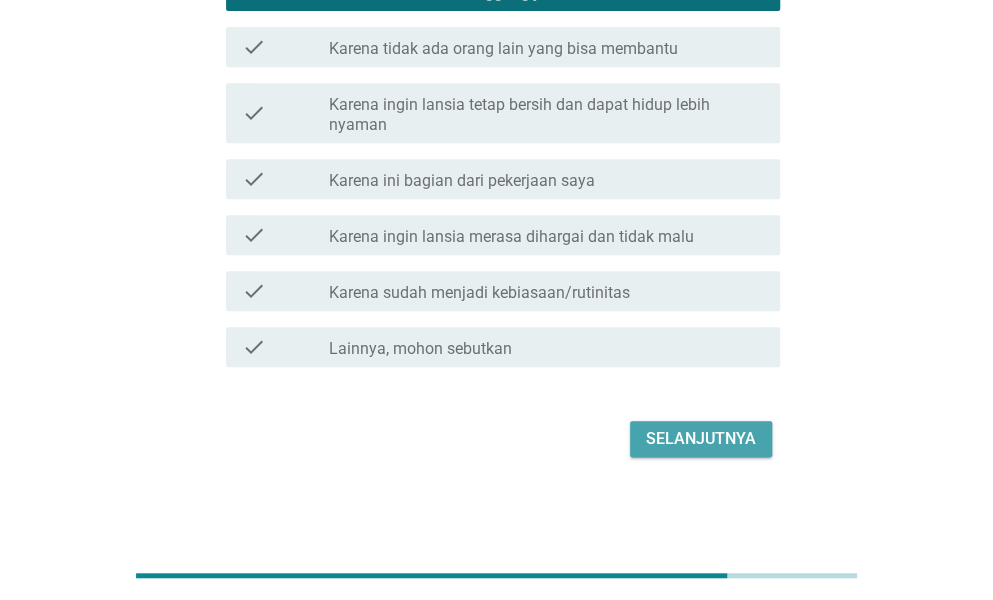 click on "Selanjutnya" at bounding box center [701, 439] 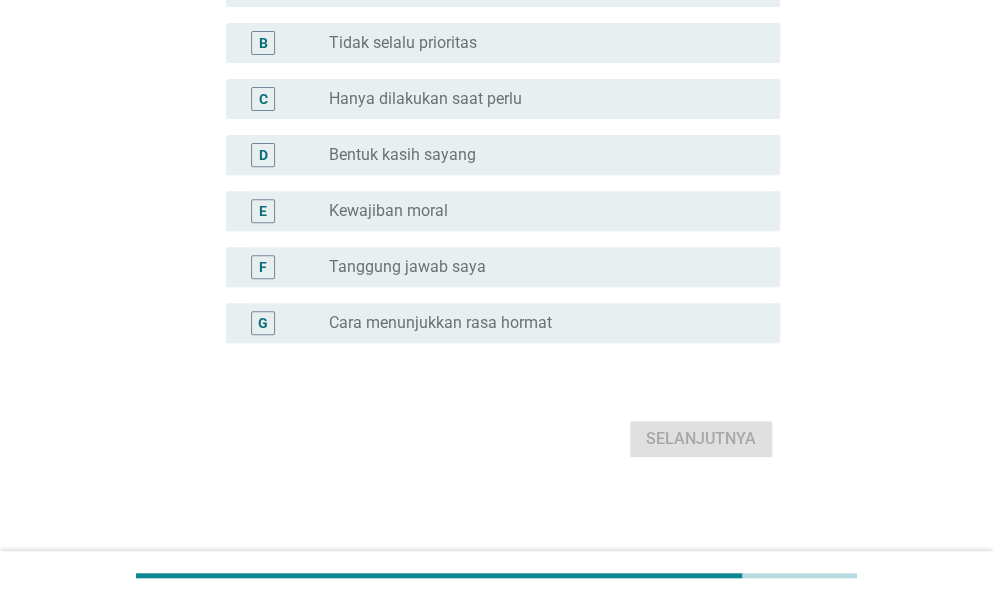 scroll, scrollTop: 0, scrollLeft: 0, axis: both 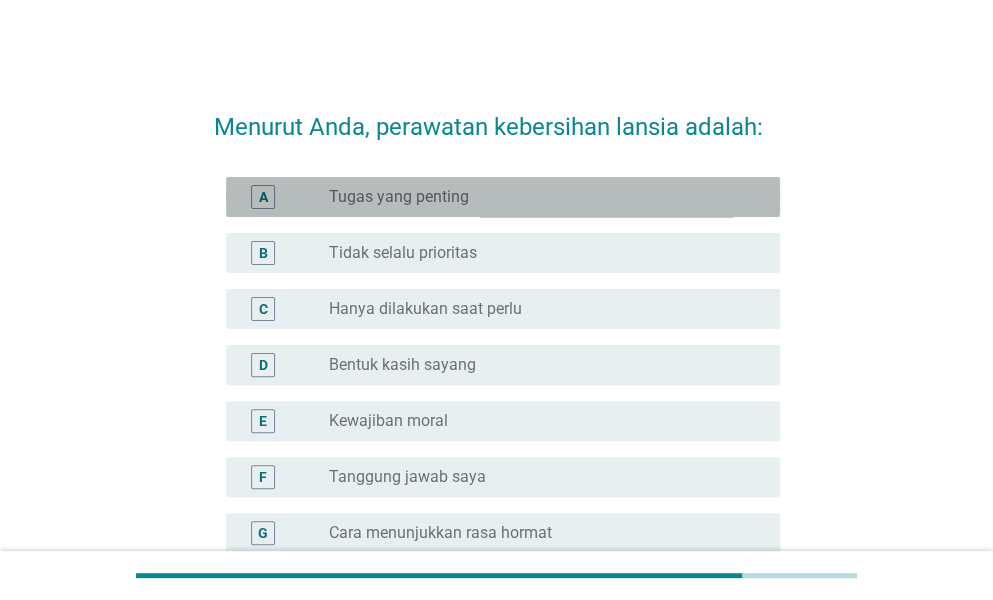 click on "Tugas yang penting" at bounding box center [399, 197] 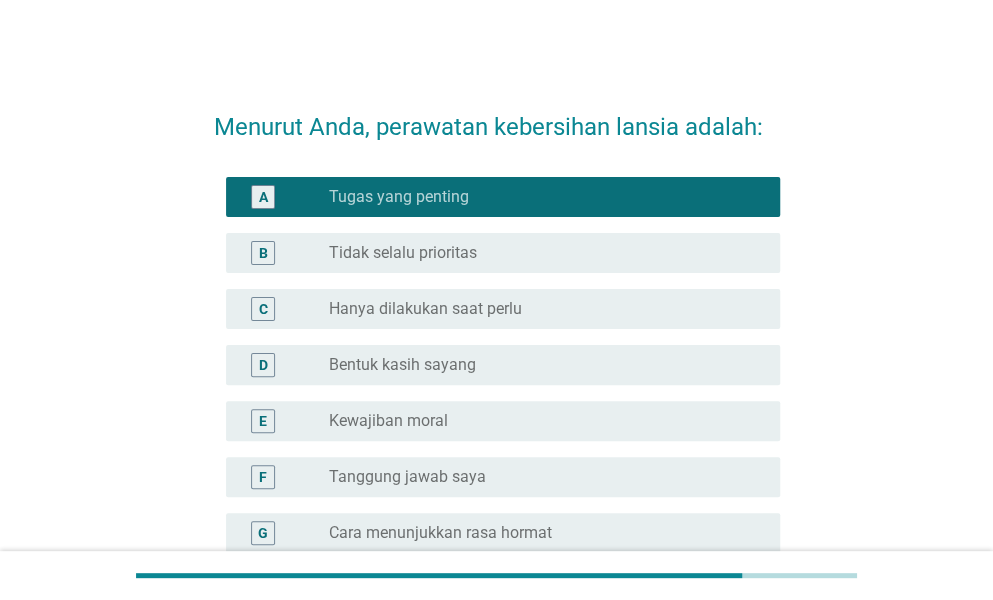 scroll, scrollTop: 210, scrollLeft: 0, axis: vertical 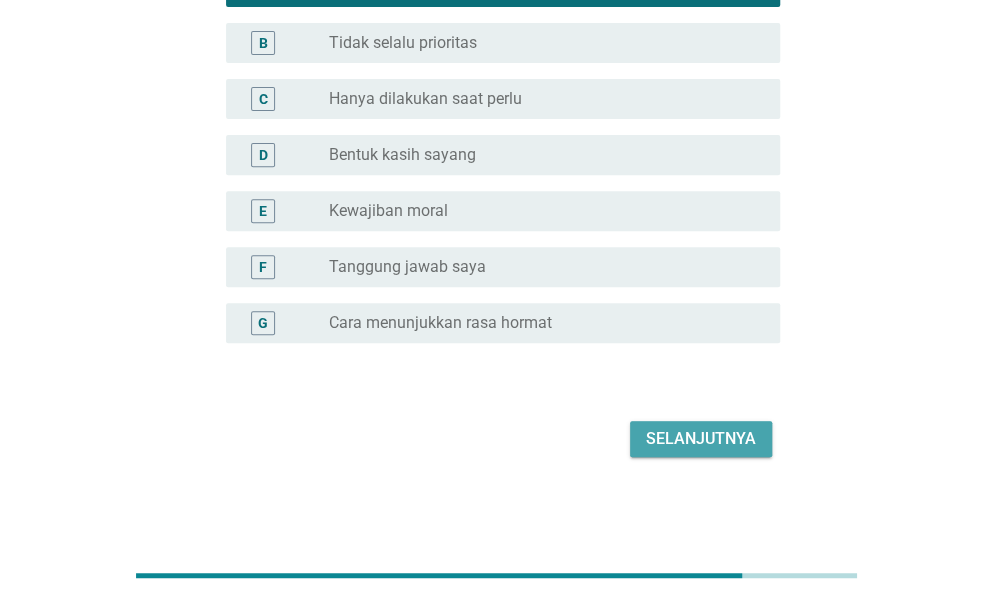click on "Selanjutnya" at bounding box center [701, 439] 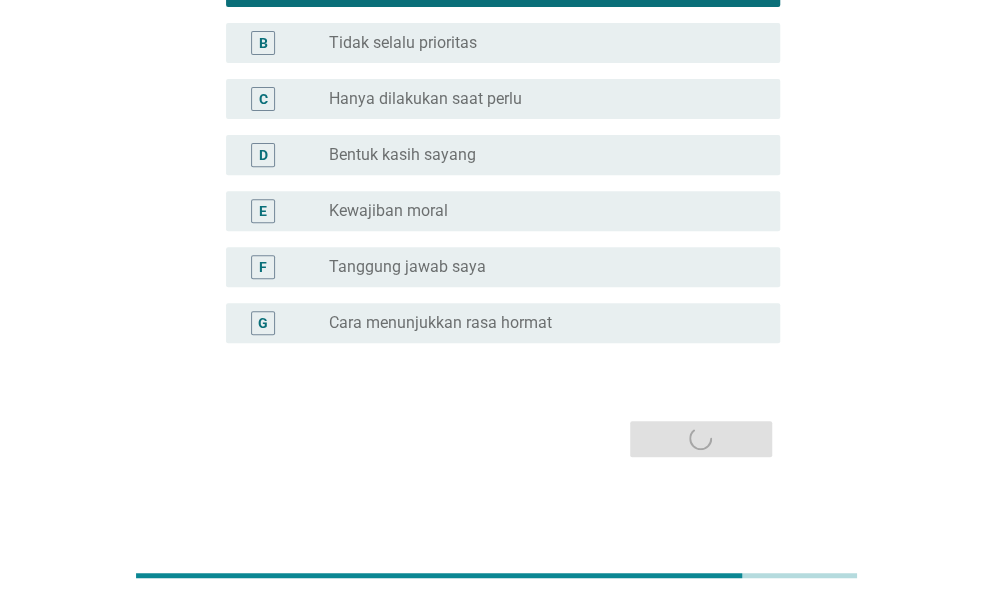 scroll, scrollTop: 0, scrollLeft: 0, axis: both 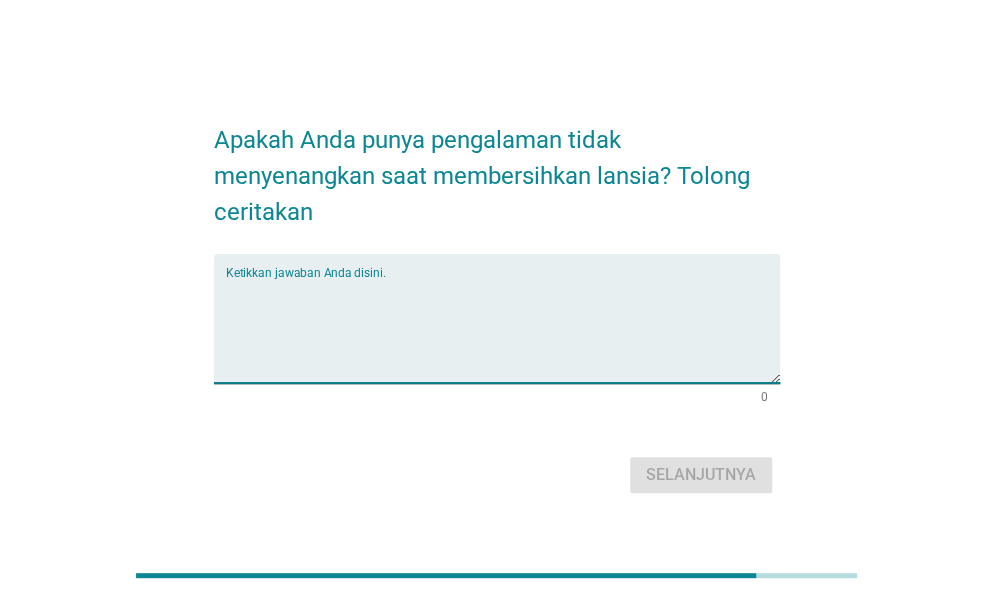 click at bounding box center (503, 330) 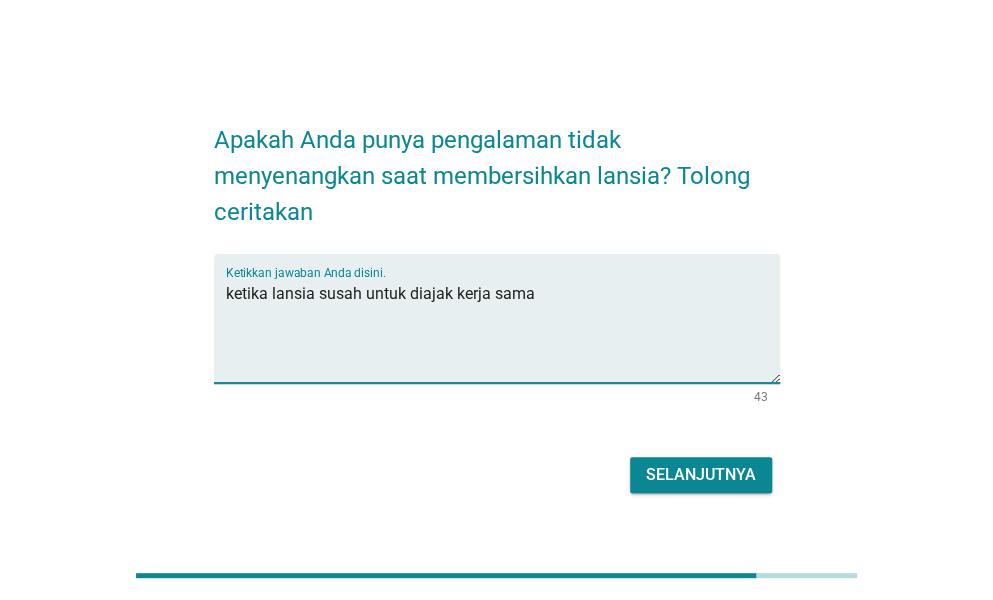 type on "ketika lansia susah untuk diajak kerja sama" 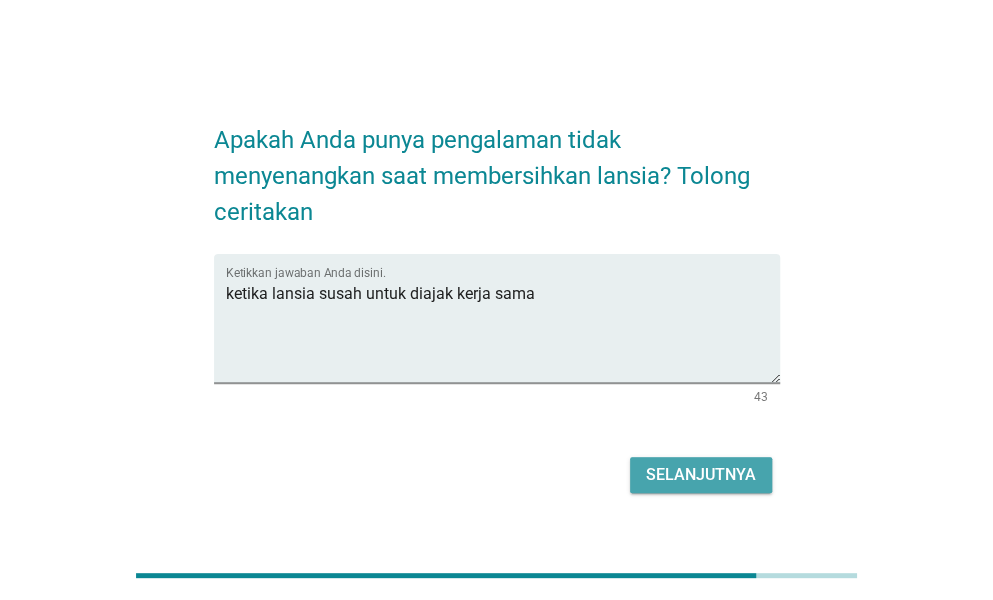 click on "Selanjutnya" at bounding box center (701, 475) 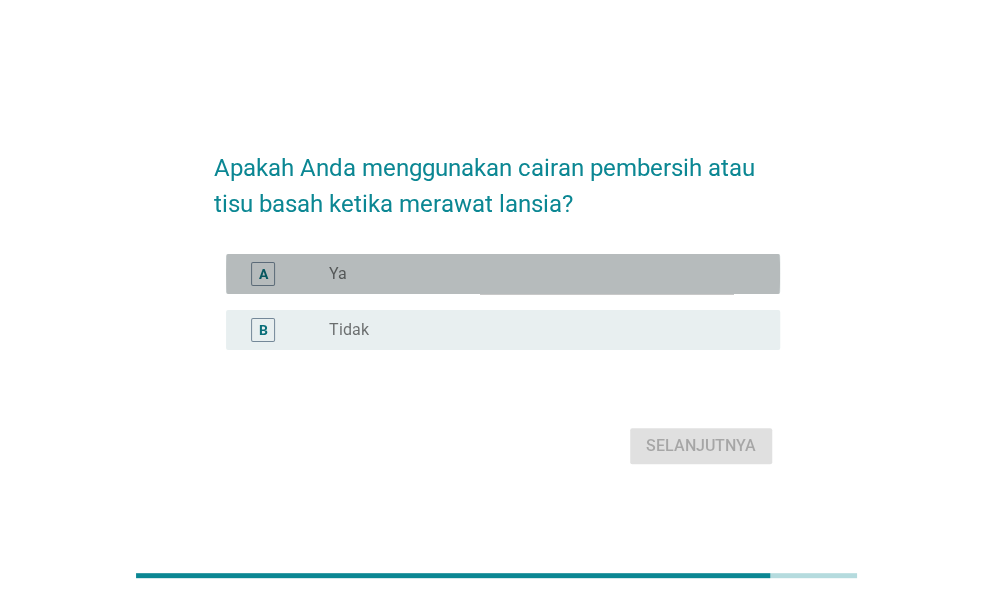 click on "radio_button_unchecked Ya" at bounding box center (538, 274) 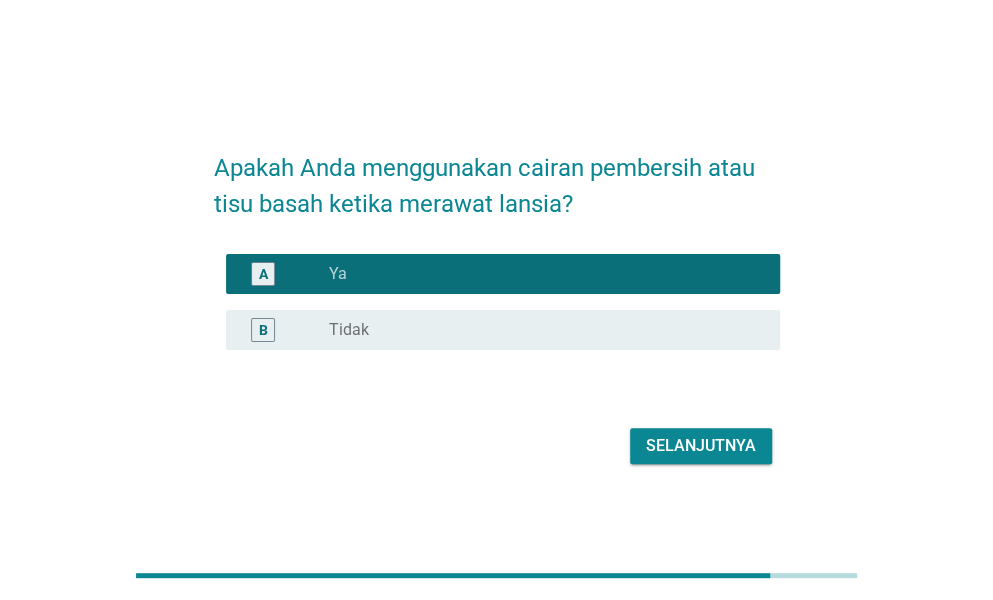 click on "Selanjutnya" at bounding box center [701, 446] 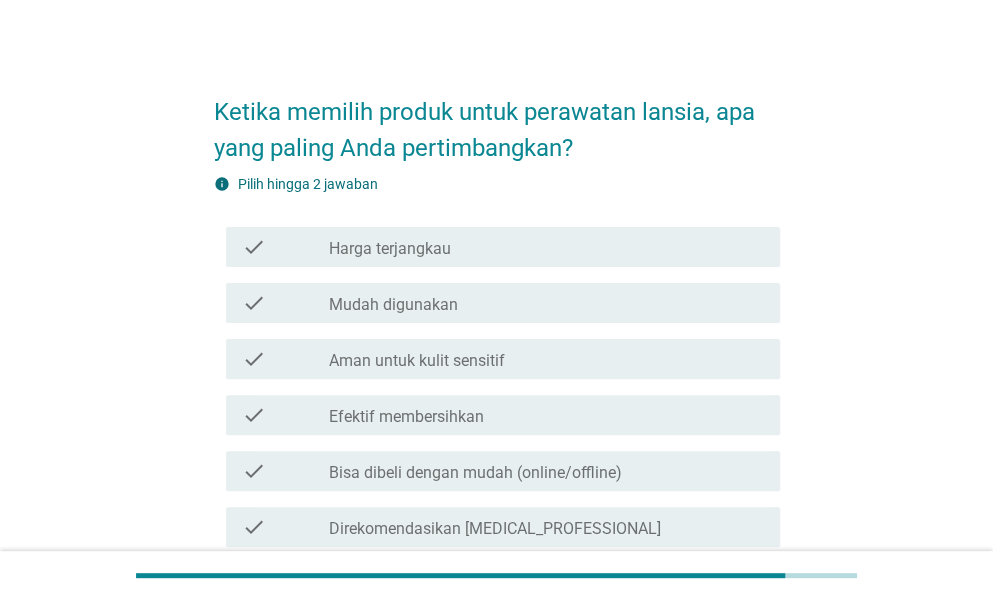 scroll, scrollTop: 16, scrollLeft: 0, axis: vertical 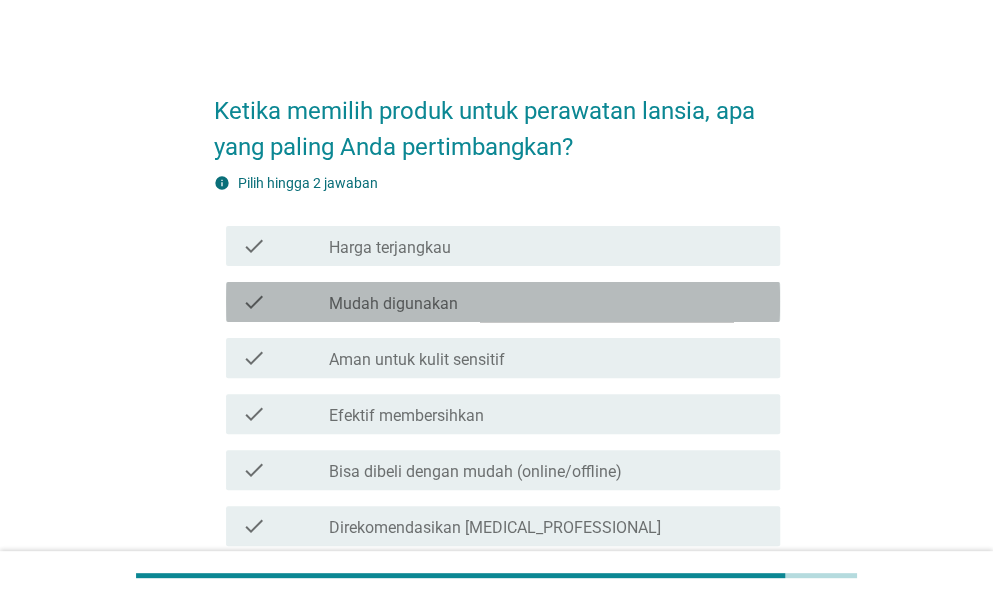 click on "[FEATURE]" at bounding box center [546, 302] 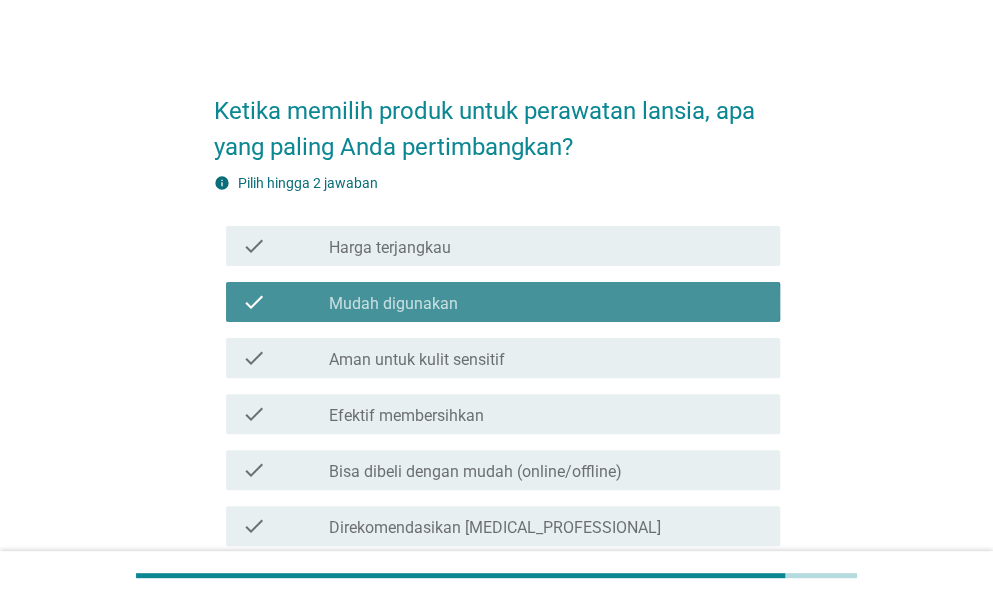click on "check     check_box_outline_blank Mudah digunakan" at bounding box center [503, 302] 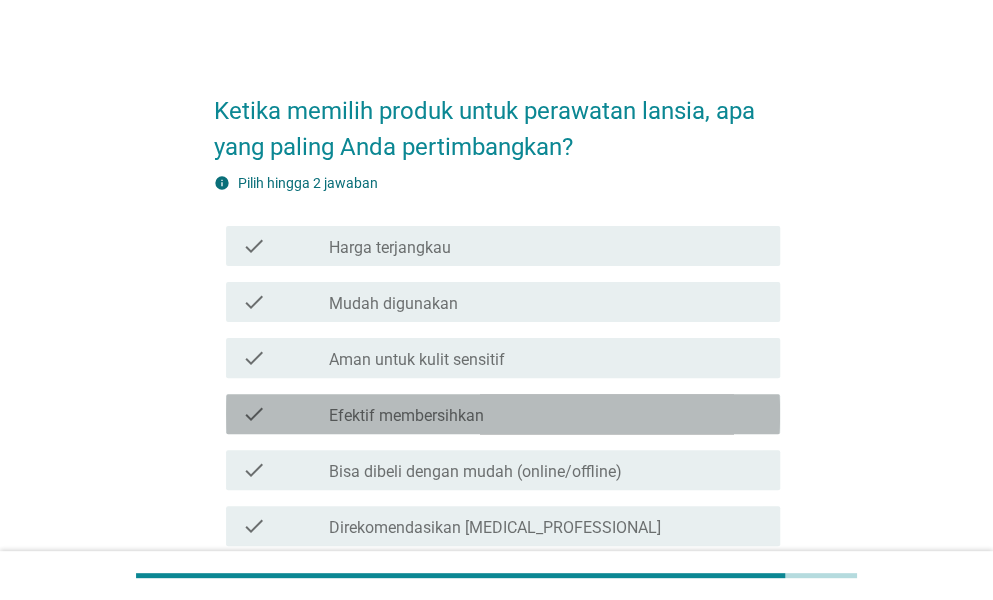 click on "Efektif membersihkan" at bounding box center (406, 416) 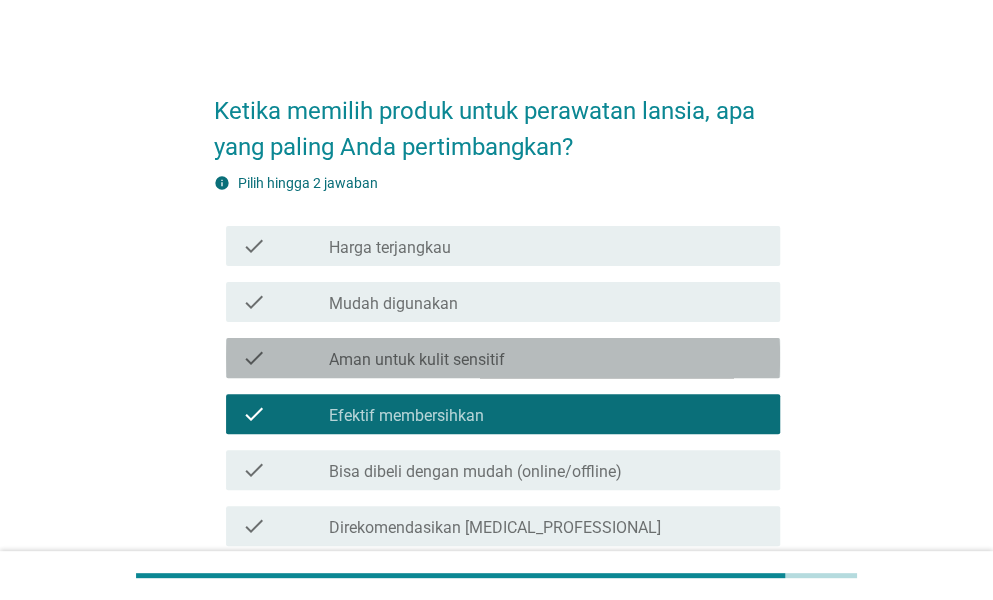click on "Aman untuk kulit sensitif" at bounding box center [417, 360] 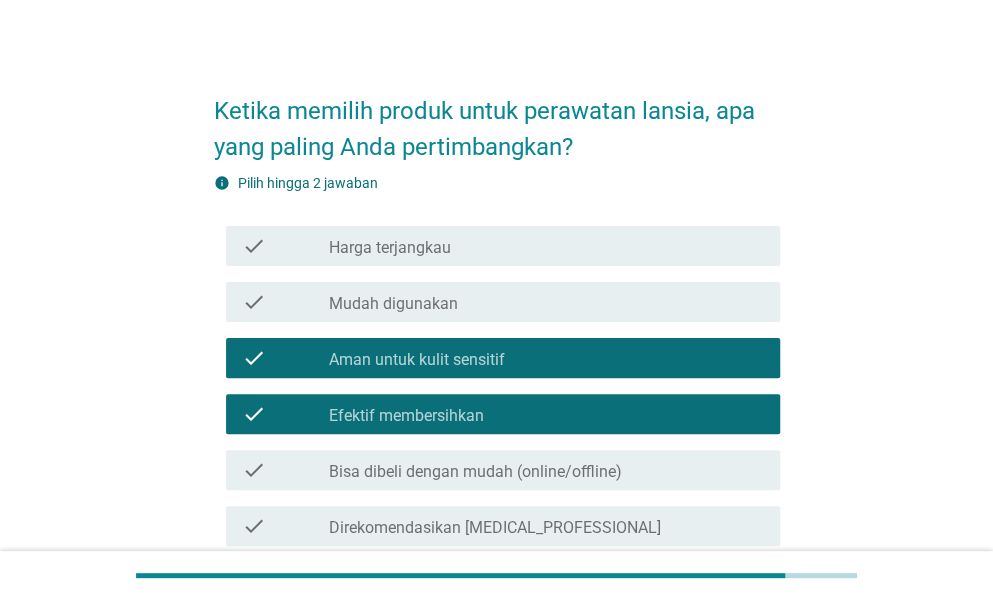 scroll, scrollTop: 224, scrollLeft: 0, axis: vertical 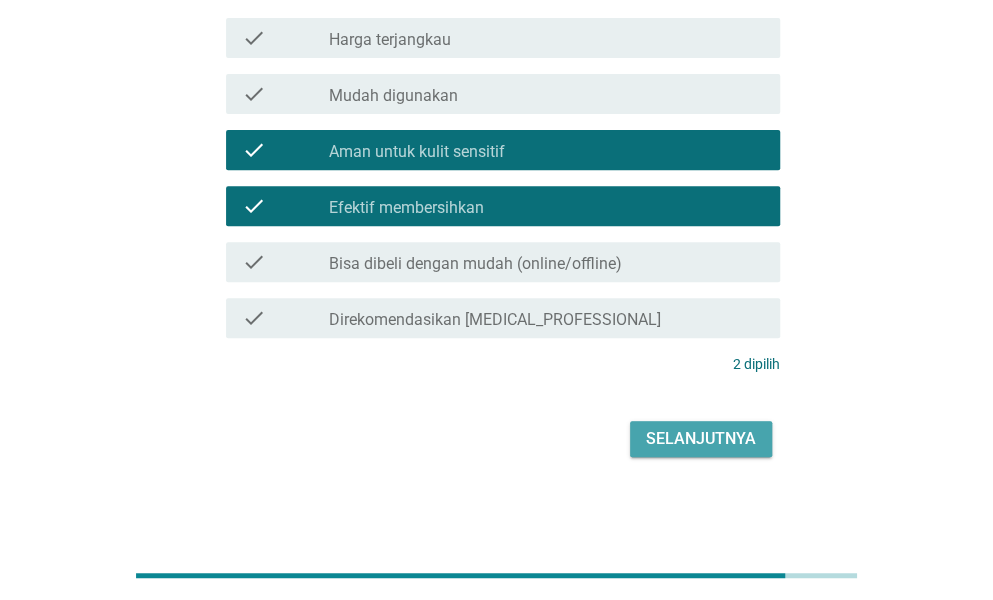 click on "Selanjutnya" at bounding box center [701, 439] 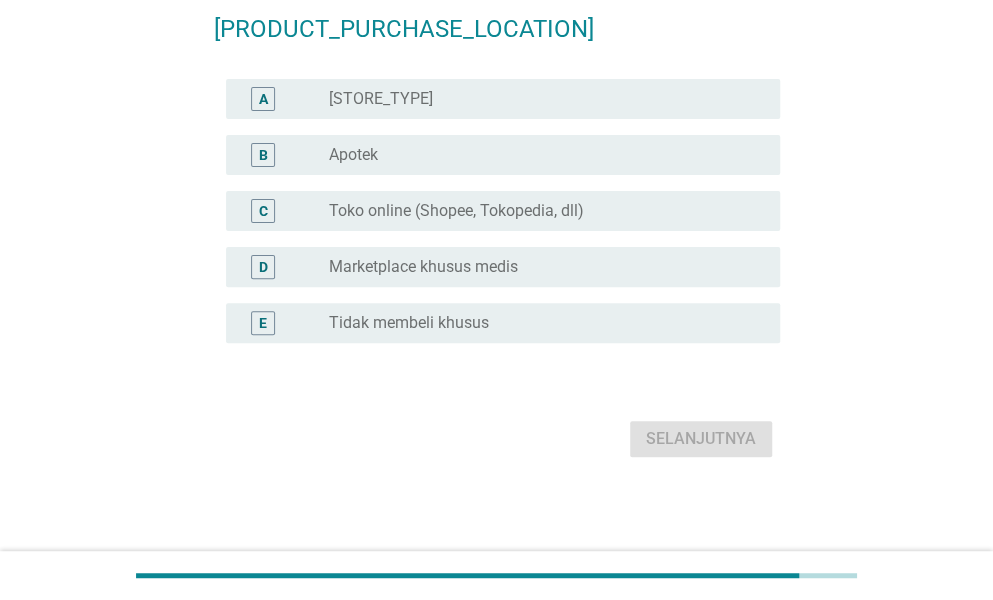 scroll, scrollTop: 0, scrollLeft: 0, axis: both 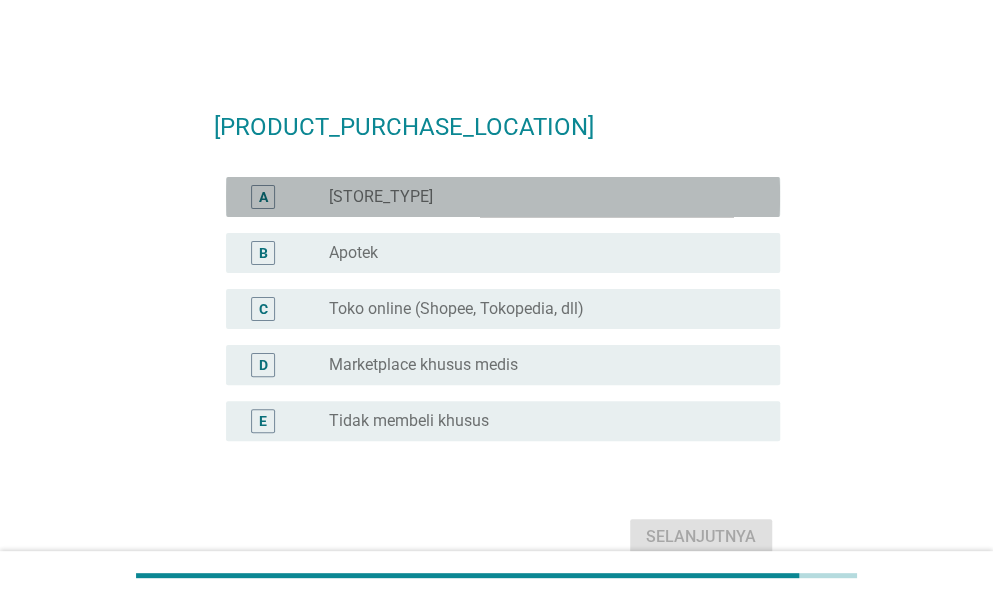 click on "[STORE_TYPE]" at bounding box center (381, 197) 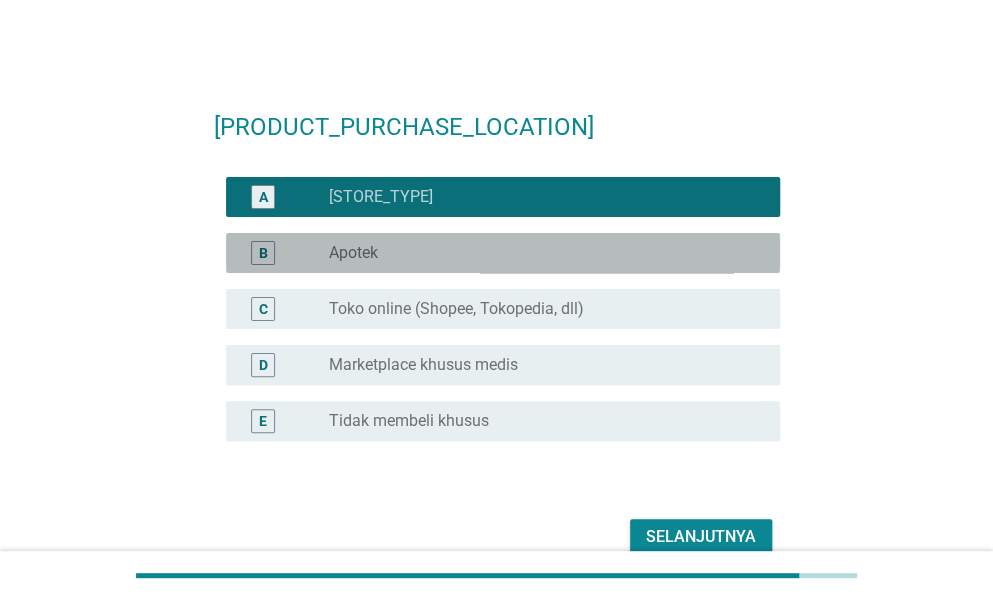 click on "[PLACE]" at bounding box center [503, 253] 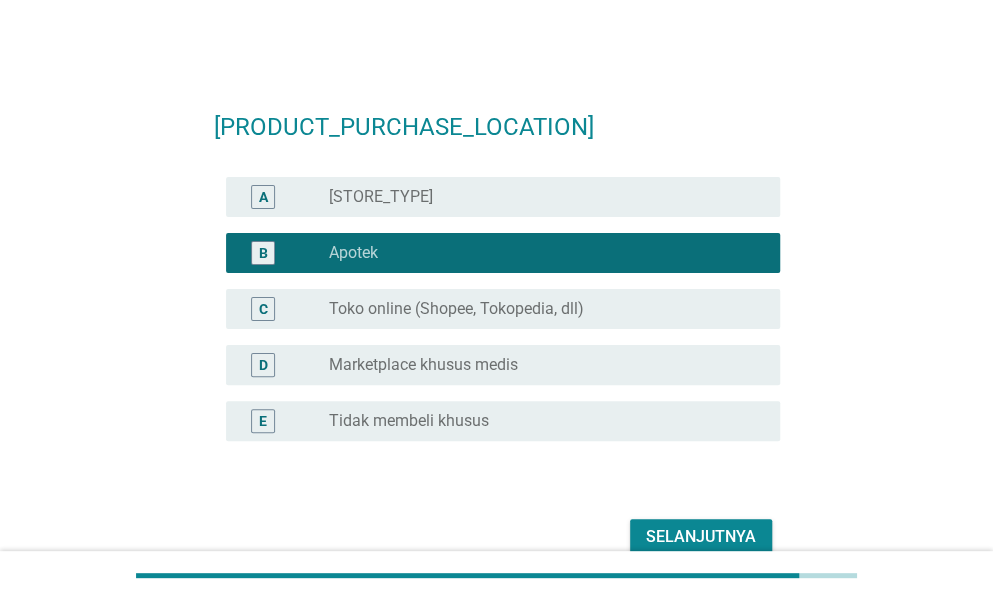 scroll, scrollTop: 134, scrollLeft: 0, axis: vertical 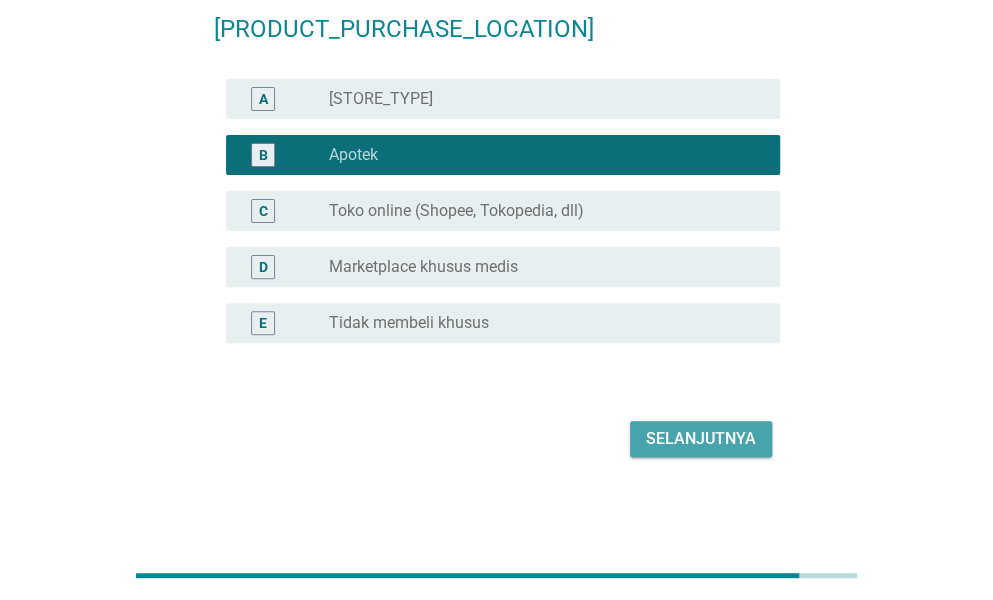 click on "Selanjutnya" at bounding box center (701, 439) 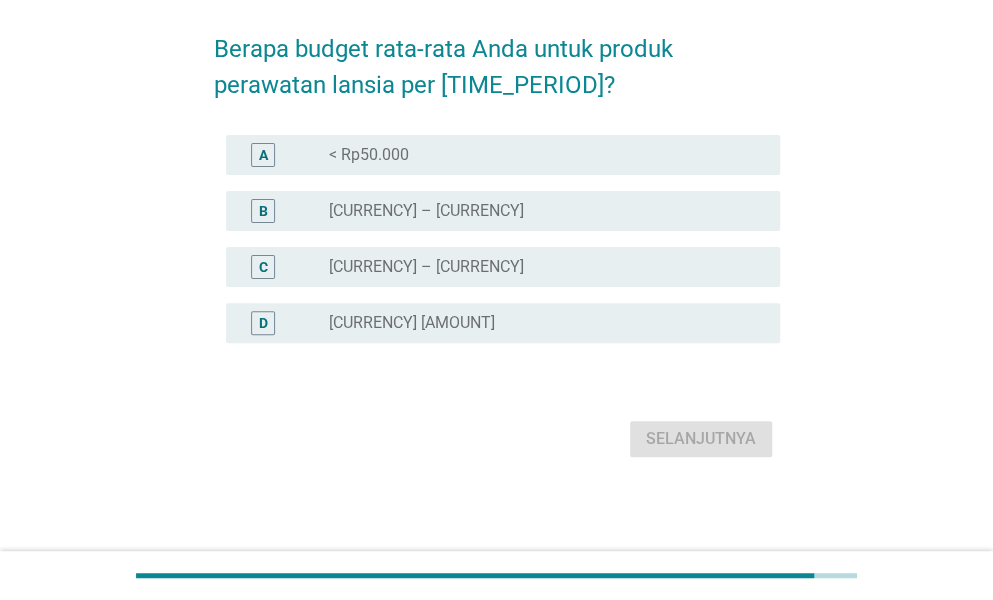 scroll, scrollTop: 0, scrollLeft: 0, axis: both 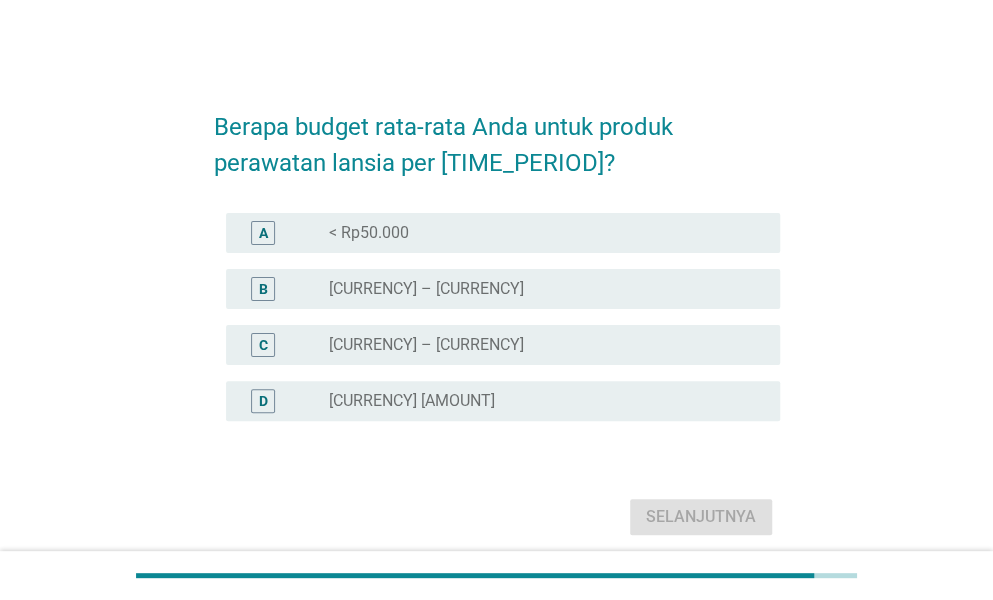 click on "[CURRENCY]" at bounding box center [497, 401] 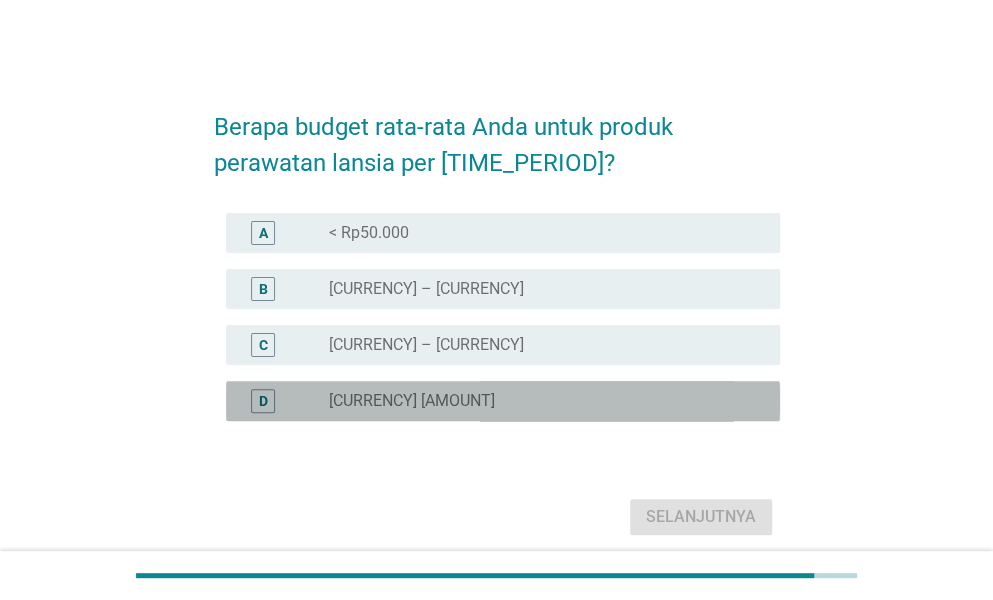 click on "[CURRENCY]" at bounding box center [538, 401] 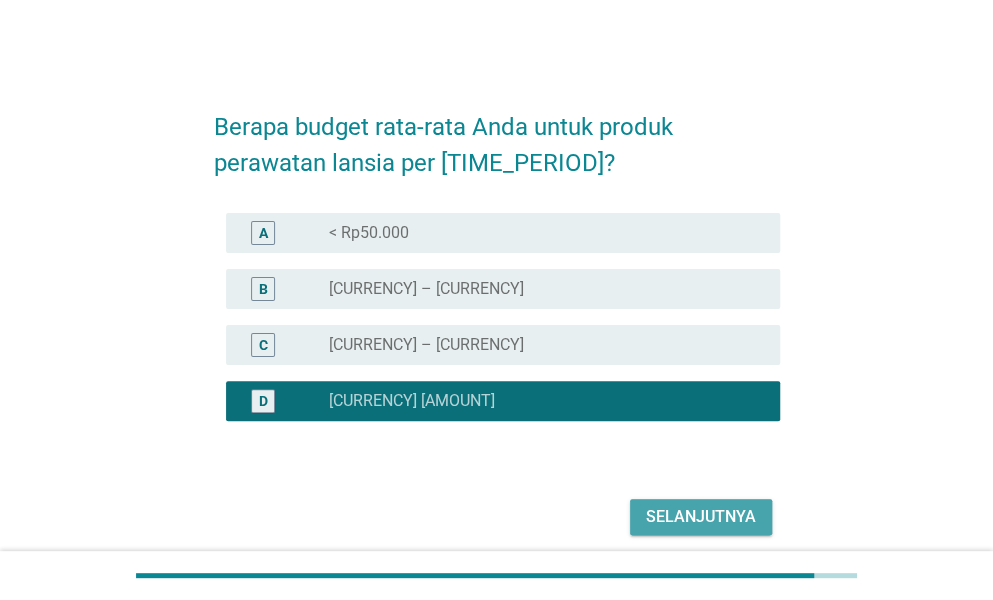 click on "Selanjutnya" at bounding box center (701, 517) 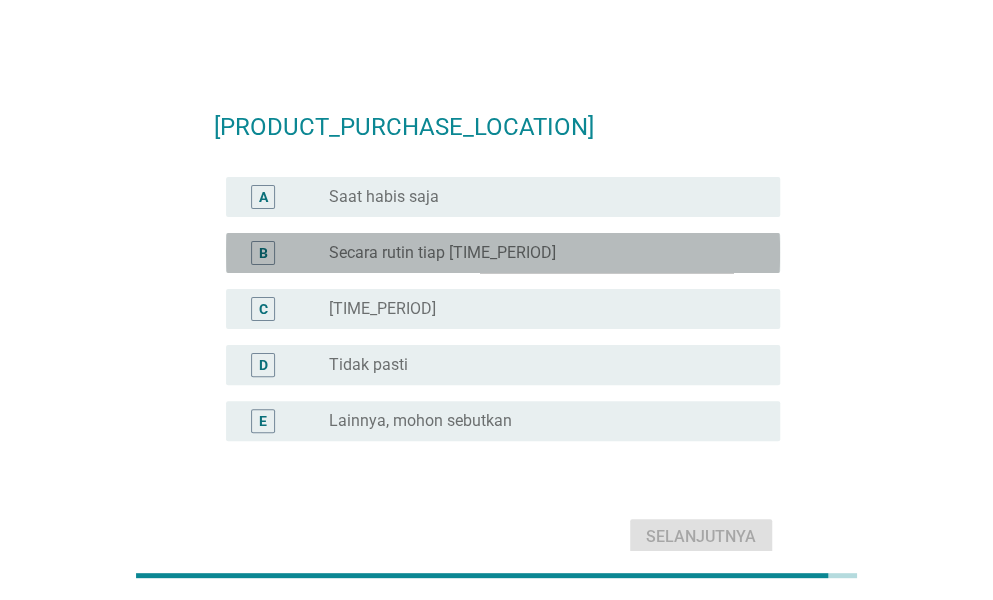 click on "radio_button_unchecked Secara rutin tiap bulan" at bounding box center [538, 253] 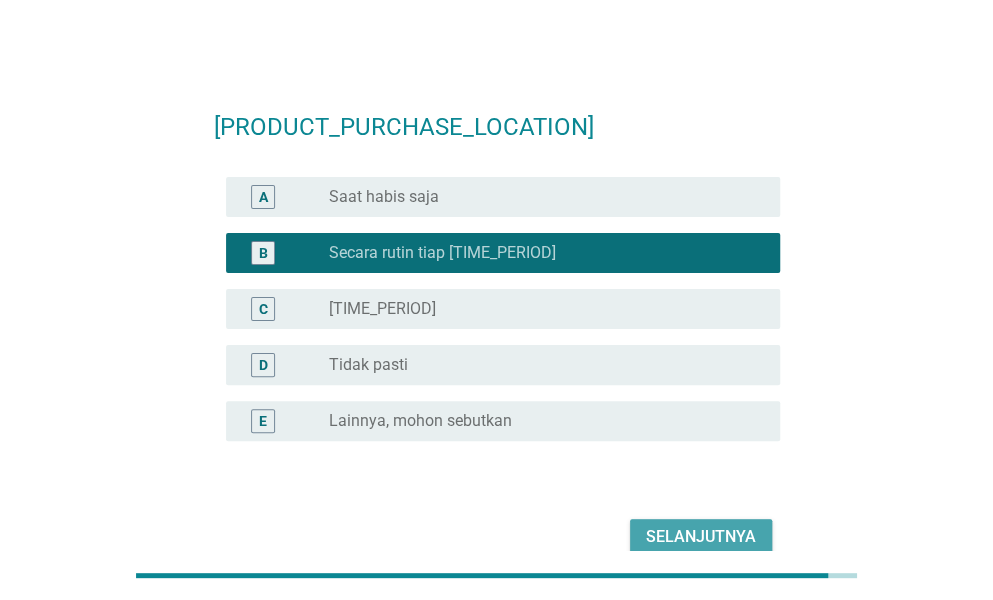 click on "Selanjutnya" at bounding box center (701, 537) 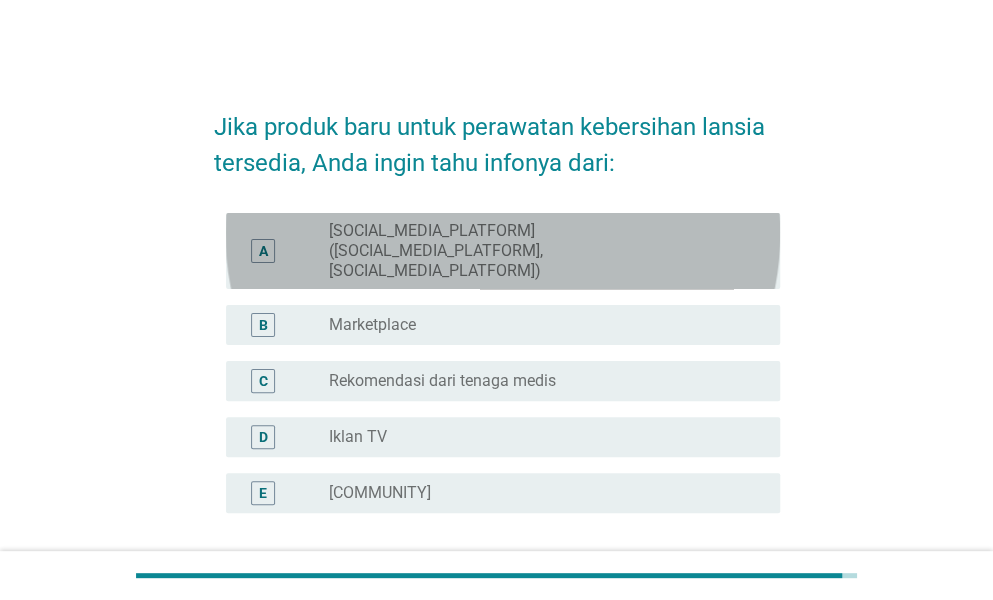 click on "A     radio_button_unchecked [SOCIAL_MEDIA_PLATFORM] ([SOCIAL_MEDIA_PLATFORM], [SOCIAL_MEDIA_PLATFORM])" at bounding box center [503, 251] 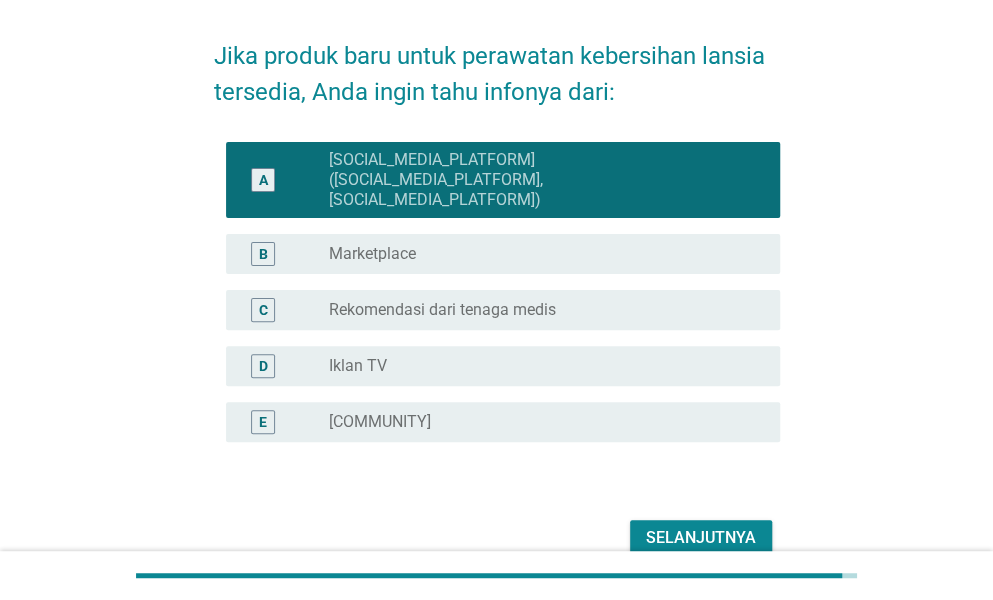 scroll, scrollTop: 72, scrollLeft: 0, axis: vertical 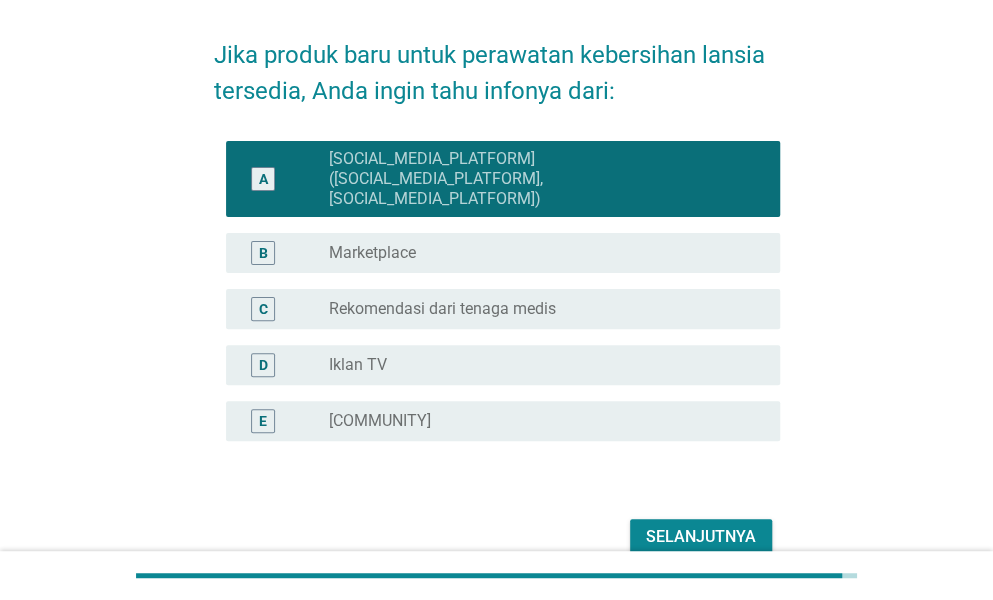 click on "C     radio_button_unchecked [RECOMMENDATION_SOURCE]" at bounding box center (497, 309) 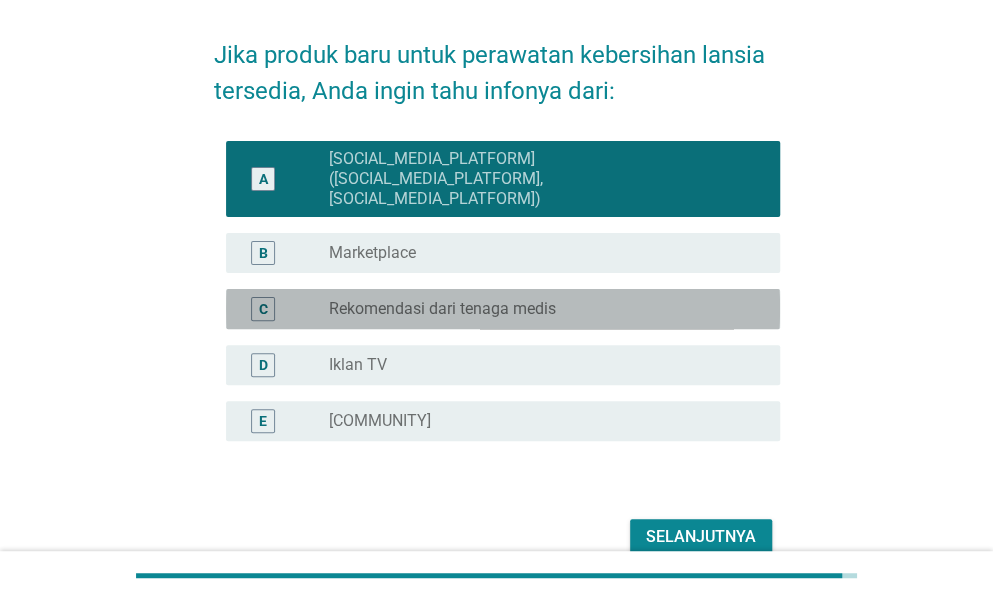 click on "Rekomendasi dari tenaga medis" at bounding box center [442, 309] 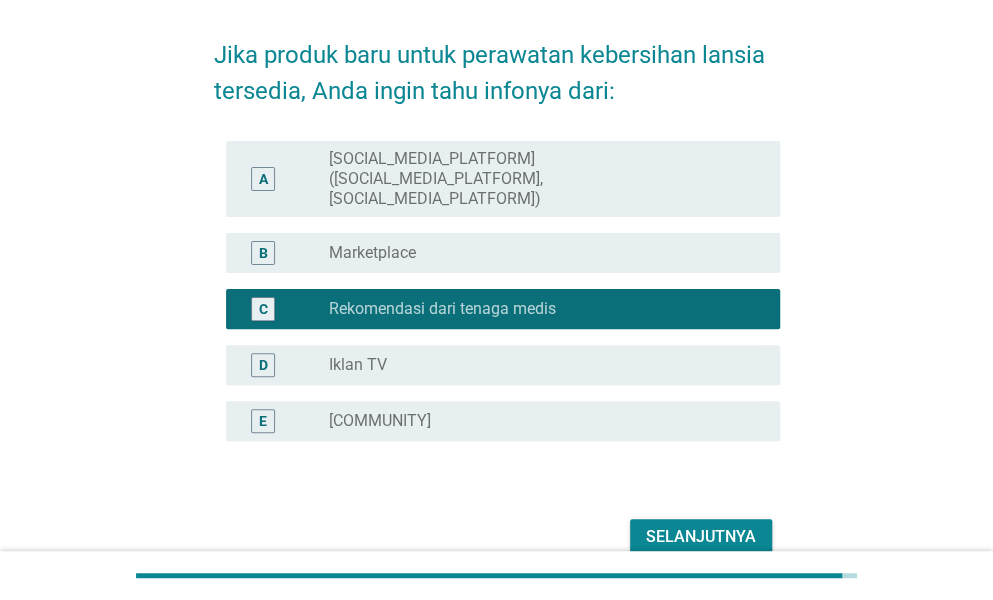 click on "Selanjutnya" at bounding box center (701, 537) 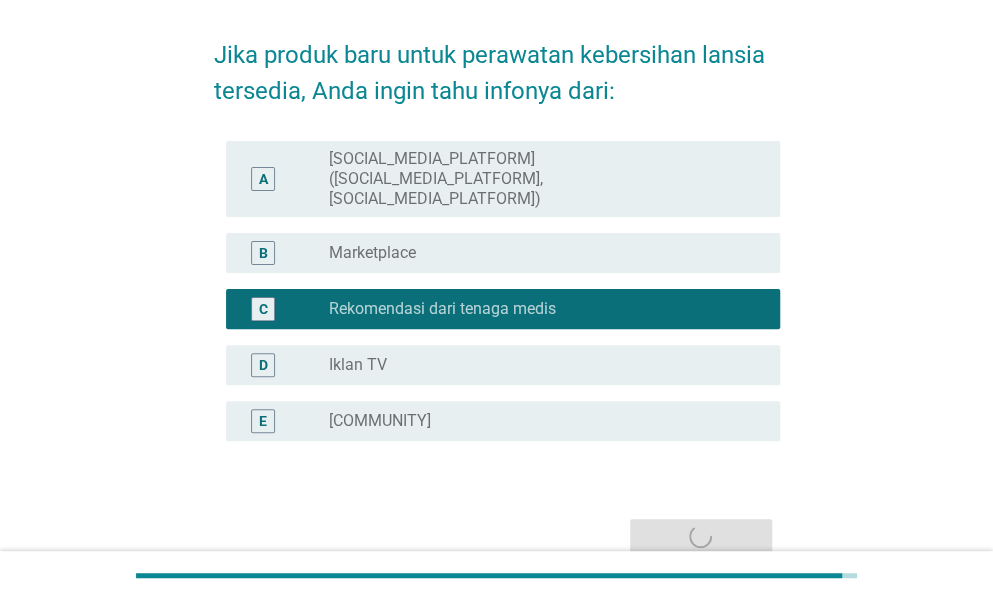 scroll, scrollTop: 0, scrollLeft: 0, axis: both 